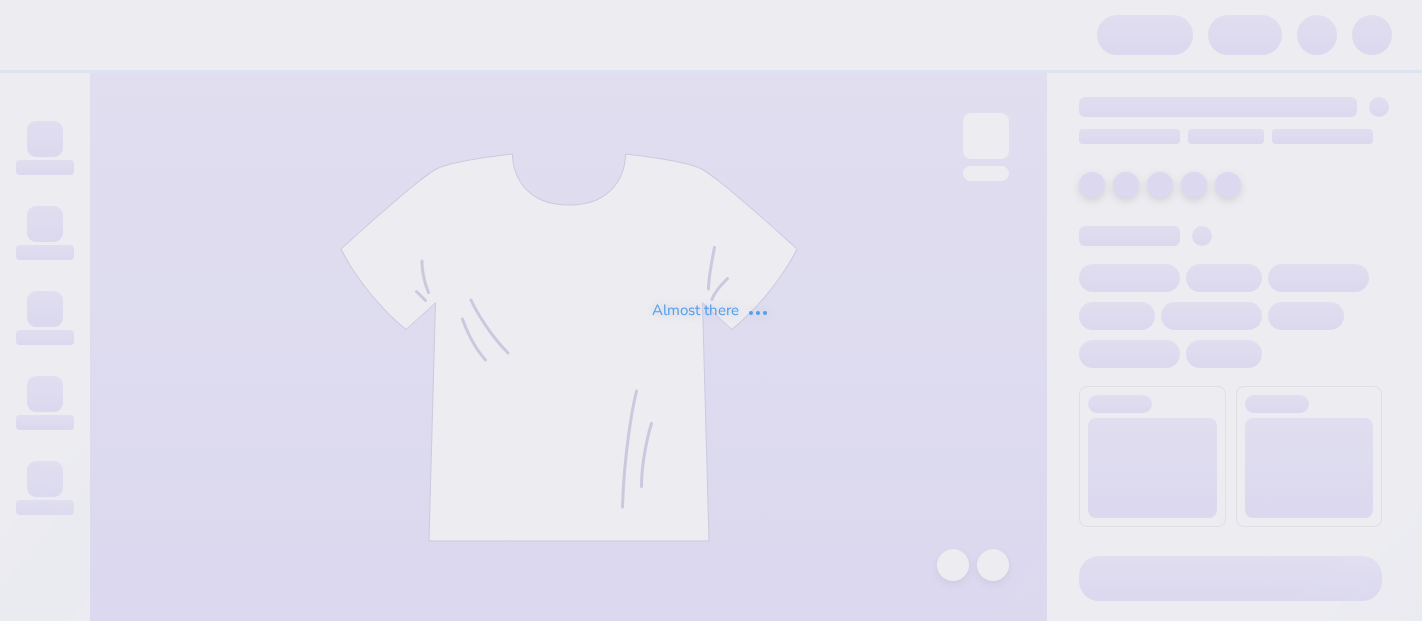 scroll, scrollTop: 0, scrollLeft: 0, axis: both 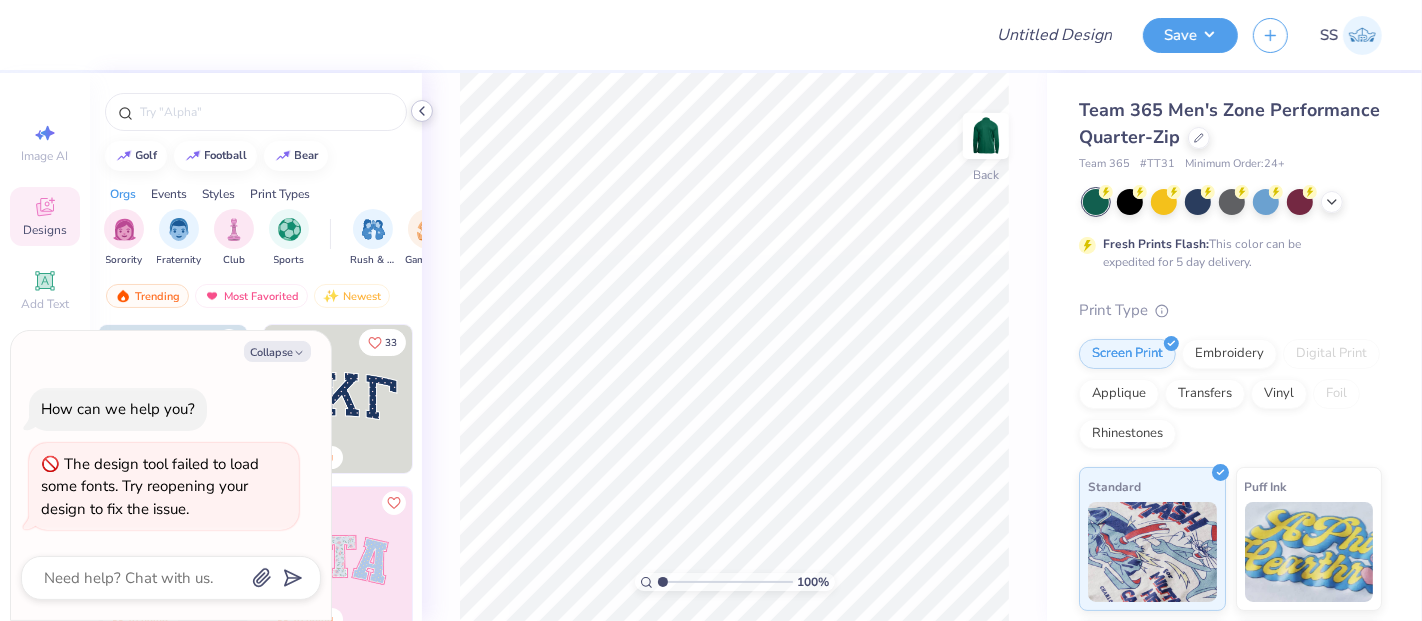 click 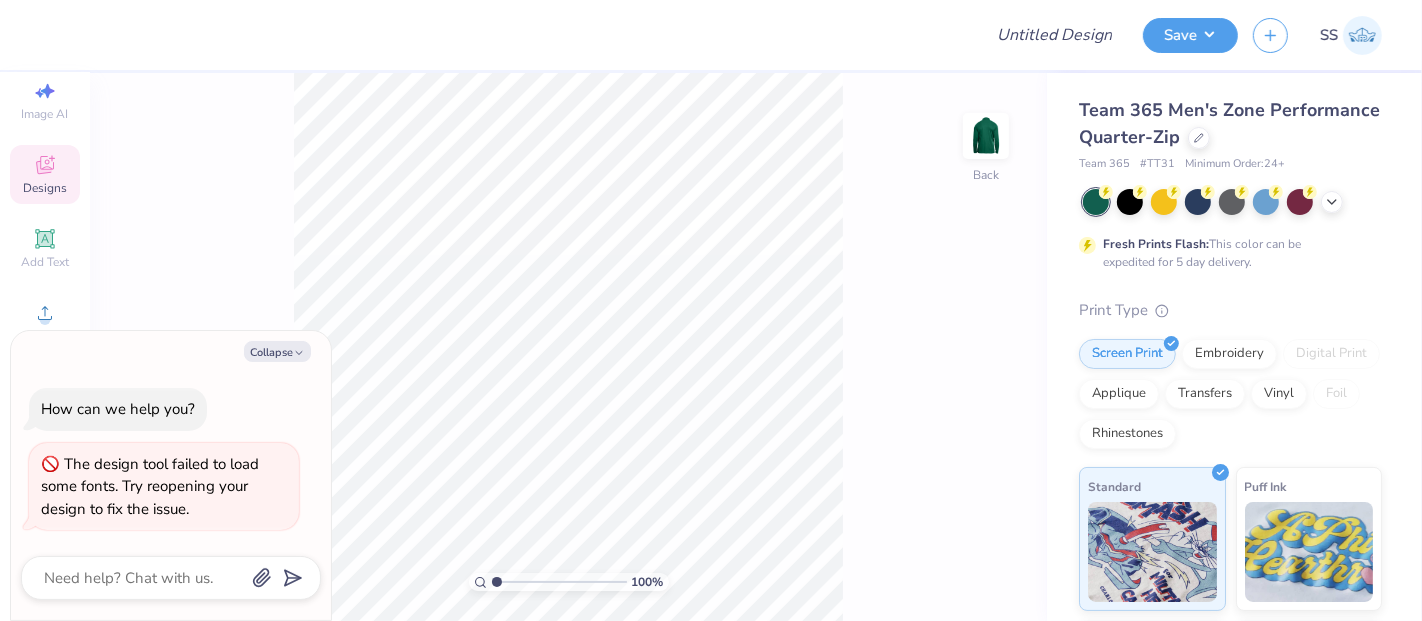 scroll, scrollTop: 69, scrollLeft: 0, axis: vertical 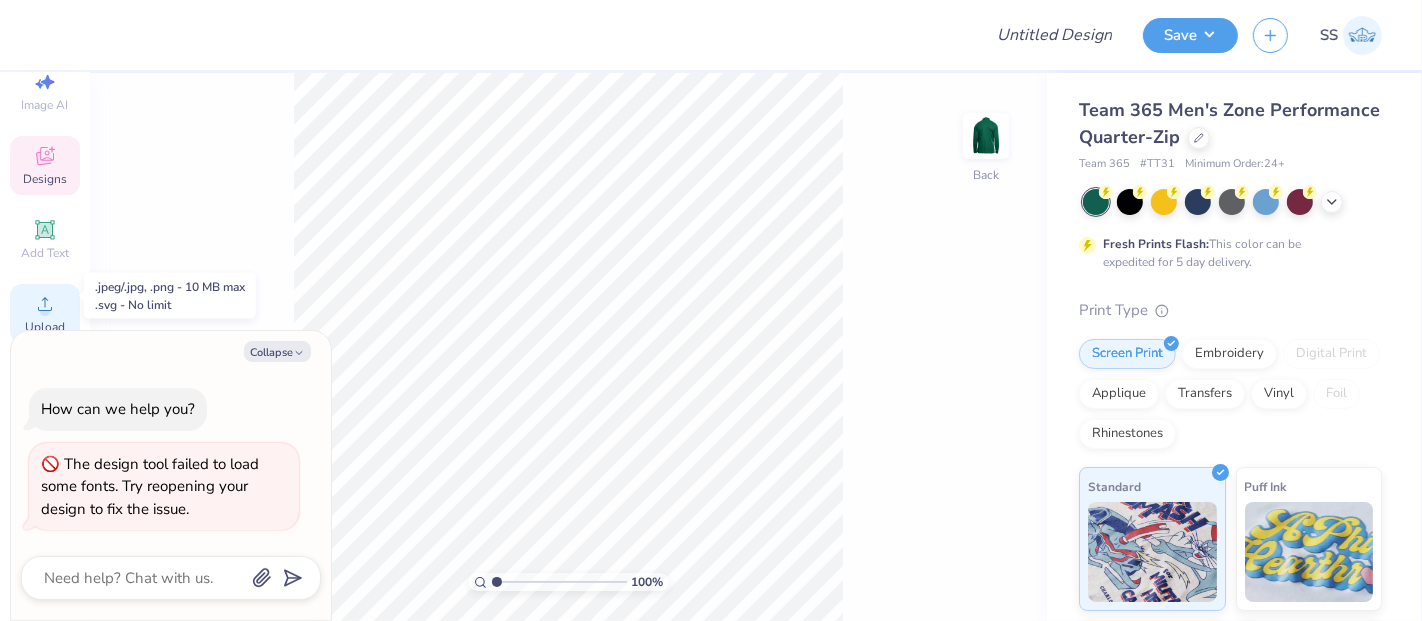 click 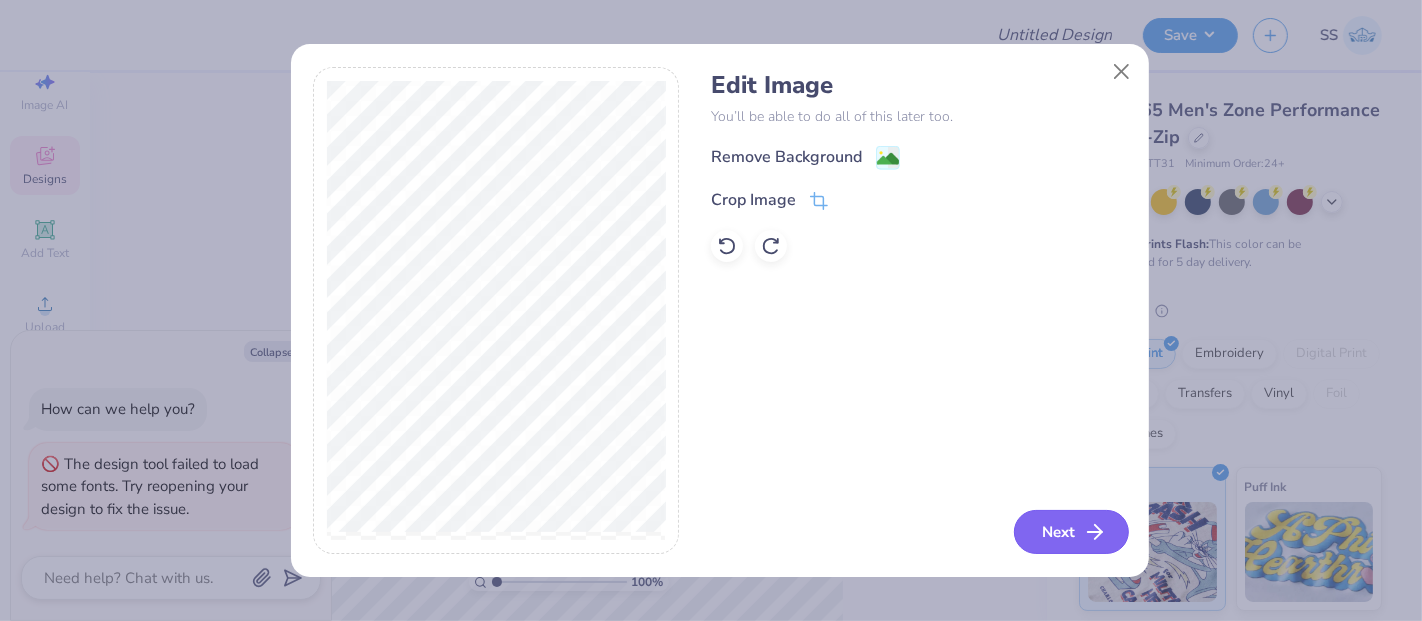 click 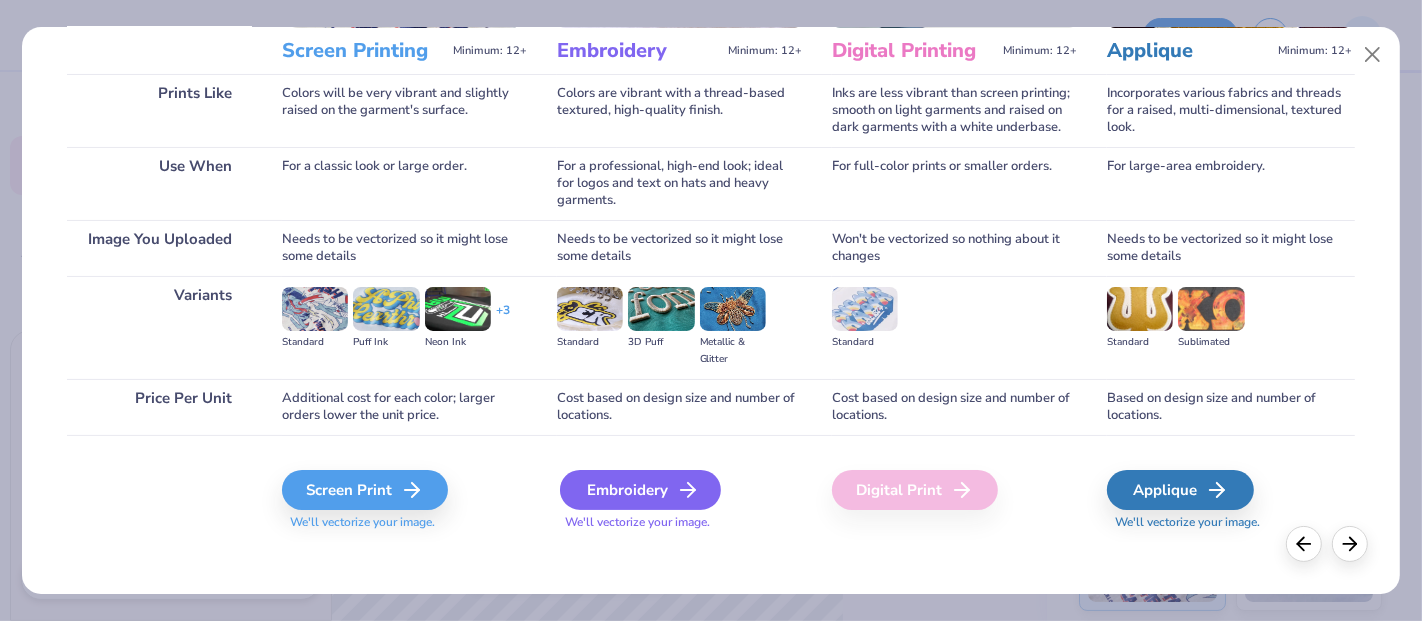 scroll, scrollTop: 274, scrollLeft: 0, axis: vertical 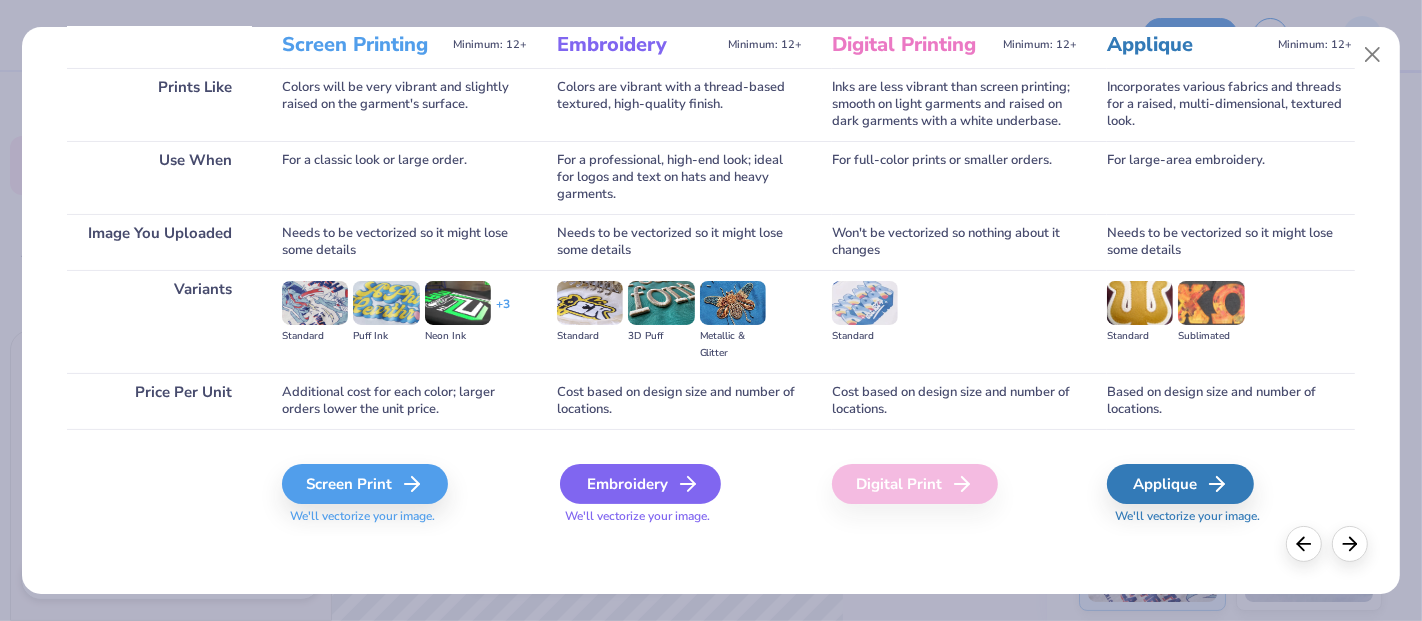 click on "Embroidery" at bounding box center [640, 484] 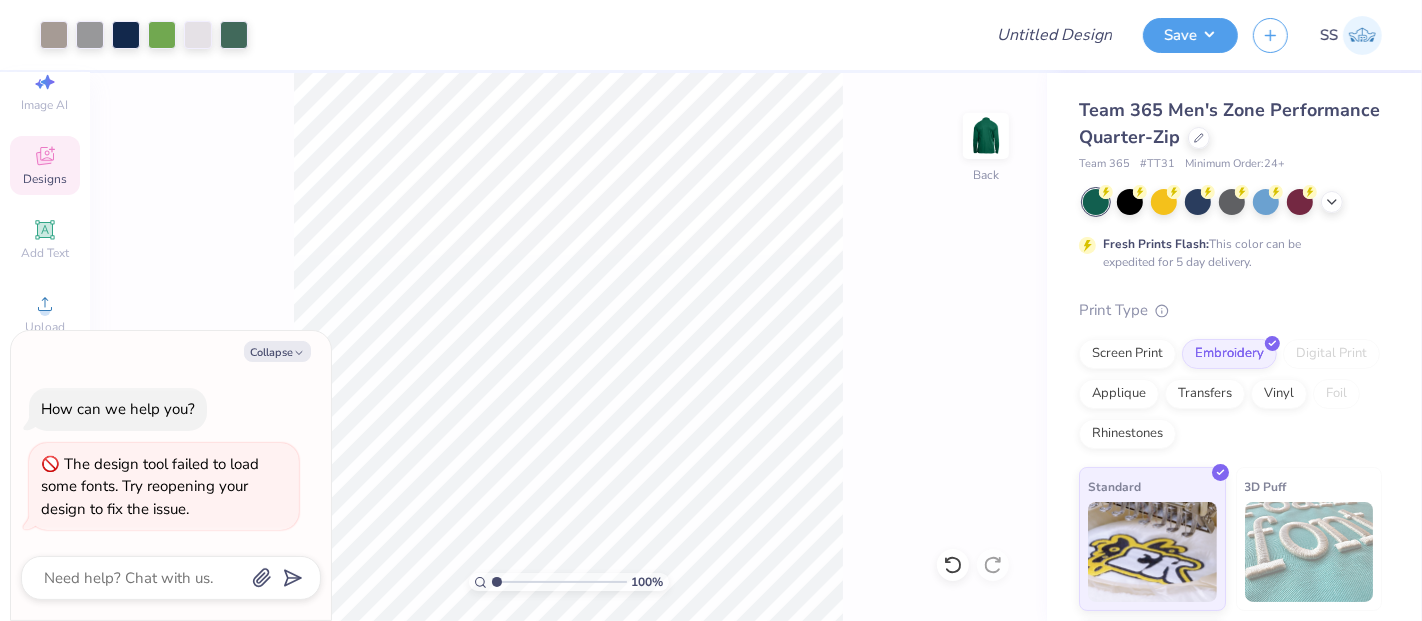 type on "x" 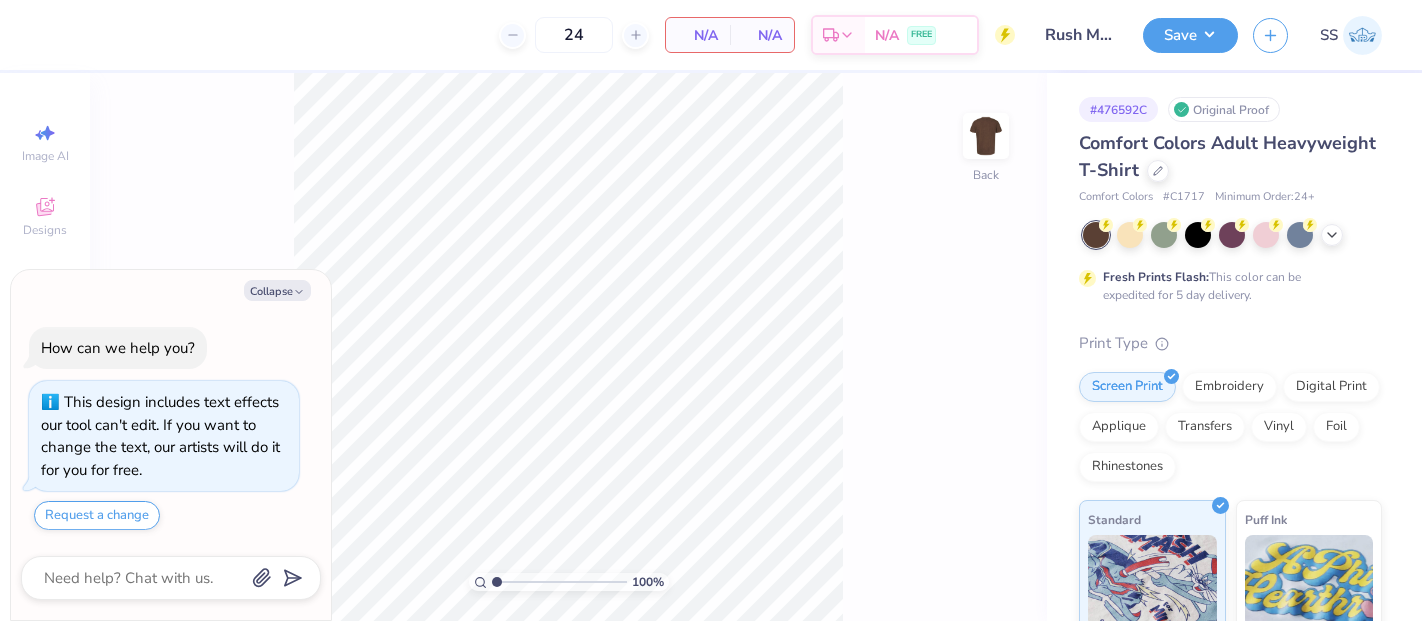 scroll, scrollTop: 0, scrollLeft: 0, axis: both 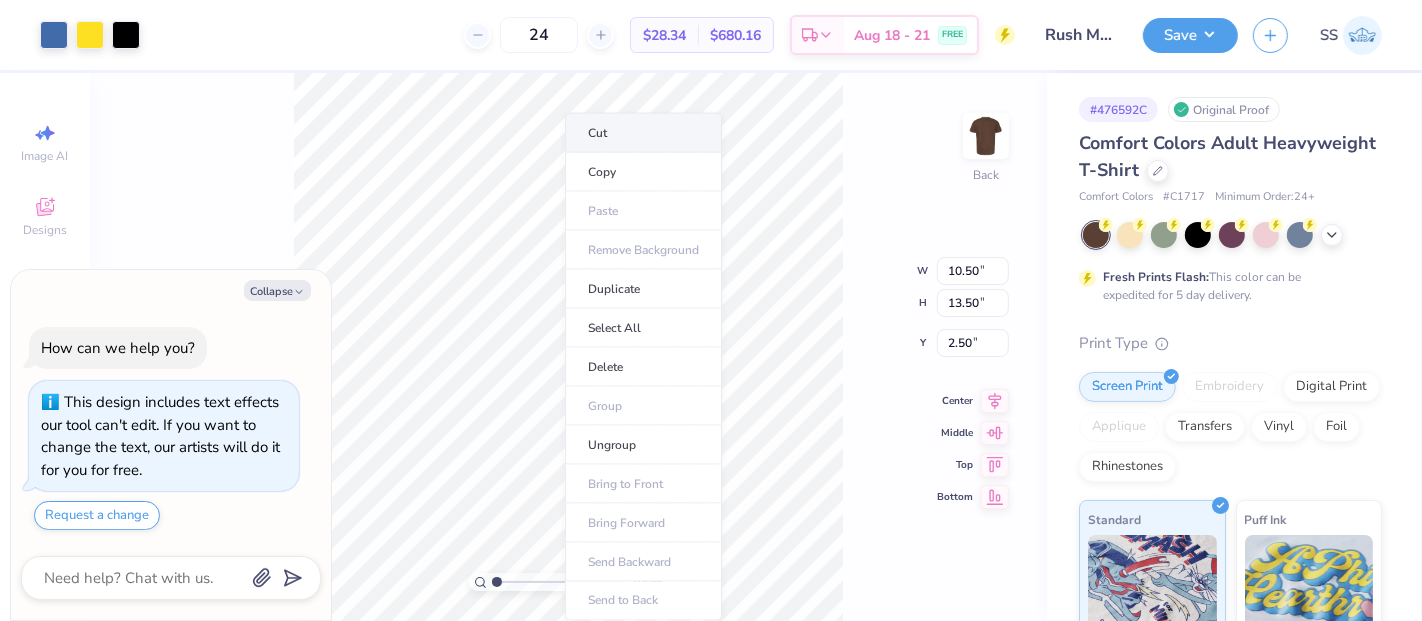 click on "Cut" at bounding box center (643, 133) 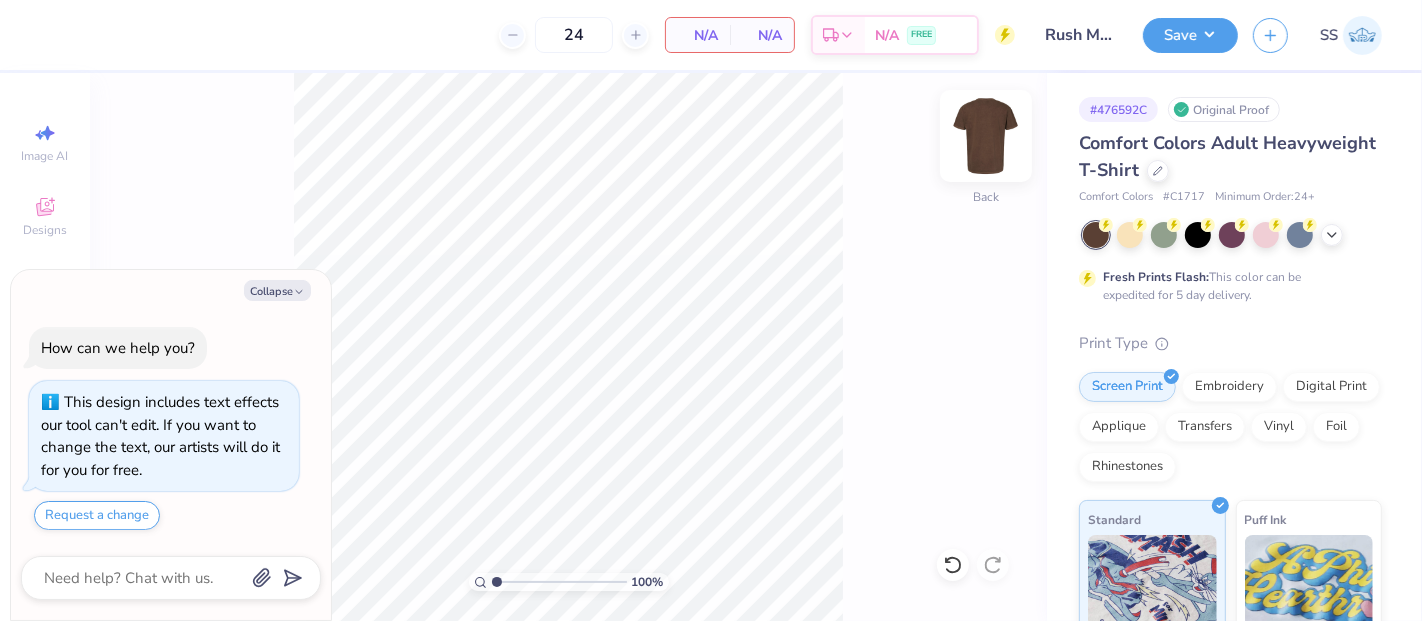 click at bounding box center [986, 136] 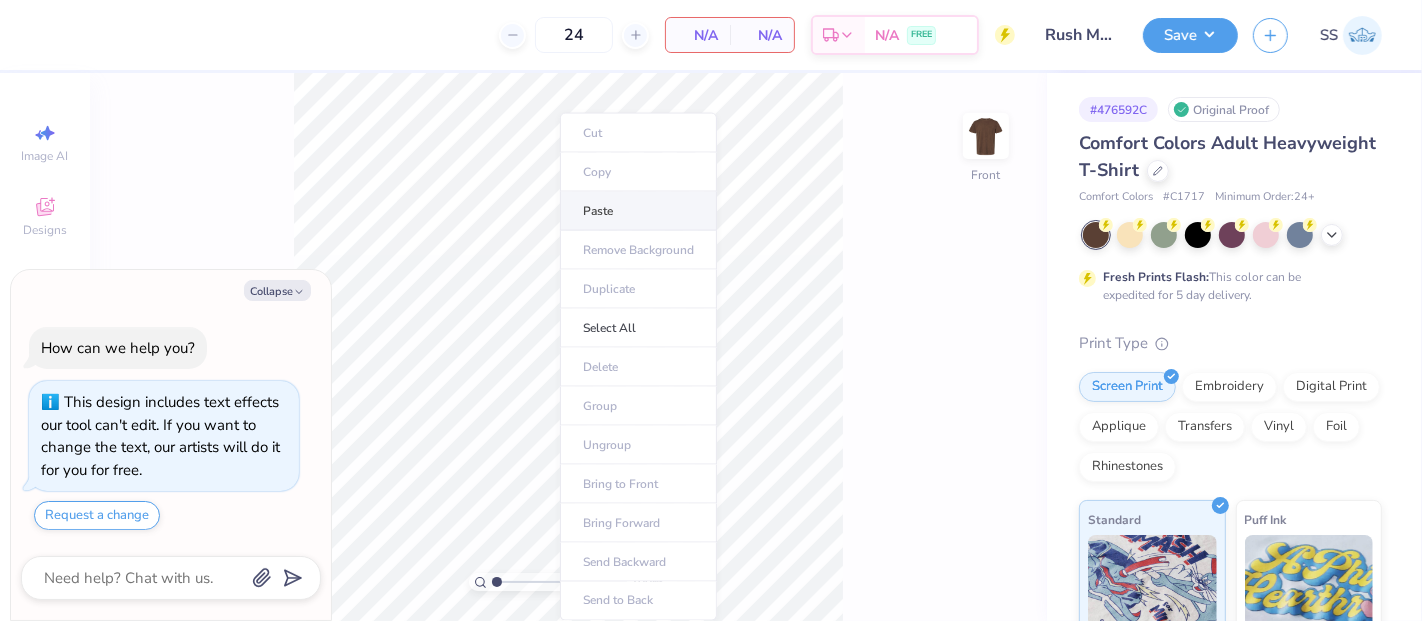 click on "Paste" at bounding box center [638, 211] 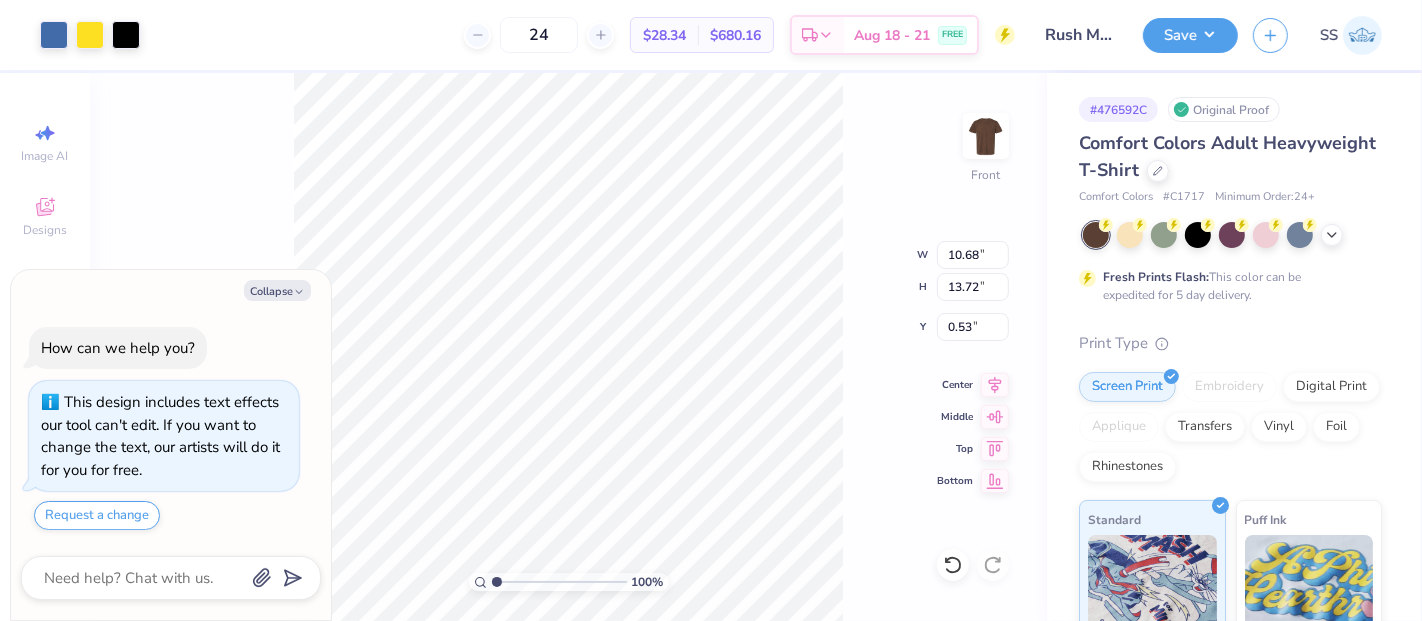 type on "x" 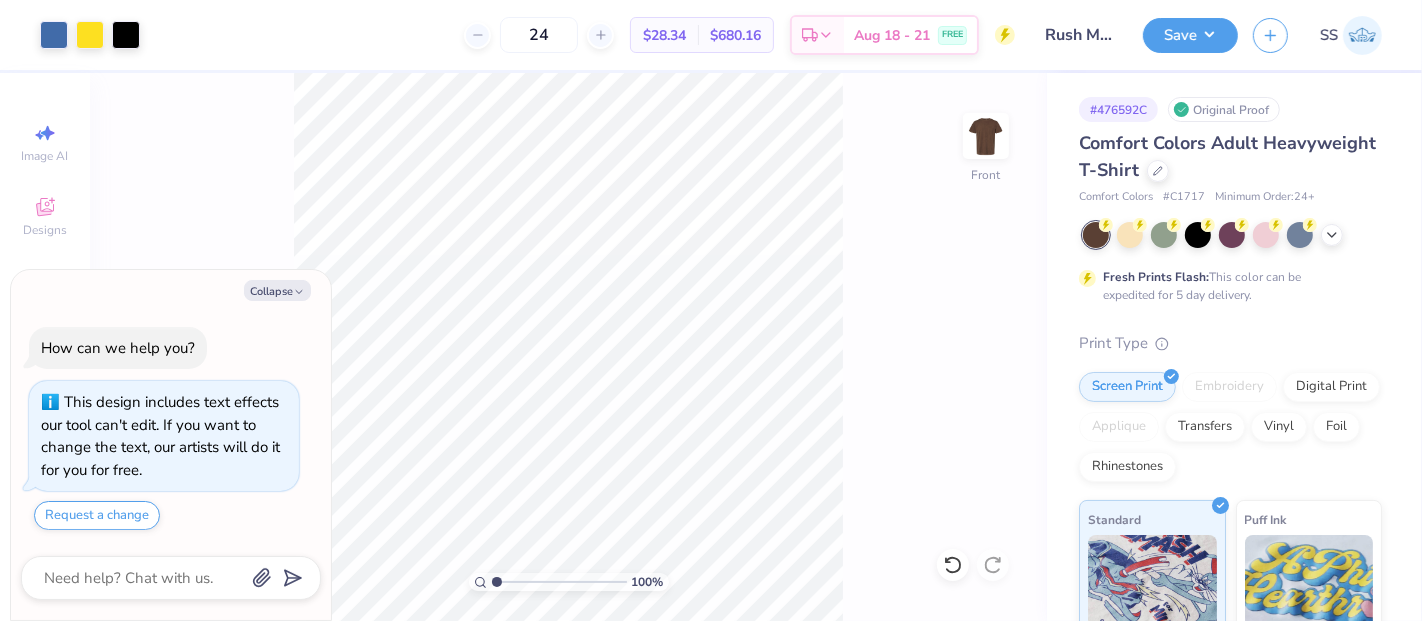 type on "x" 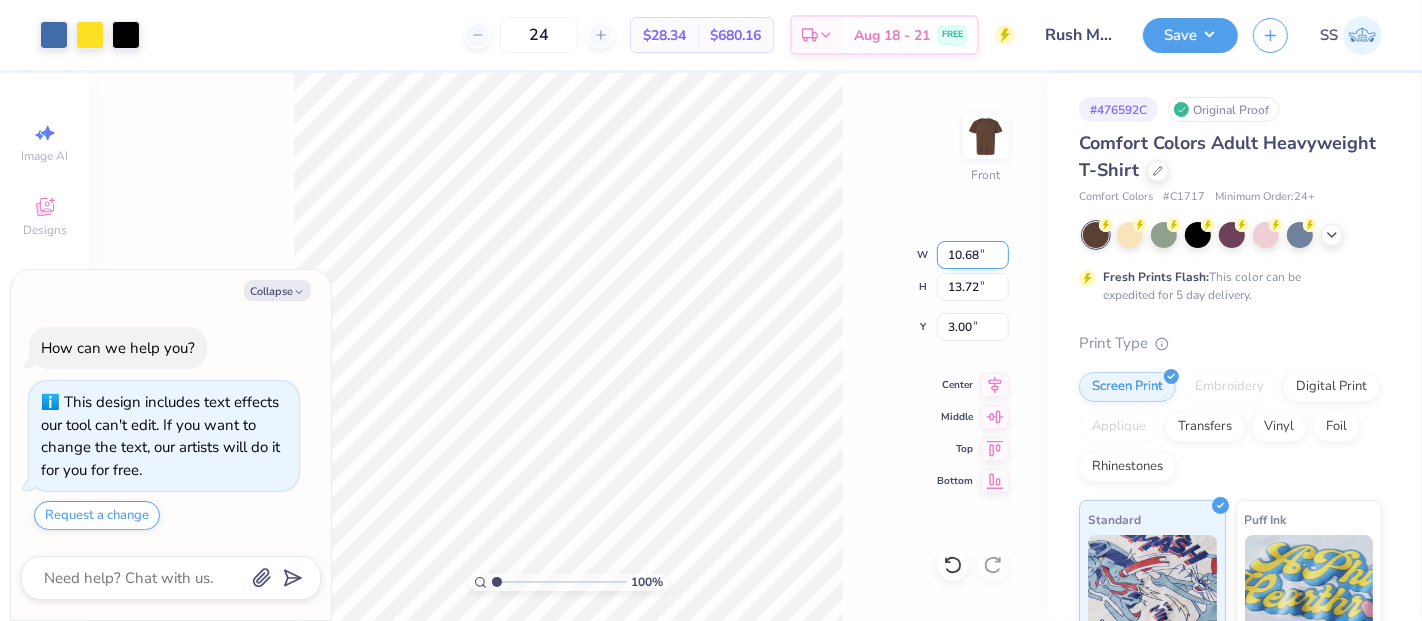 click on "10.68" at bounding box center [973, 255] 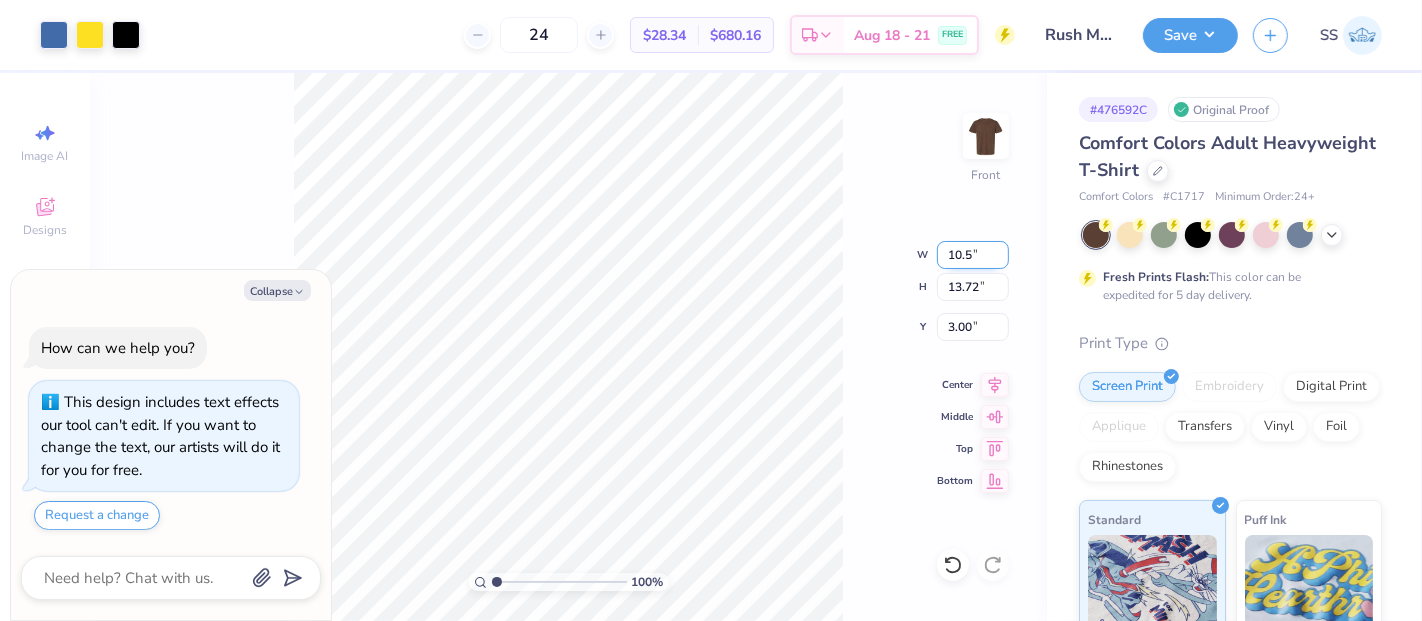 type on "10.50" 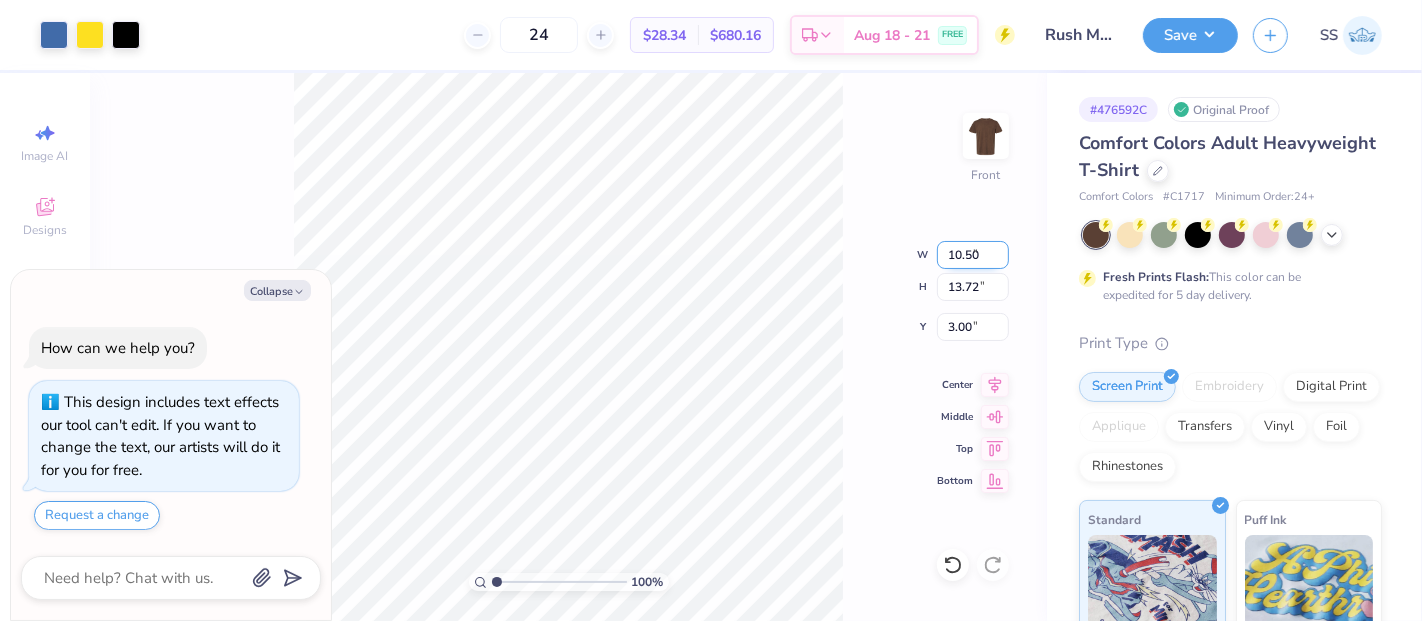 type on "x" 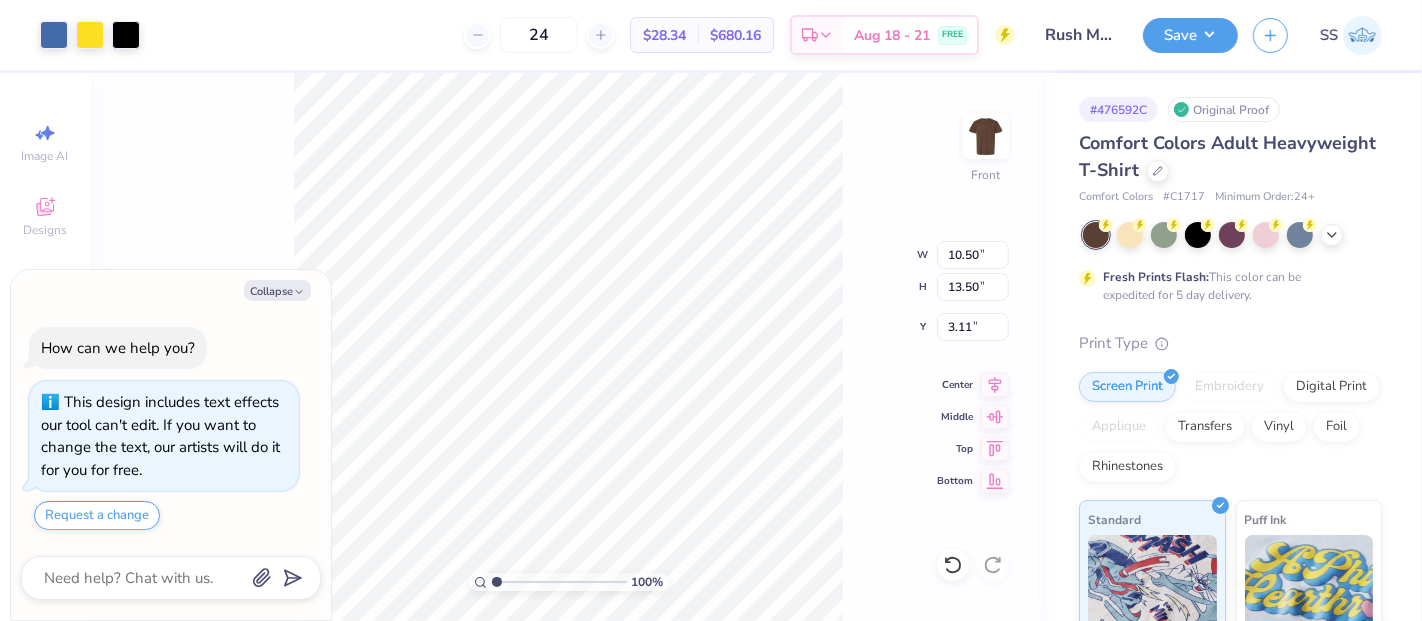 type on "x" 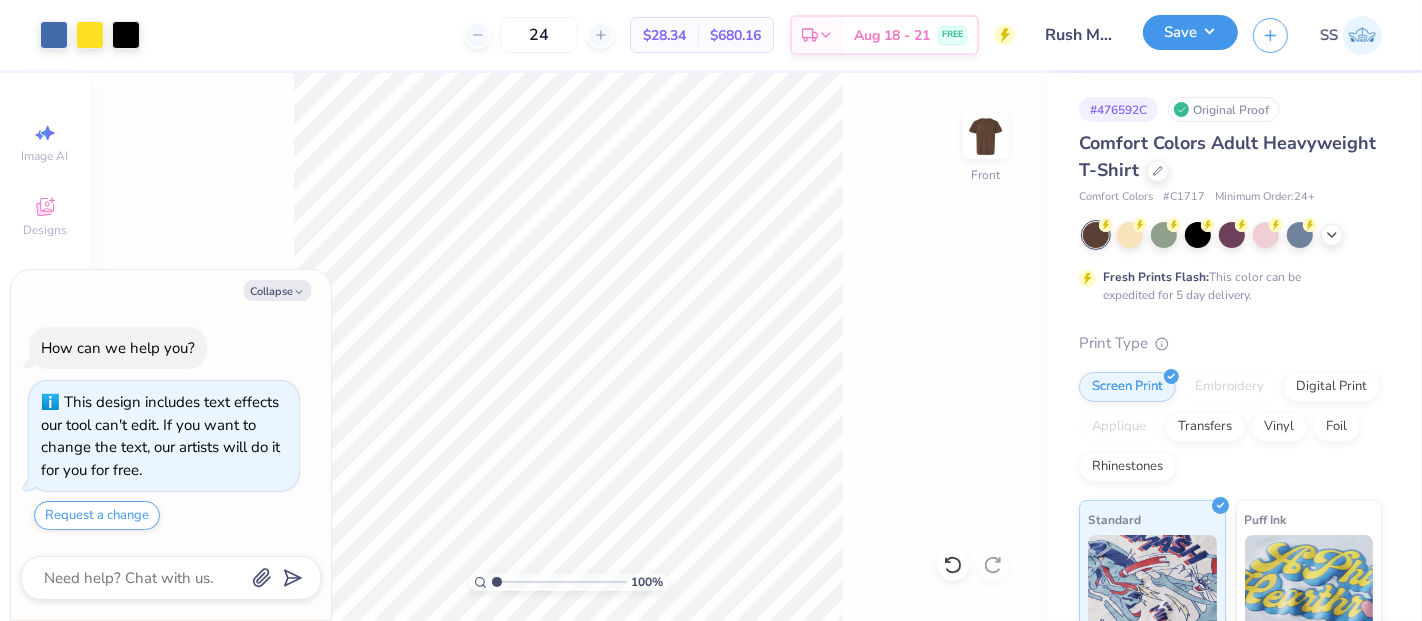 click on "Save" at bounding box center [1190, 32] 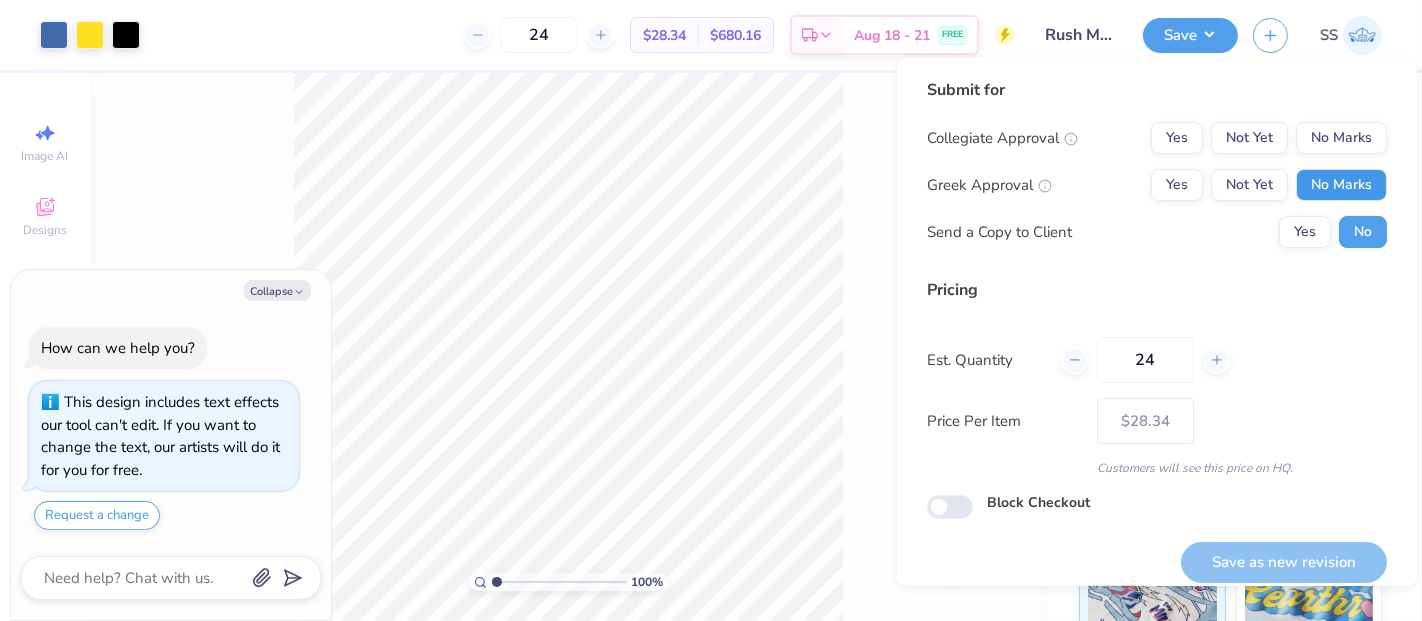 click on "No Marks" at bounding box center (1341, 185) 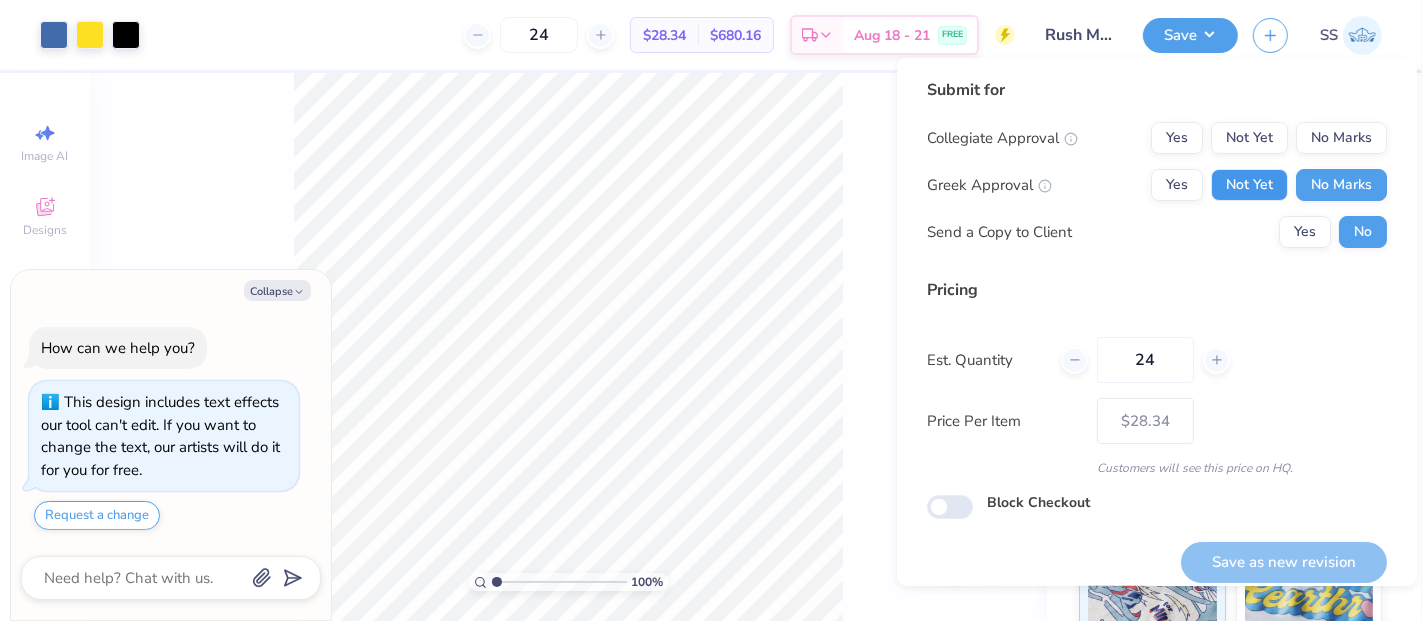 click on "Not Yet" at bounding box center (1249, 185) 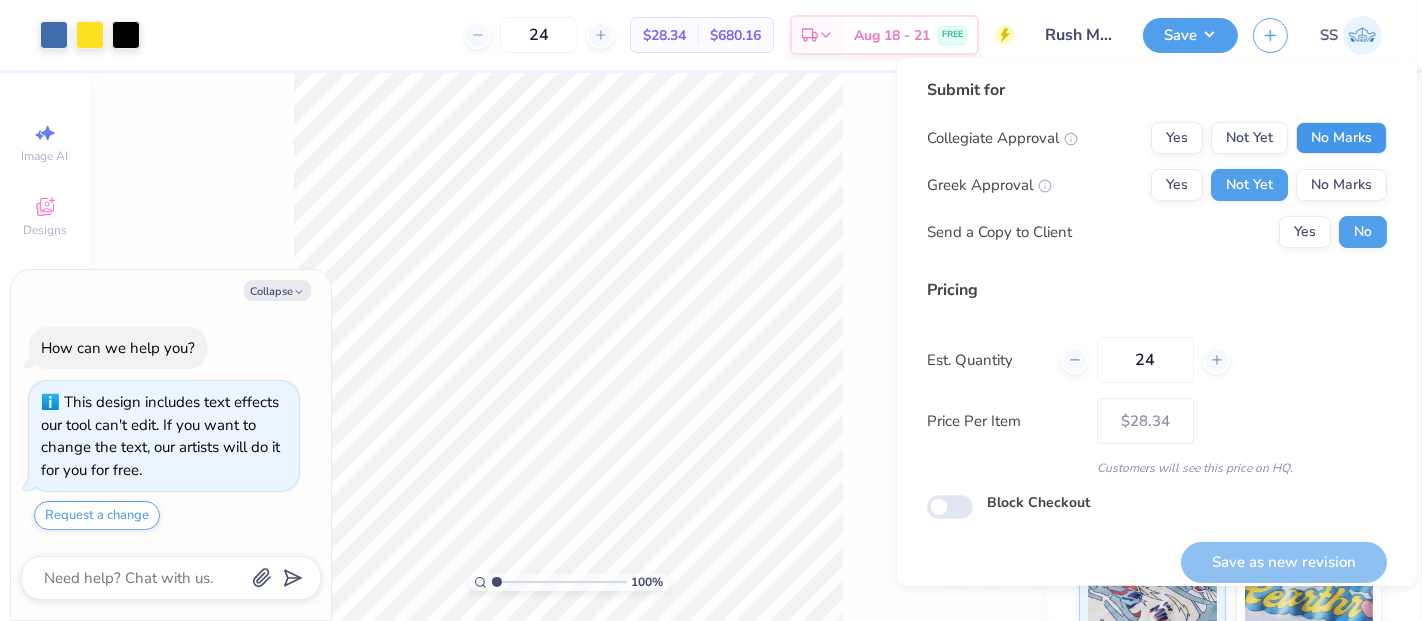 click on "No Marks" at bounding box center (1341, 138) 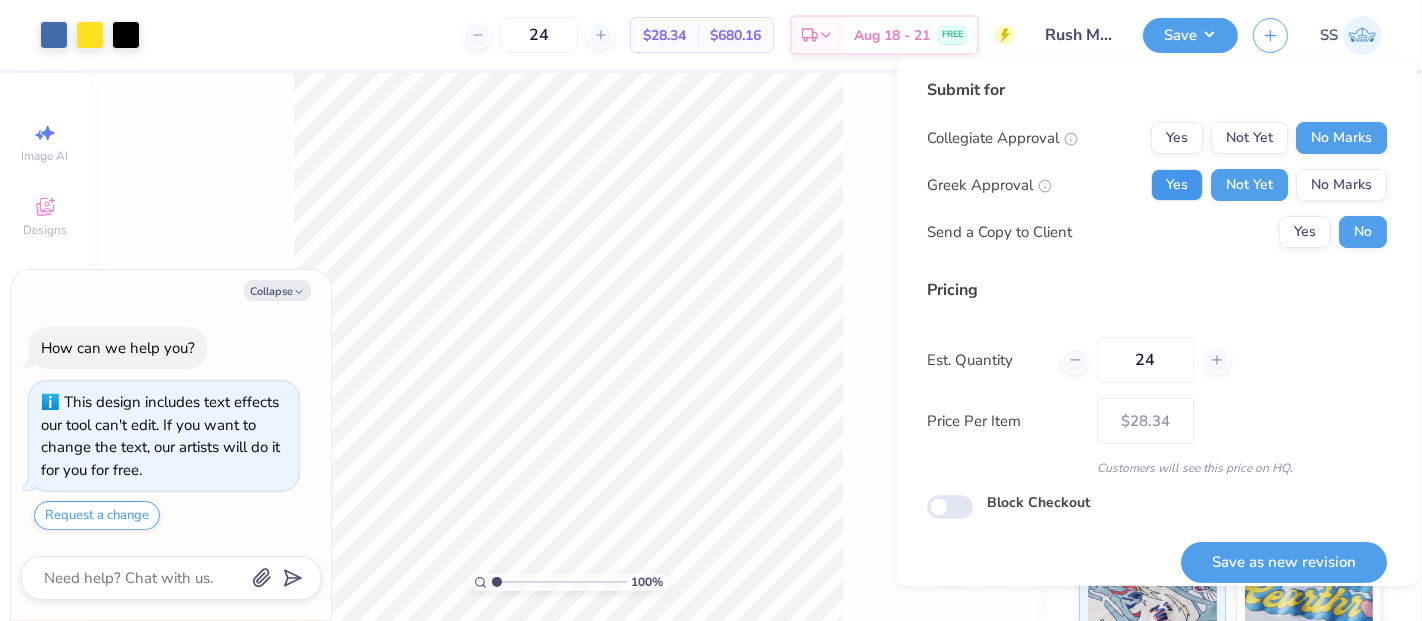 click on "Yes" at bounding box center (1177, 185) 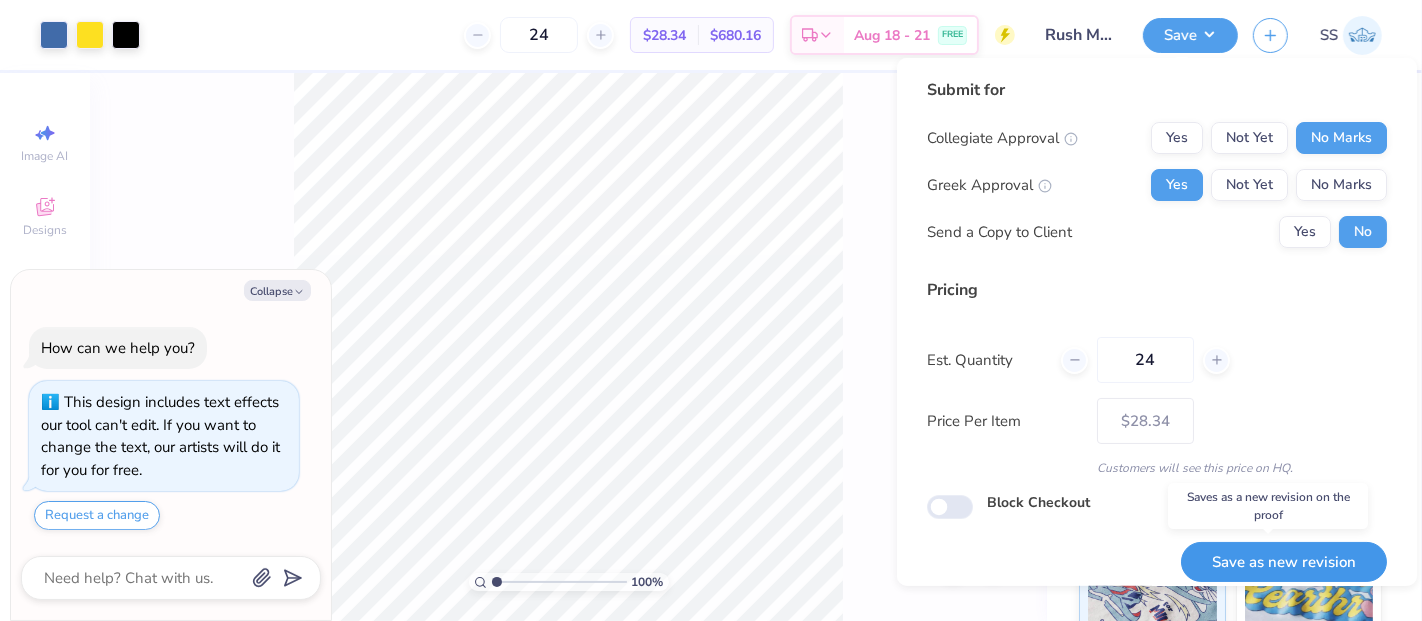 click on "Save as new revision" at bounding box center [1284, 562] 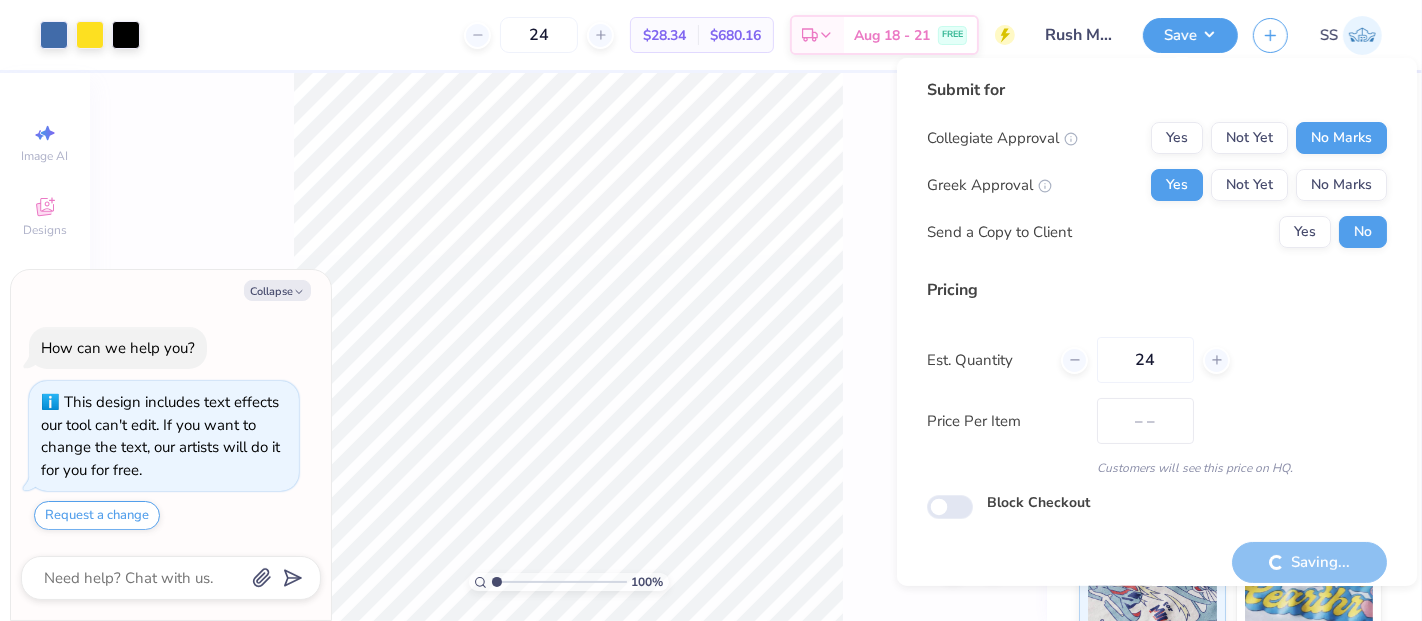 type on "$28.34" 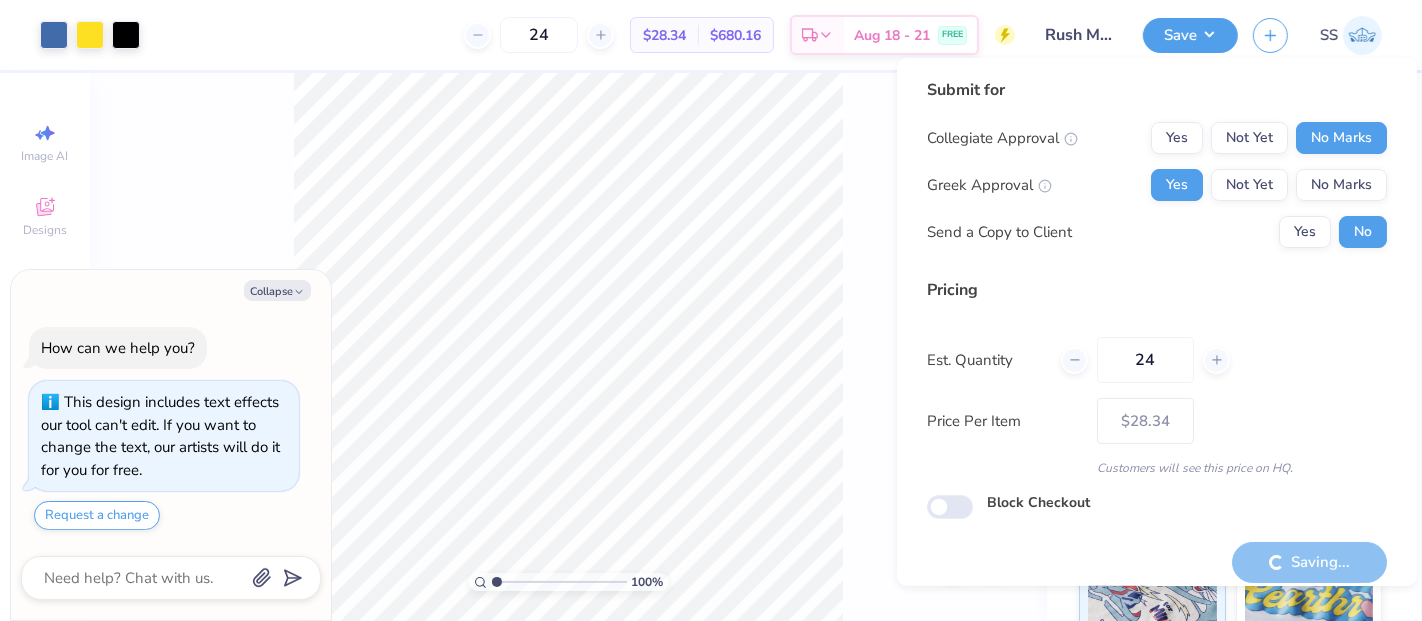 type on "x" 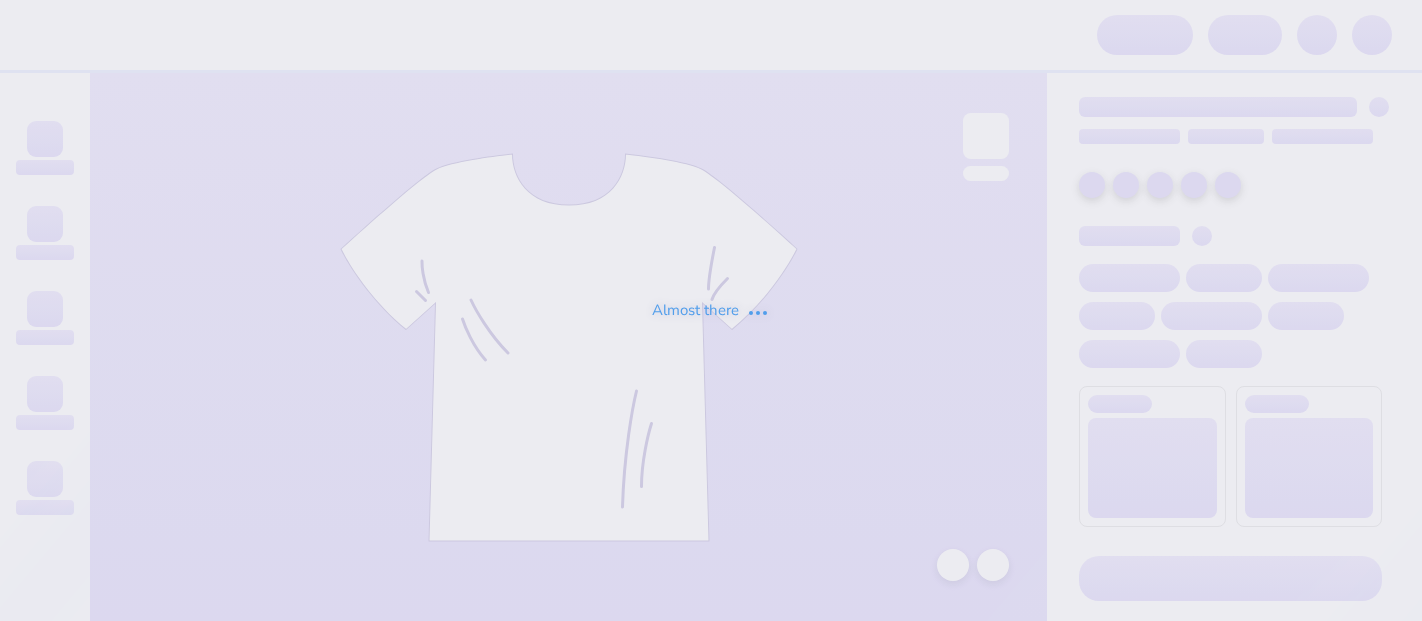 scroll, scrollTop: 0, scrollLeft: 0, axis: both 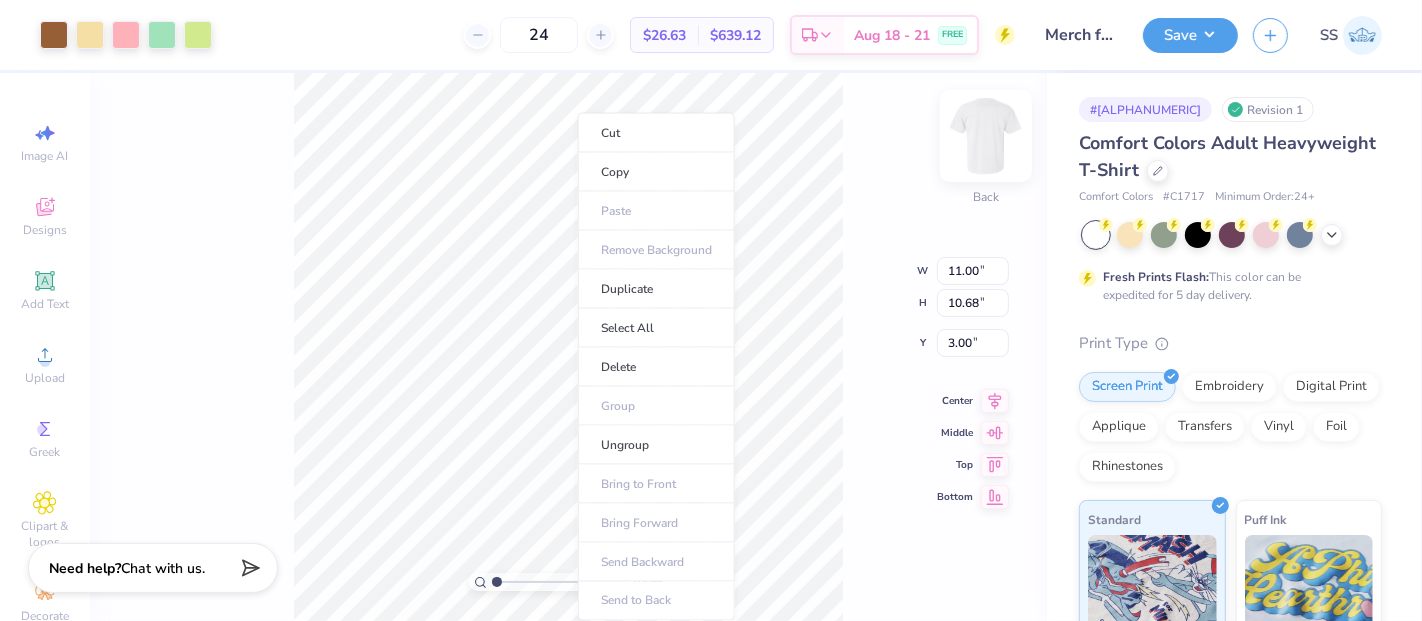 drag, startPoint x: 632, startPoint y: 126, endPoint x: 981, endPoint y: 121, distance: 349.03583 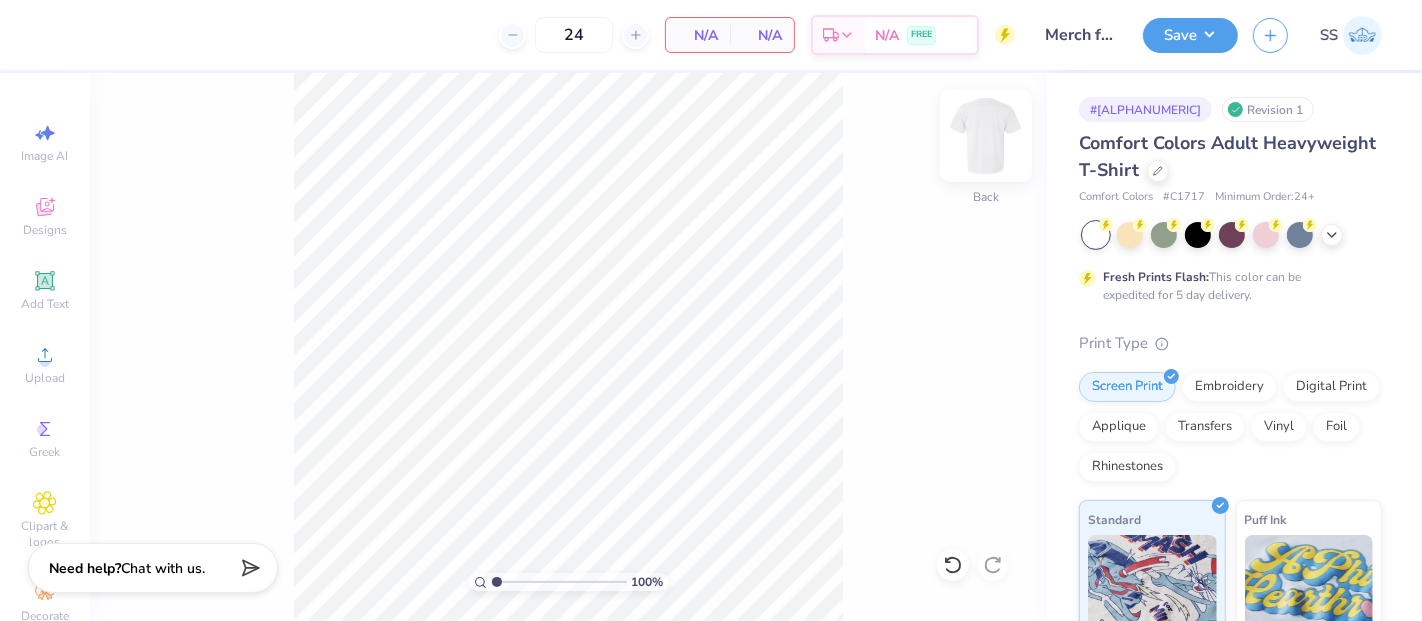 click at bounding box center (986, 136) 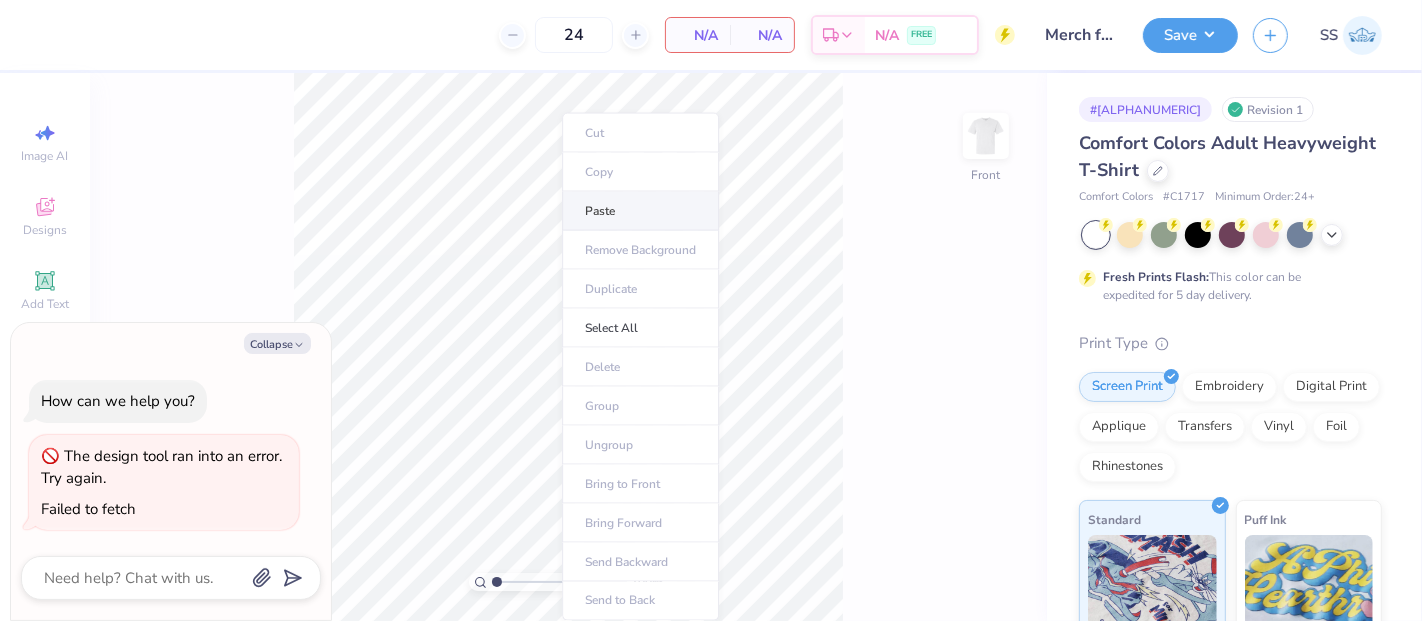click on "Paste" at bounding box center [640, 211] 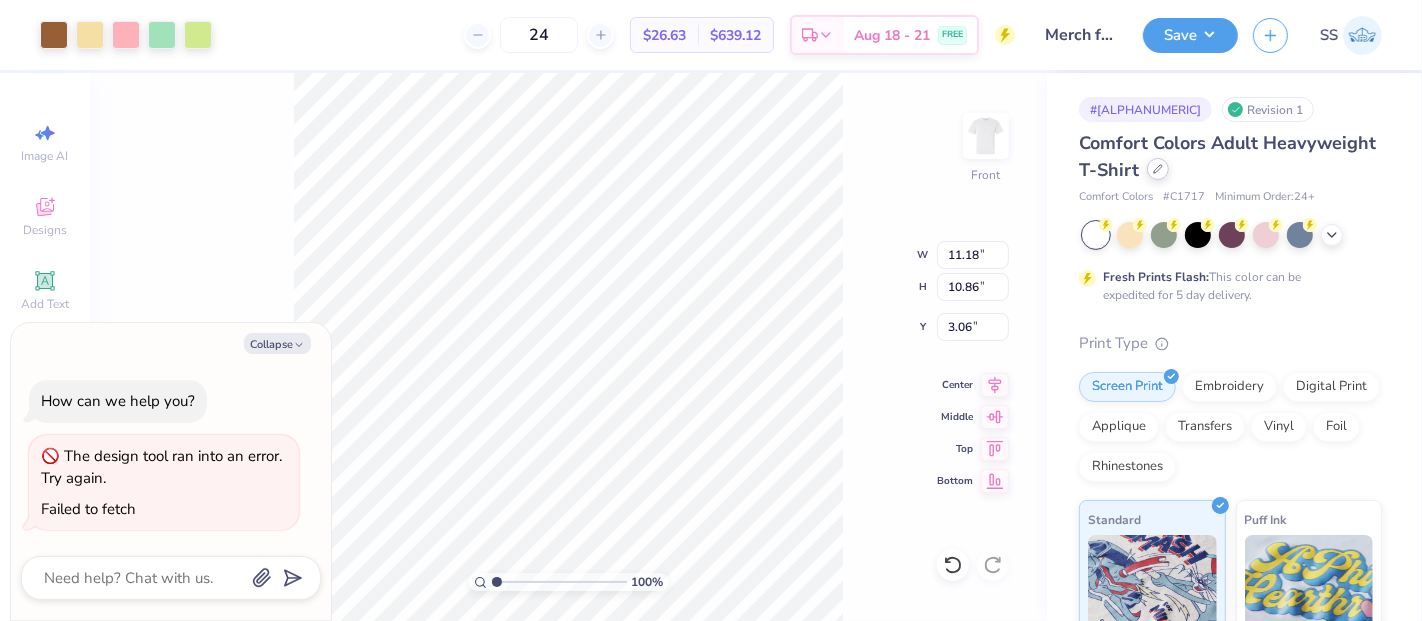click 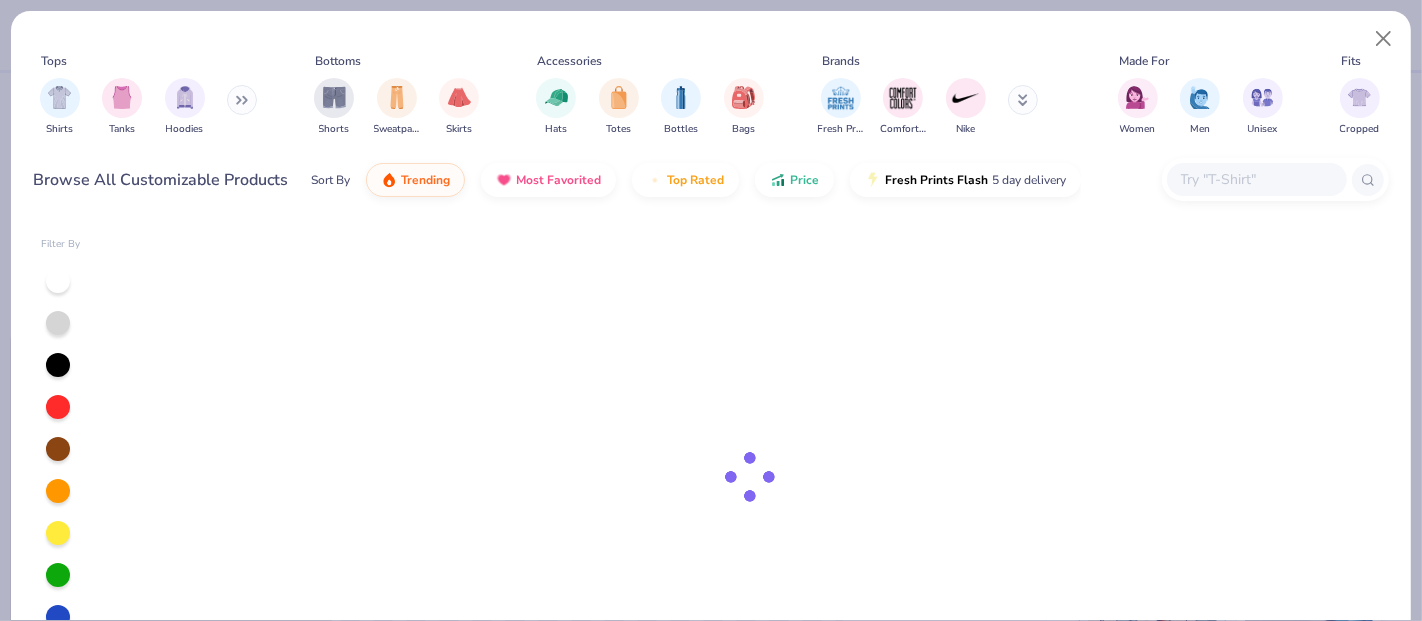 click at bounding box center [1256, 179] 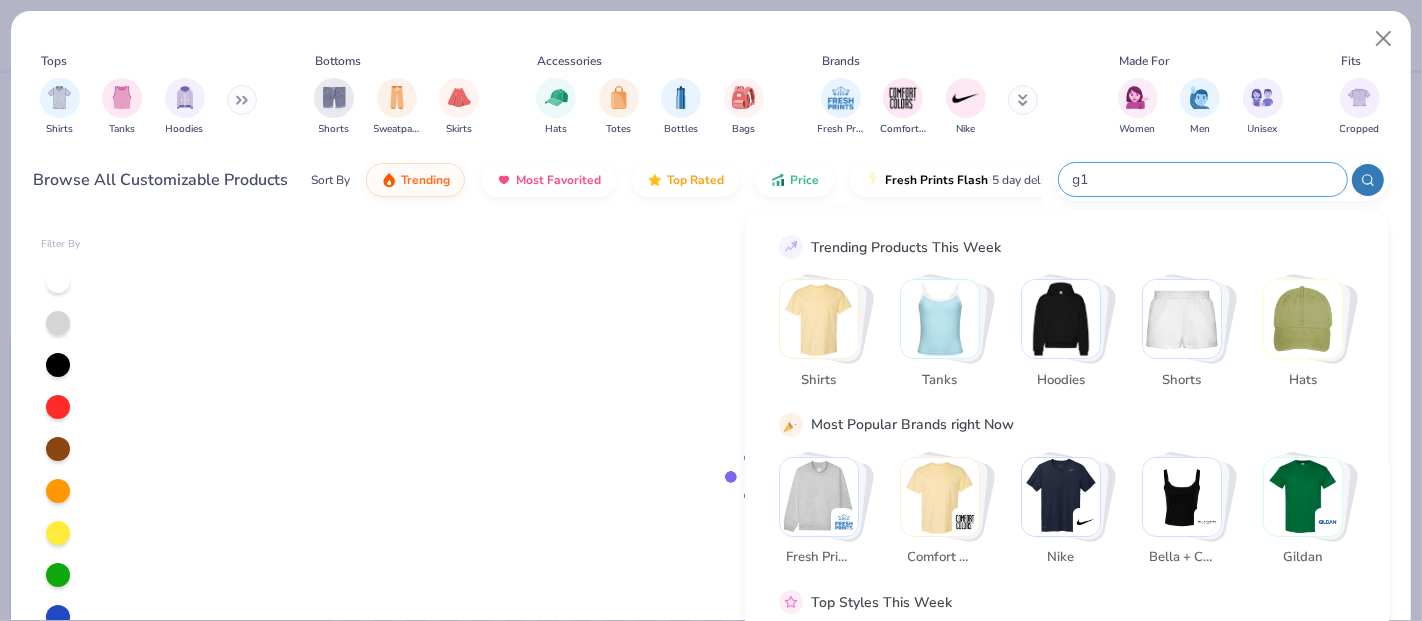 type on "g18" 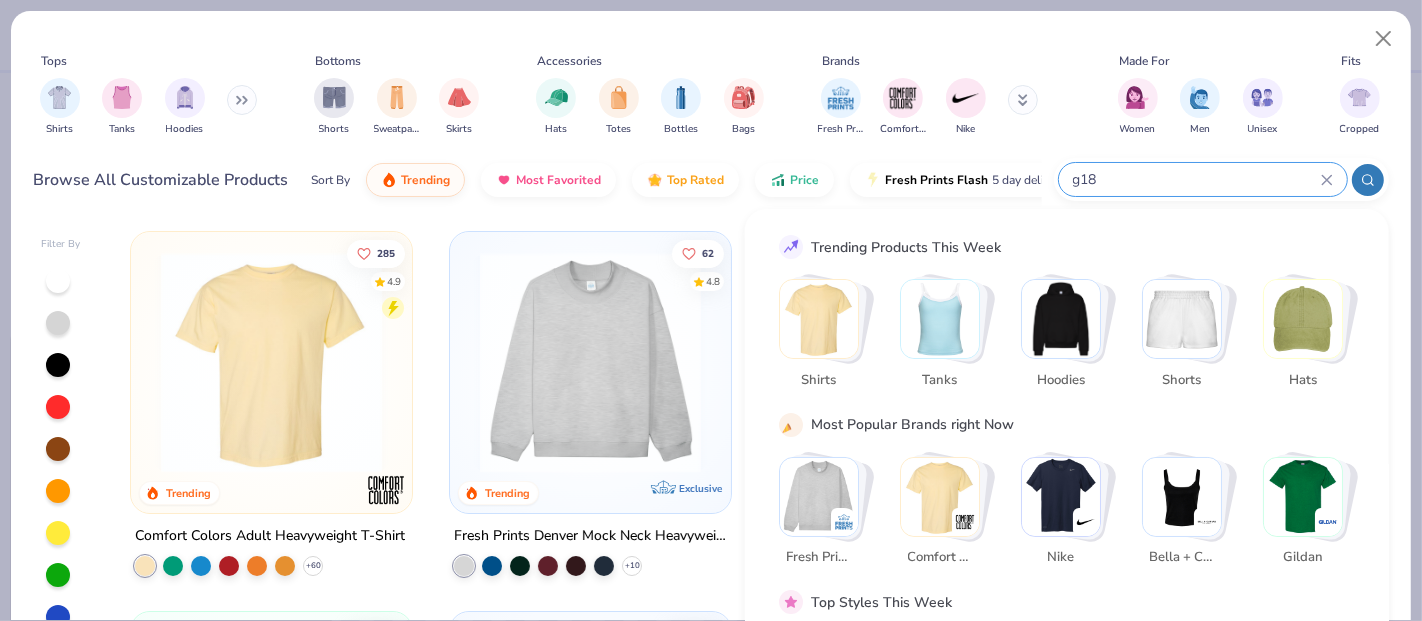 type on "x" 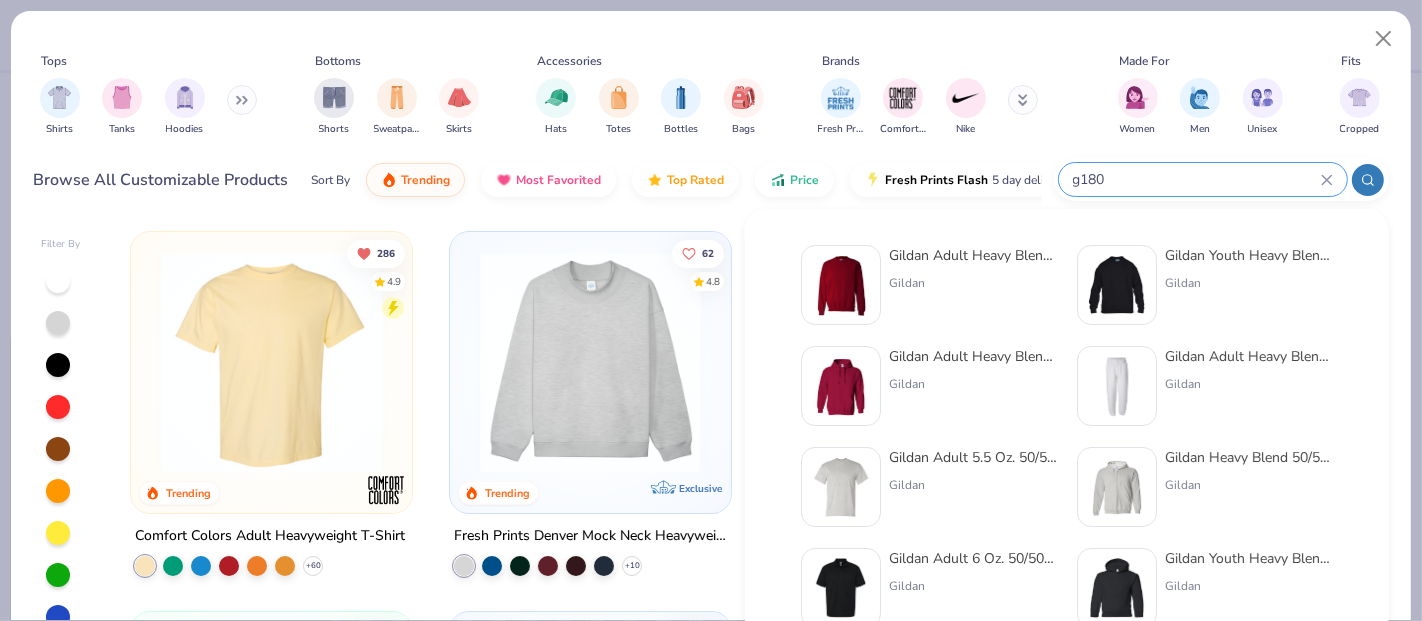 type on "g180" 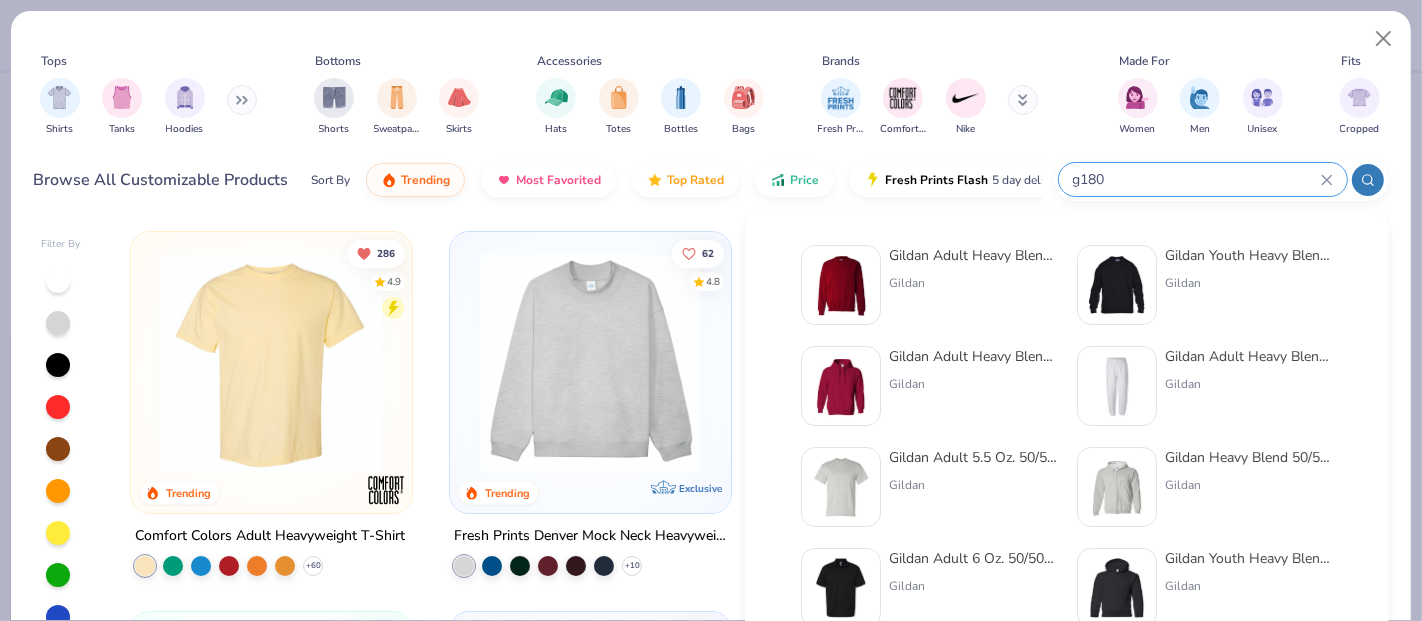 click on "Gildan Adult Heavy Blend Adult 8 Oz. 50/50 Fleece Crew" at bounding box center [973, 255] 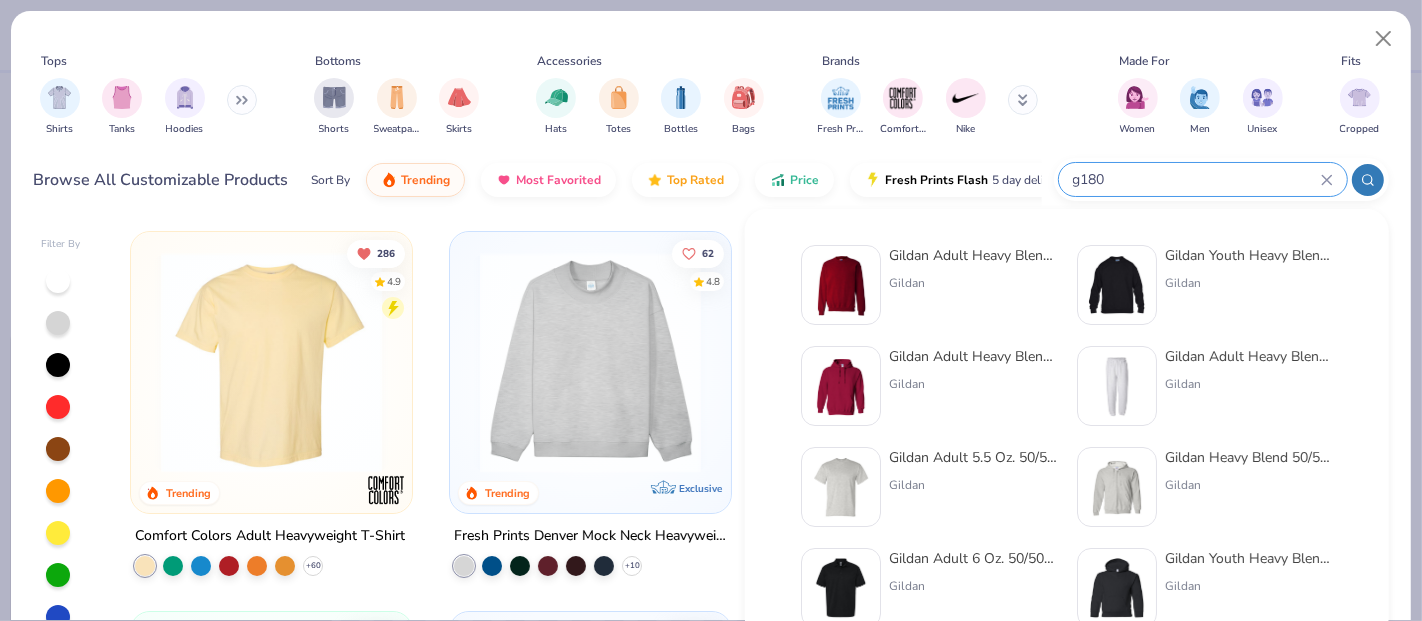 type 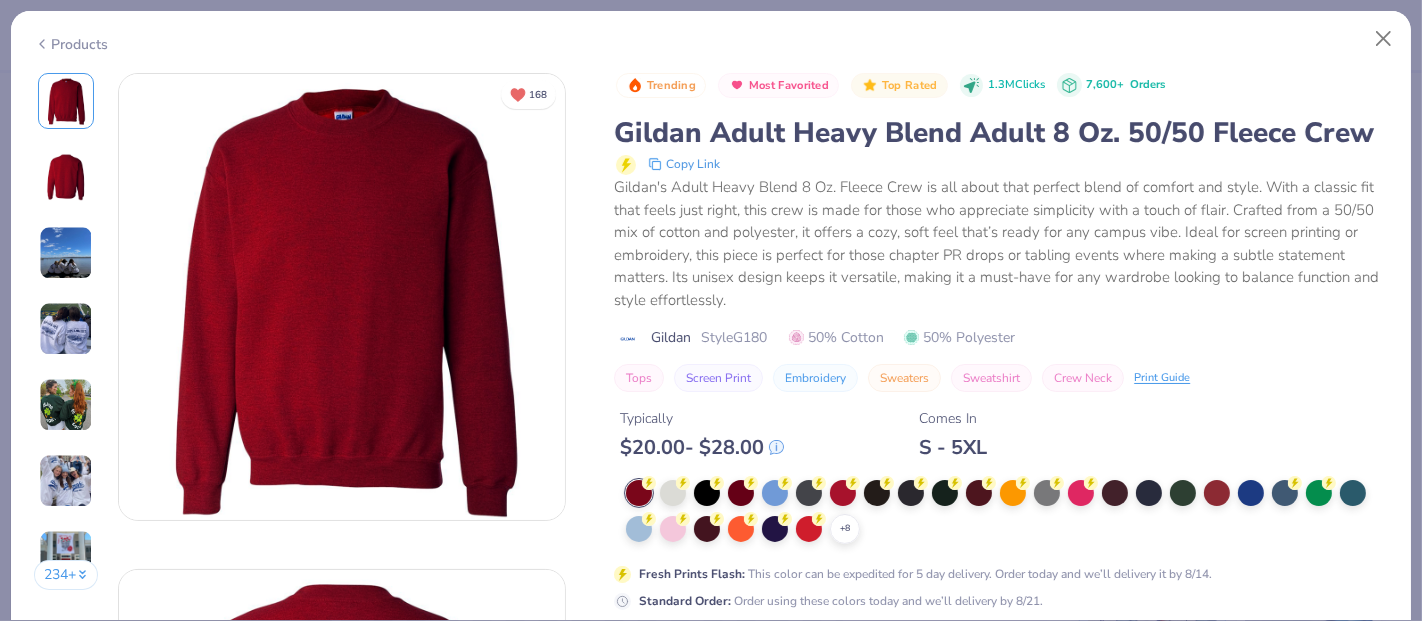 scroll, scrollTop: 111, scrollLeft: 0, axis: vertical 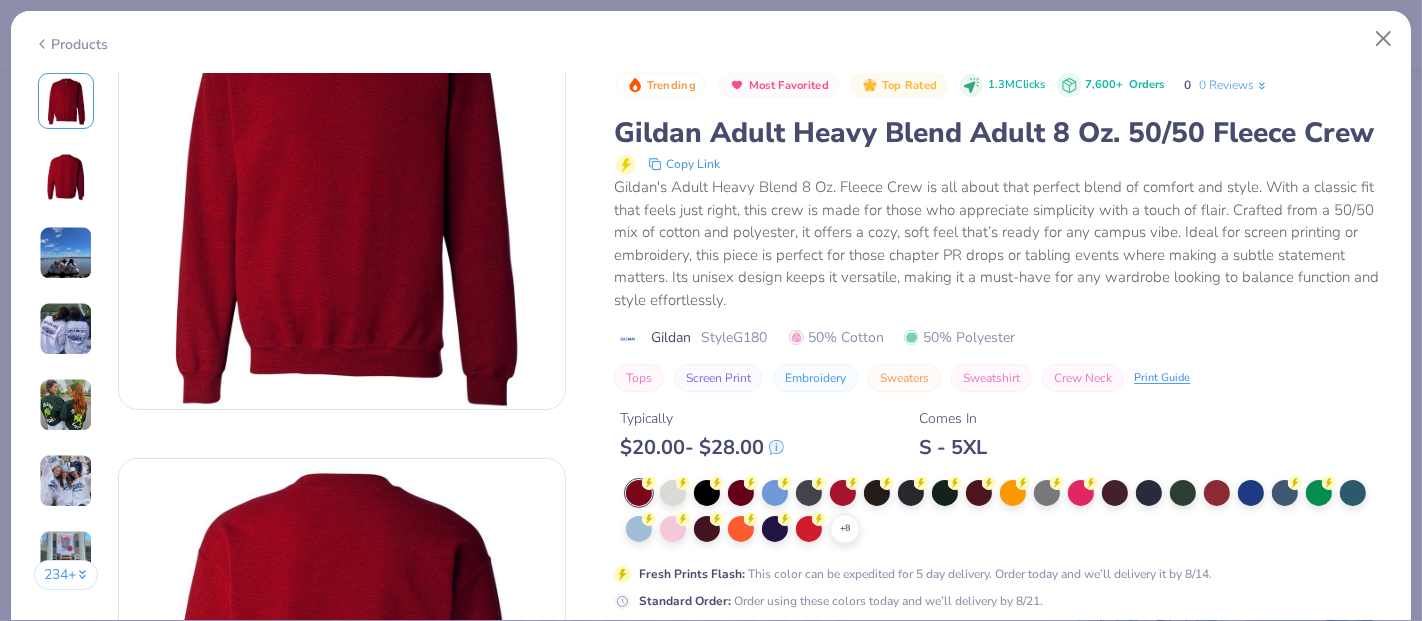 drag, startPoint x: 677, startPoint y: 534, endPoint x: 1048, endPoint y: 443, distance: 381.99738 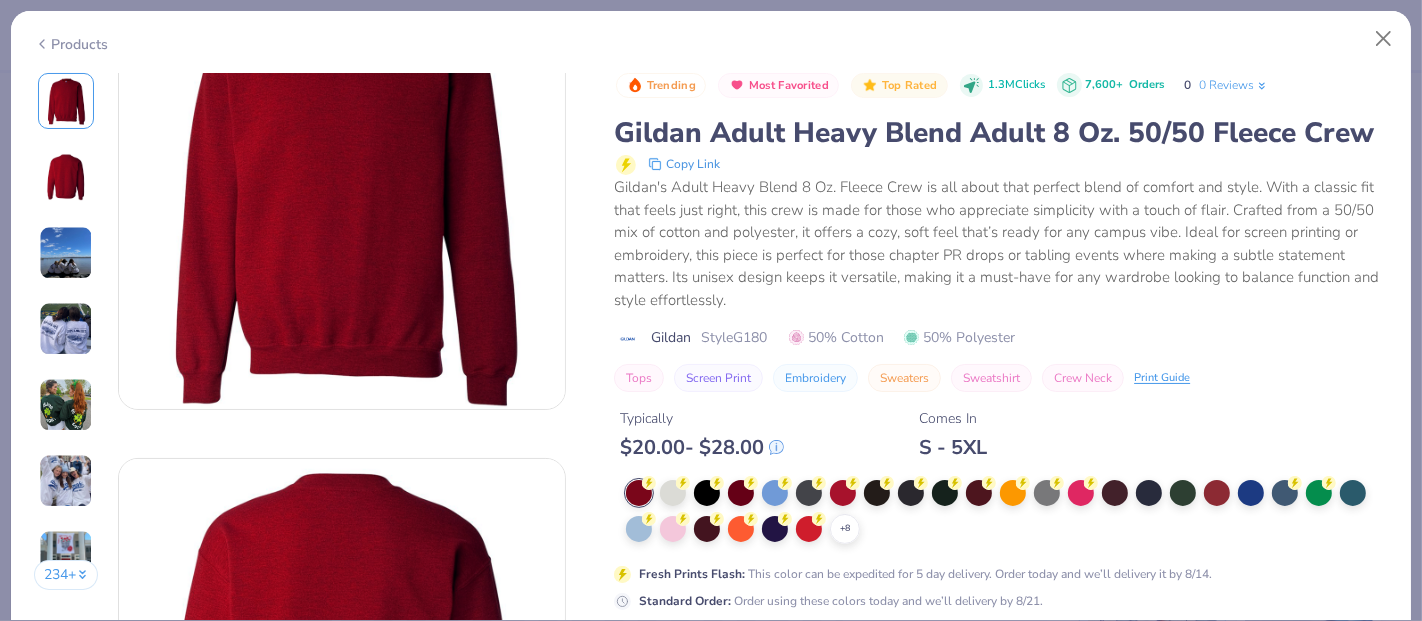 click at bounding box center [673, 493] 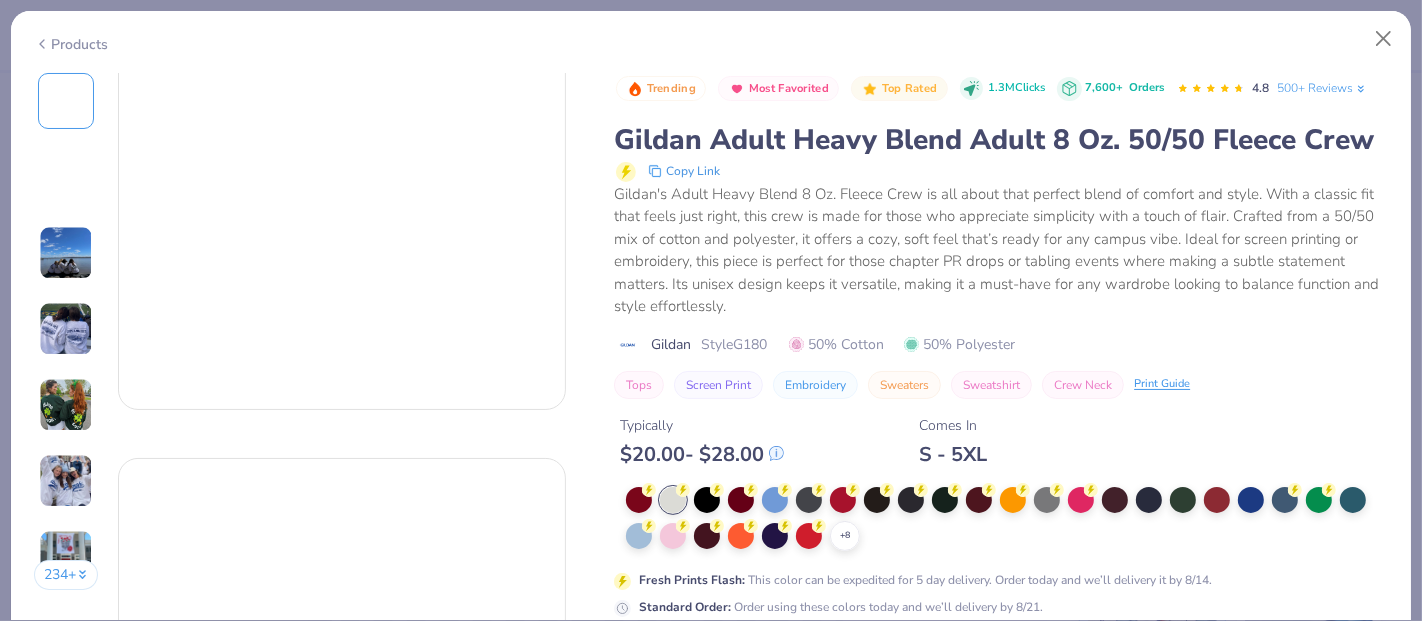 scroll, scrollTop: 3033, scrollLeft: 0, axis: vertical 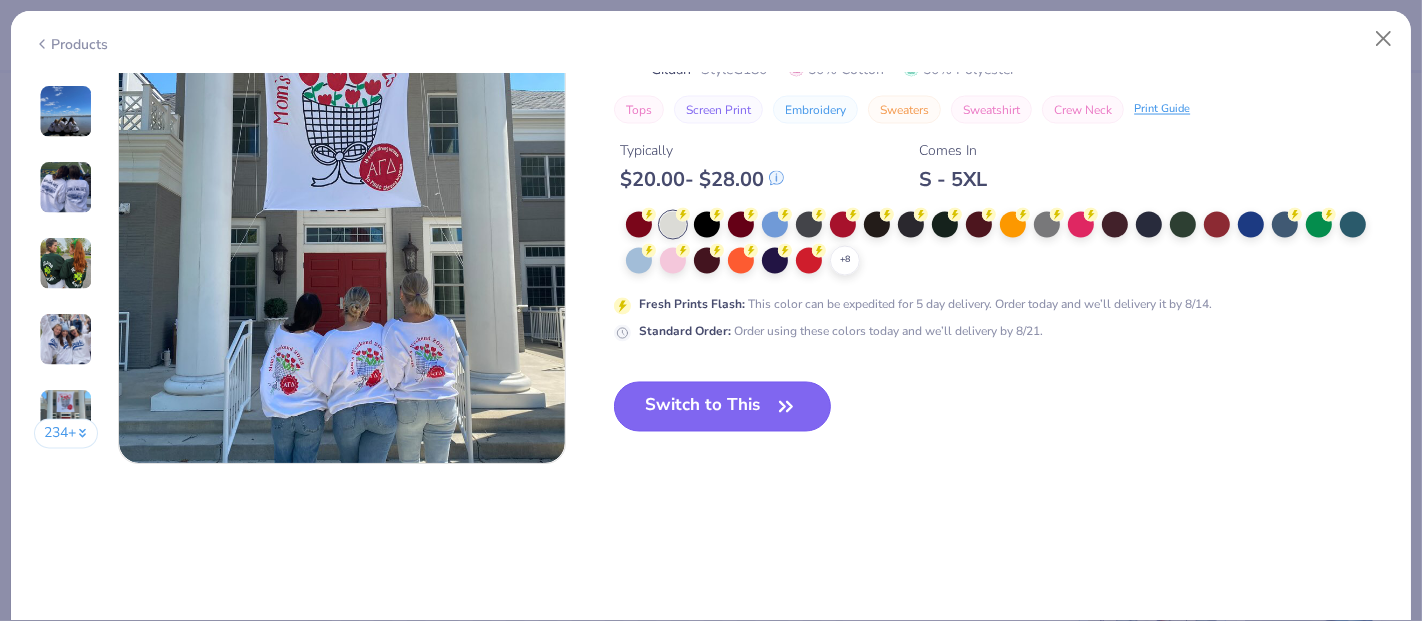 click on "Switch to This" at bounding box center [722, 407] 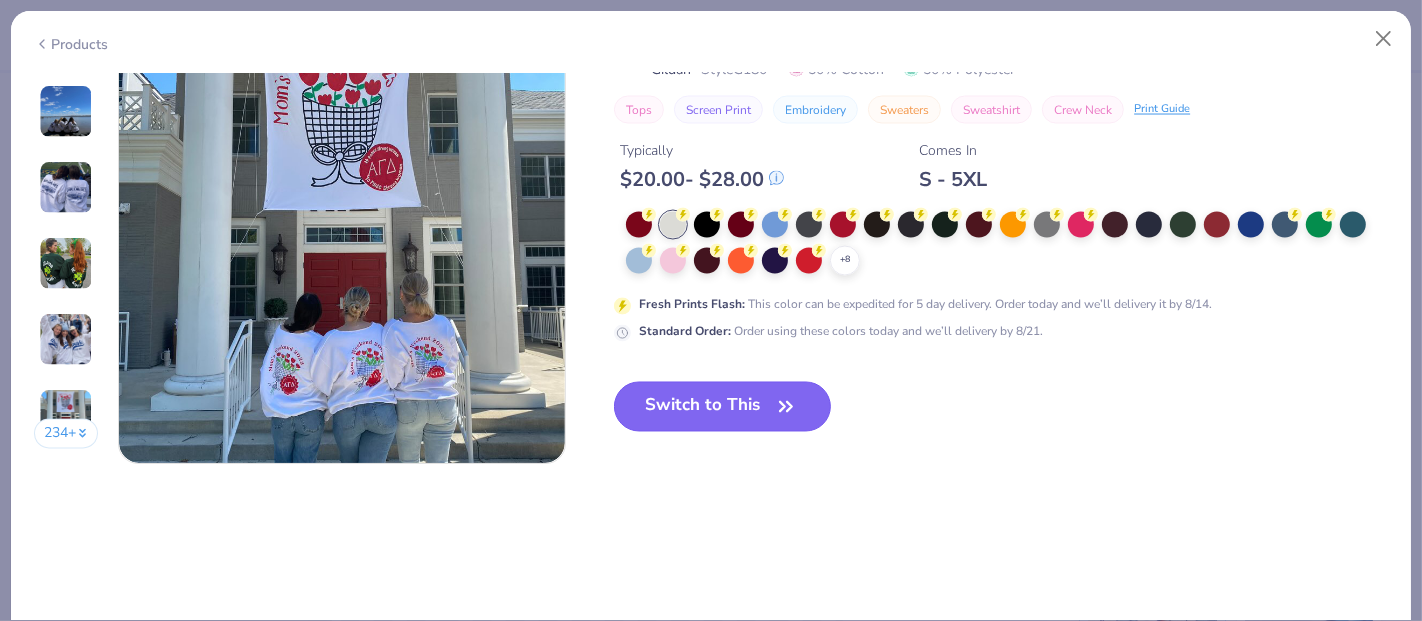 click on "Switch to This" at bounding box center (722, 407) 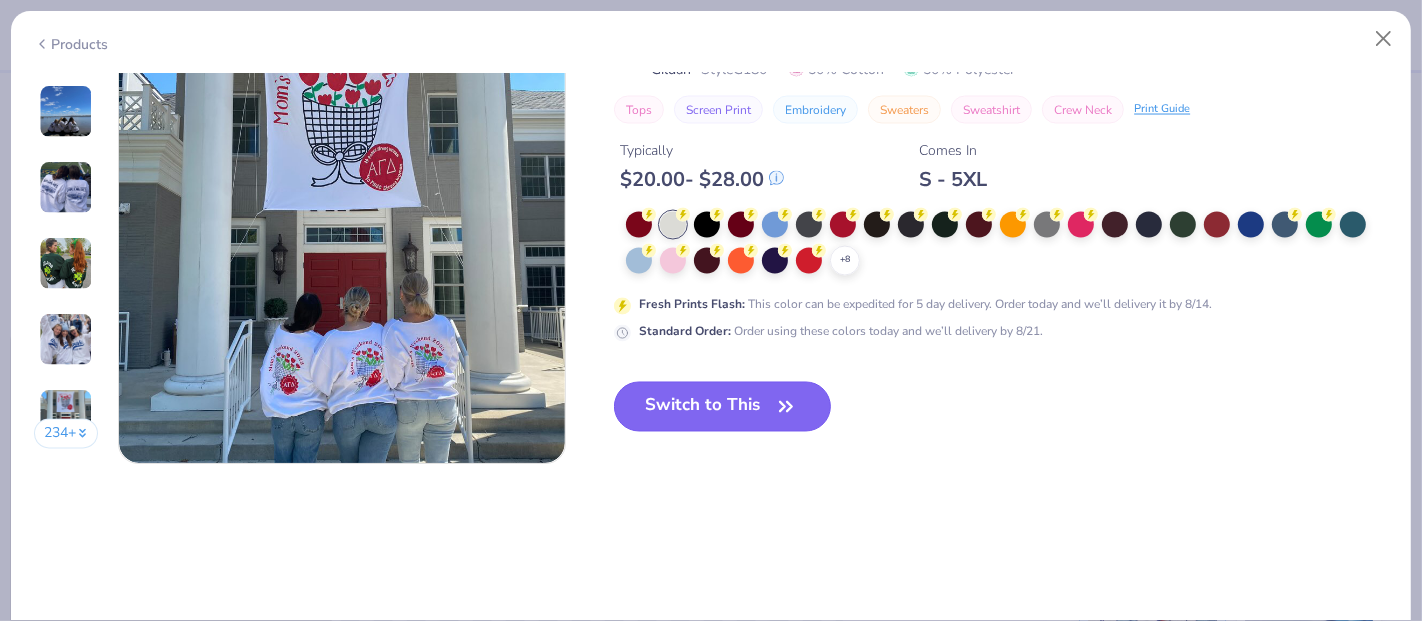 click on "Switch to This" at bounding box center [722, 407] 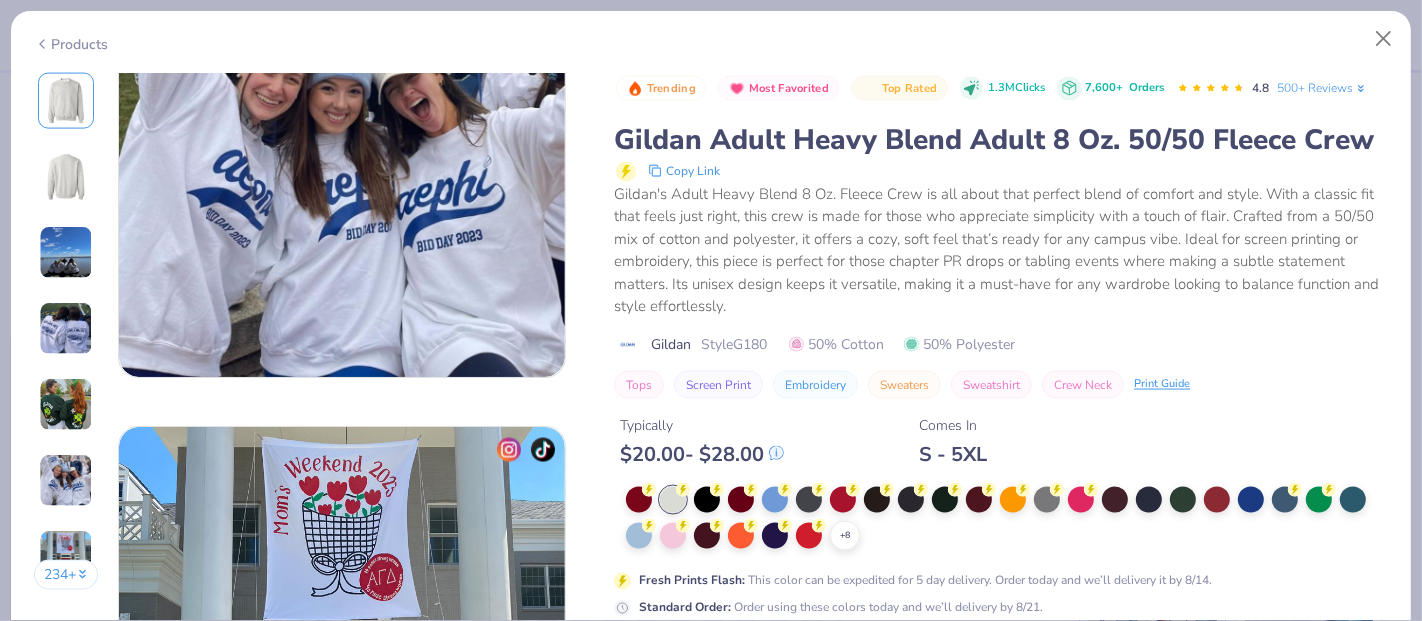scroll, scrollTop: 2477, scrollLeft: 0, axis: vertical 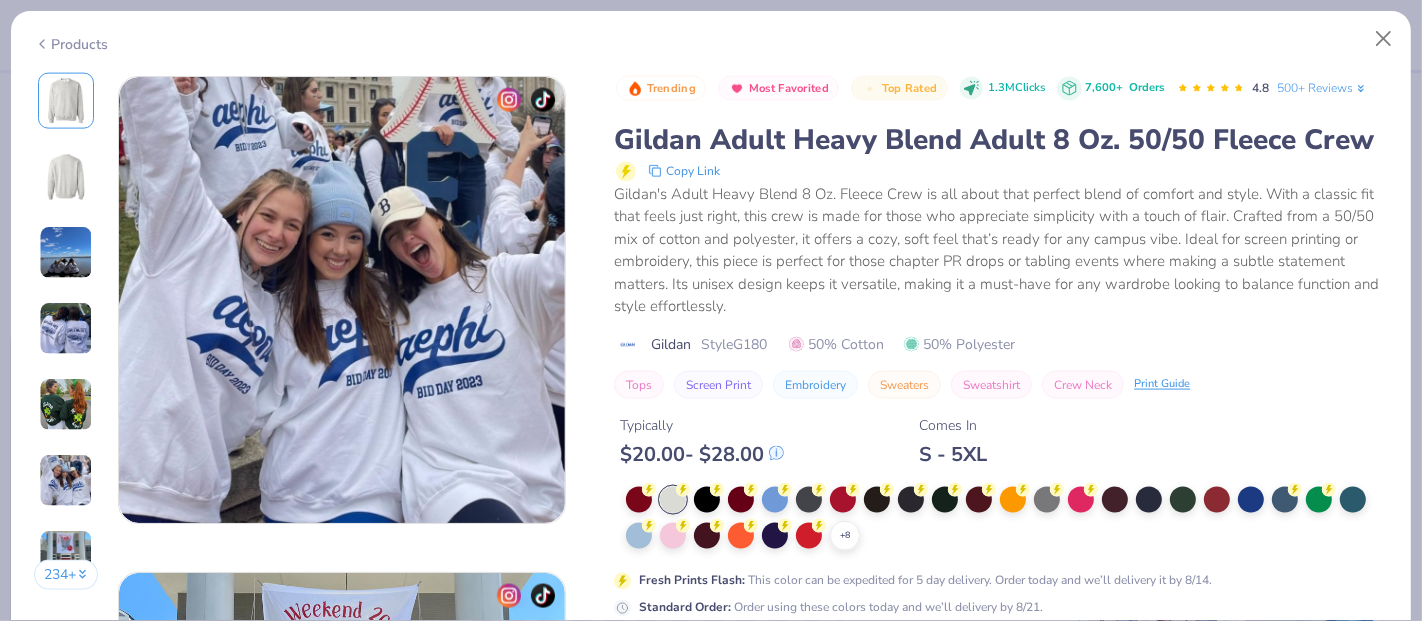click at bounding box center (673, 500) 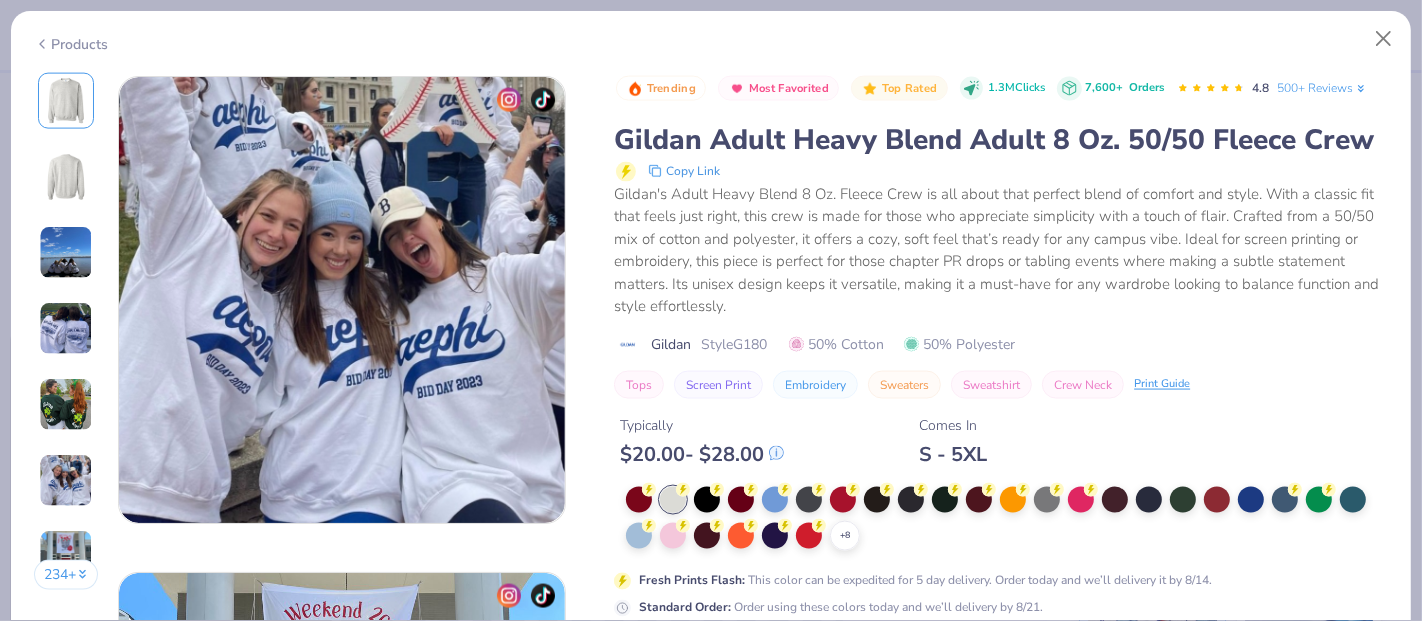 scroll, scrollTop: 2774, scrollLeft: 0, axis: vertical 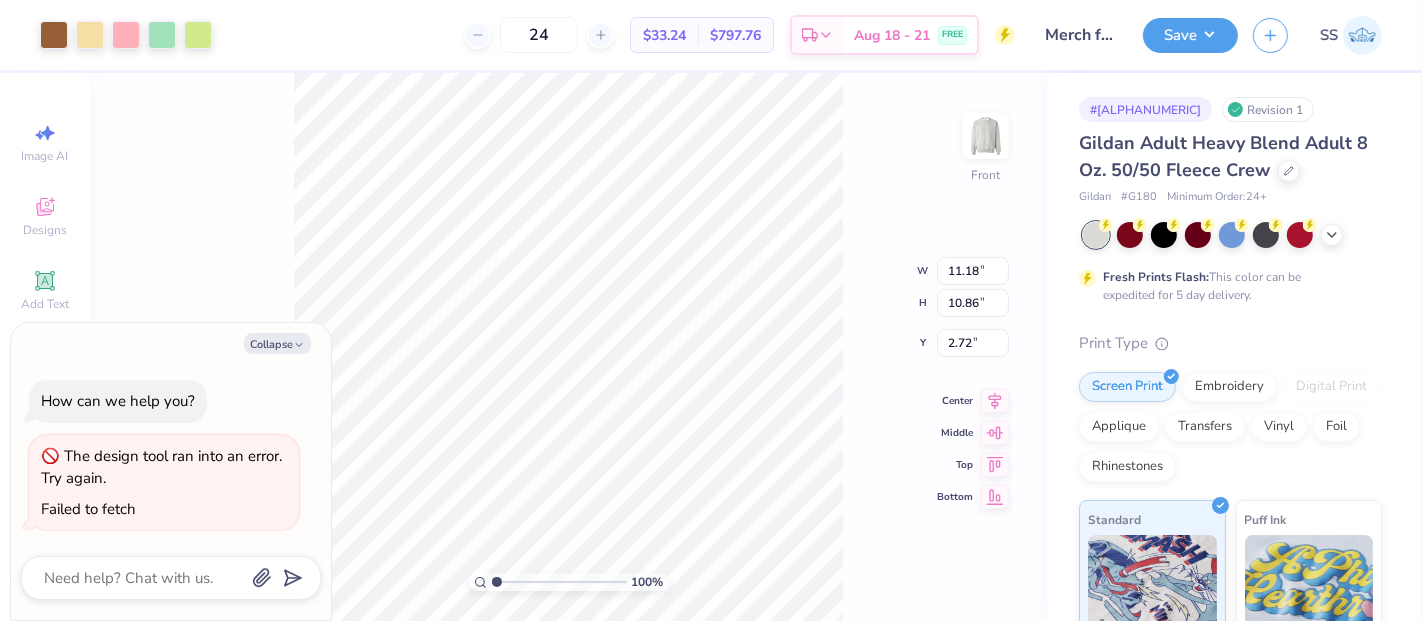 type on "x" 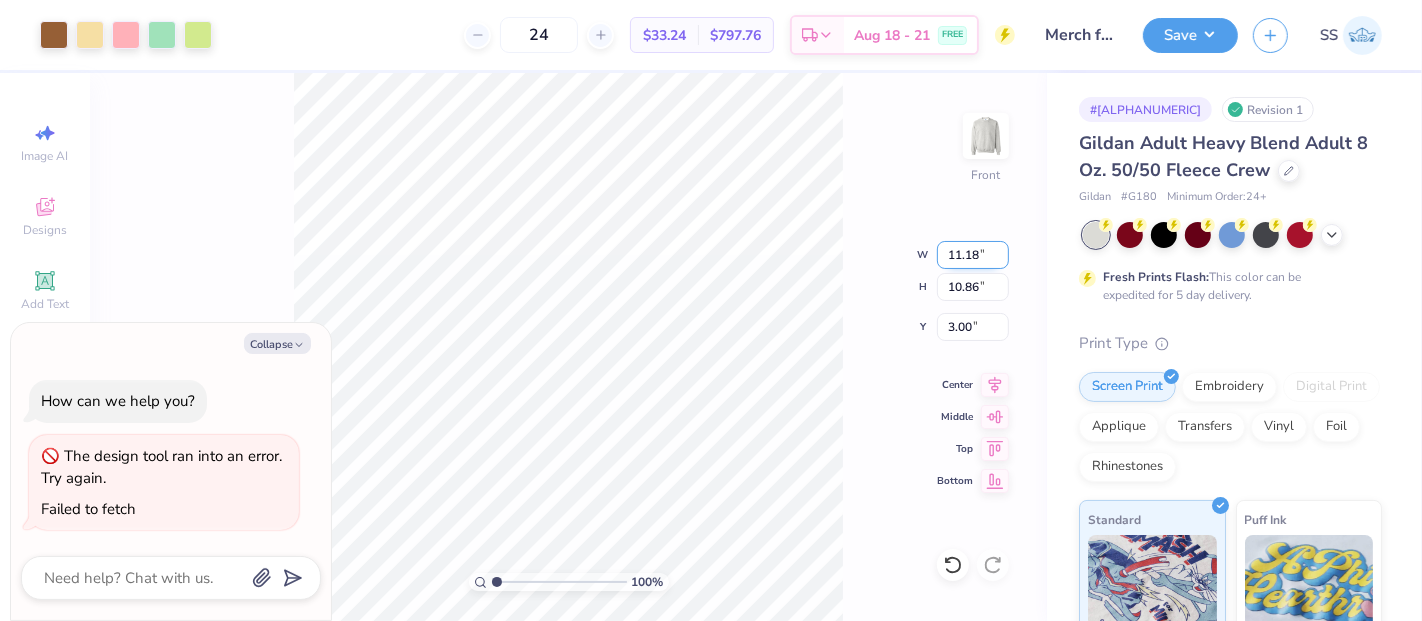 click on "11.18" at bounding box center [973, 255] 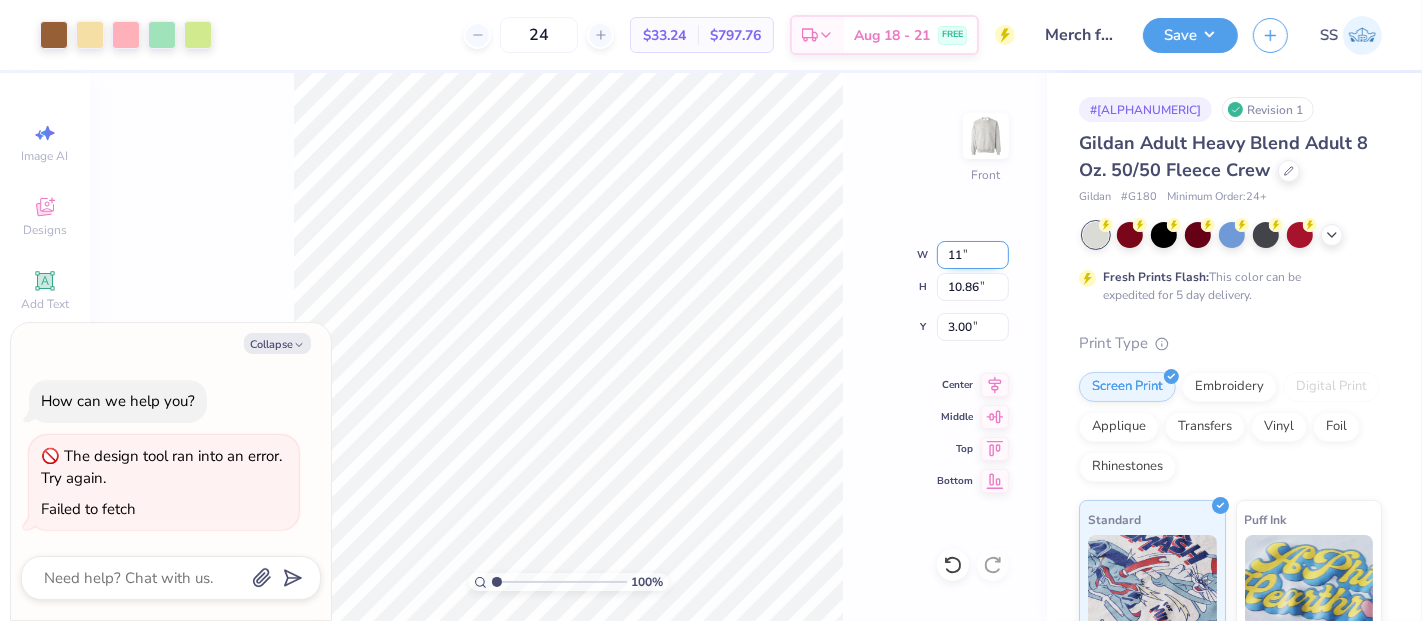 type on "11" 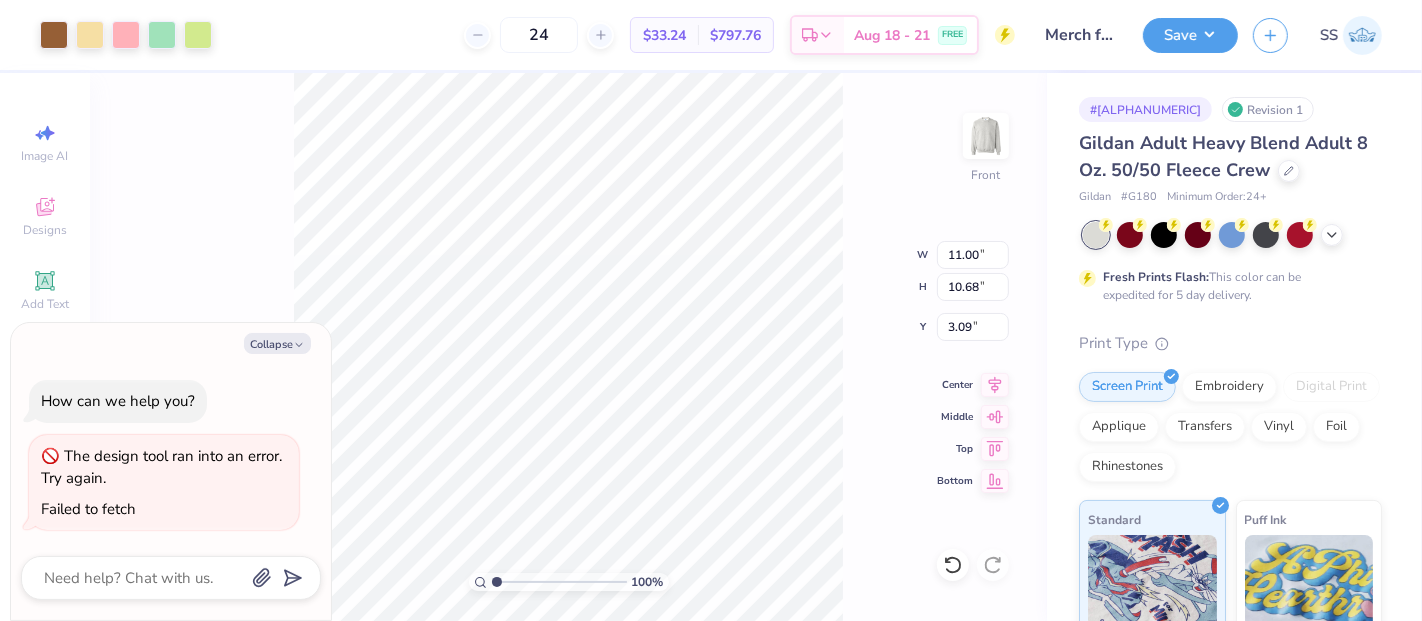 type on "x" 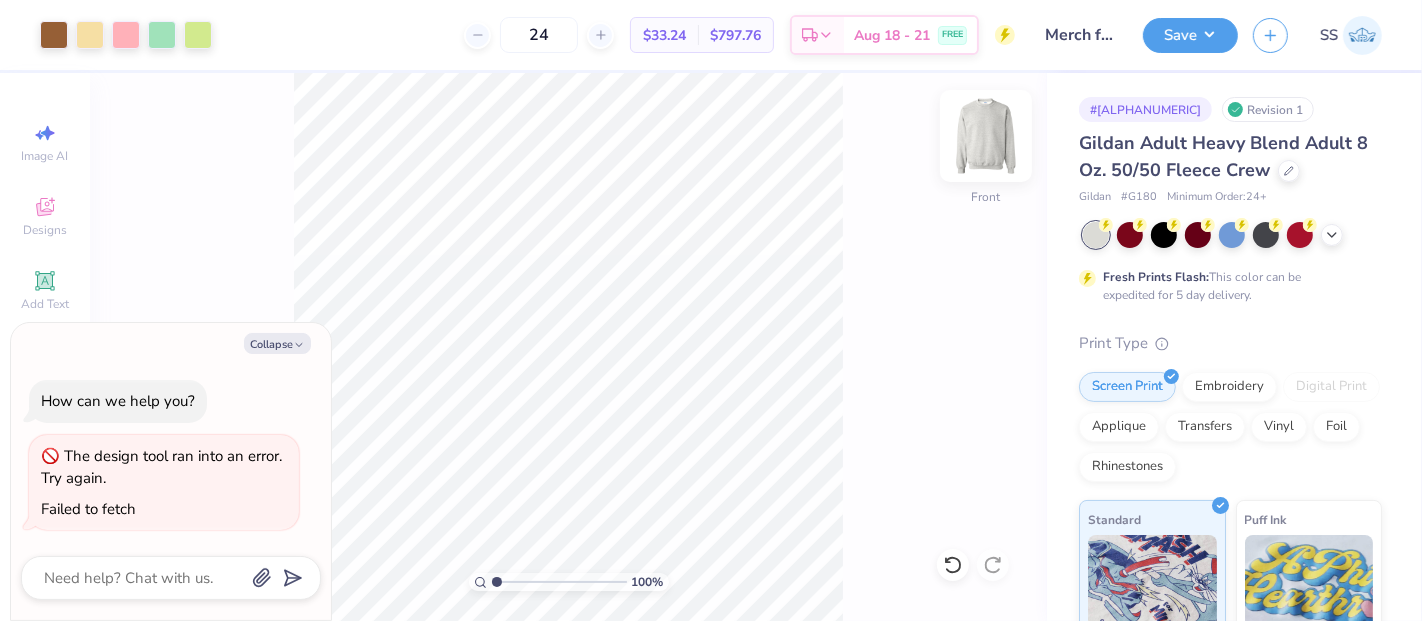 click at bounding box center [986, 136] 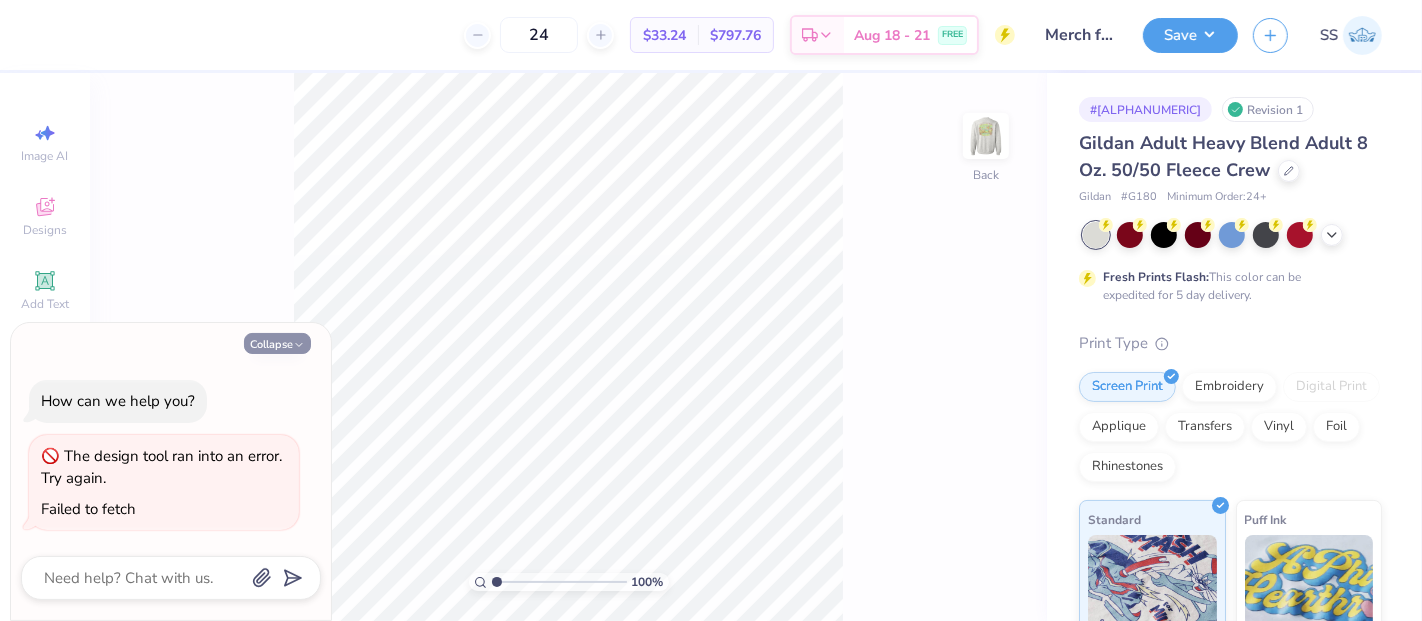 click on "Collapse" at bounding box center [277, 343] 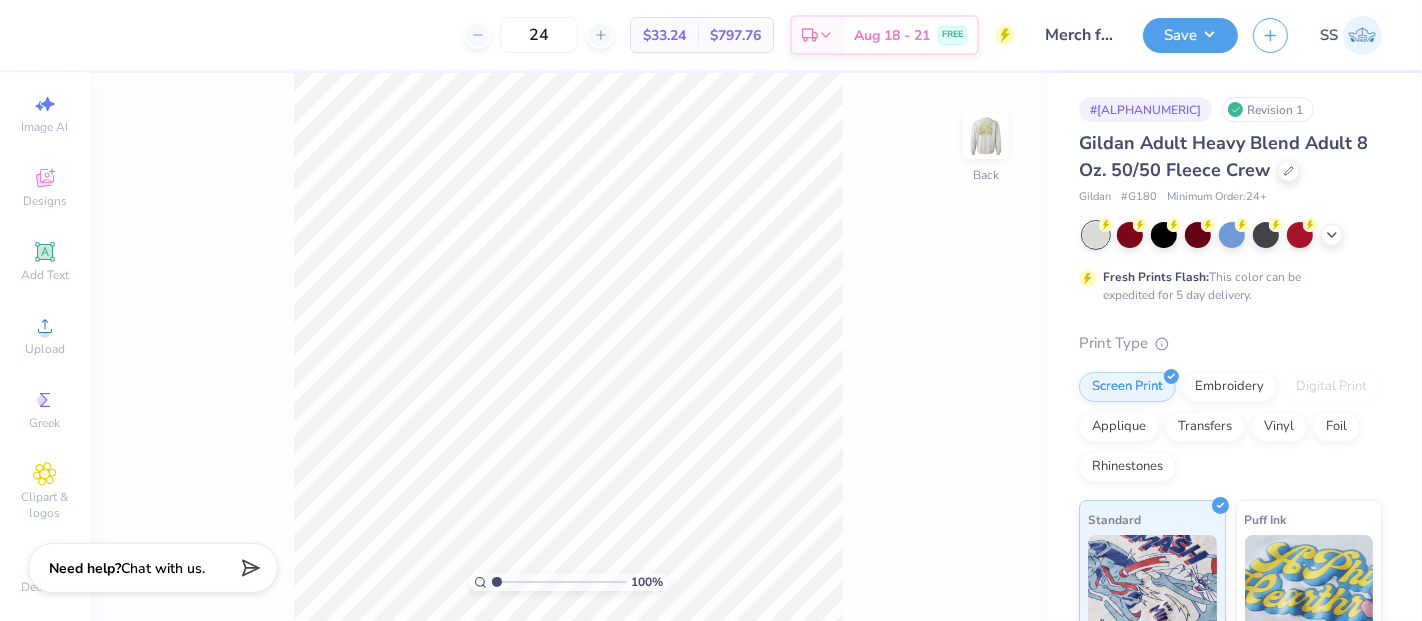 scroll, scrollTop: 69, scrollLeft: 0, axis: vertical 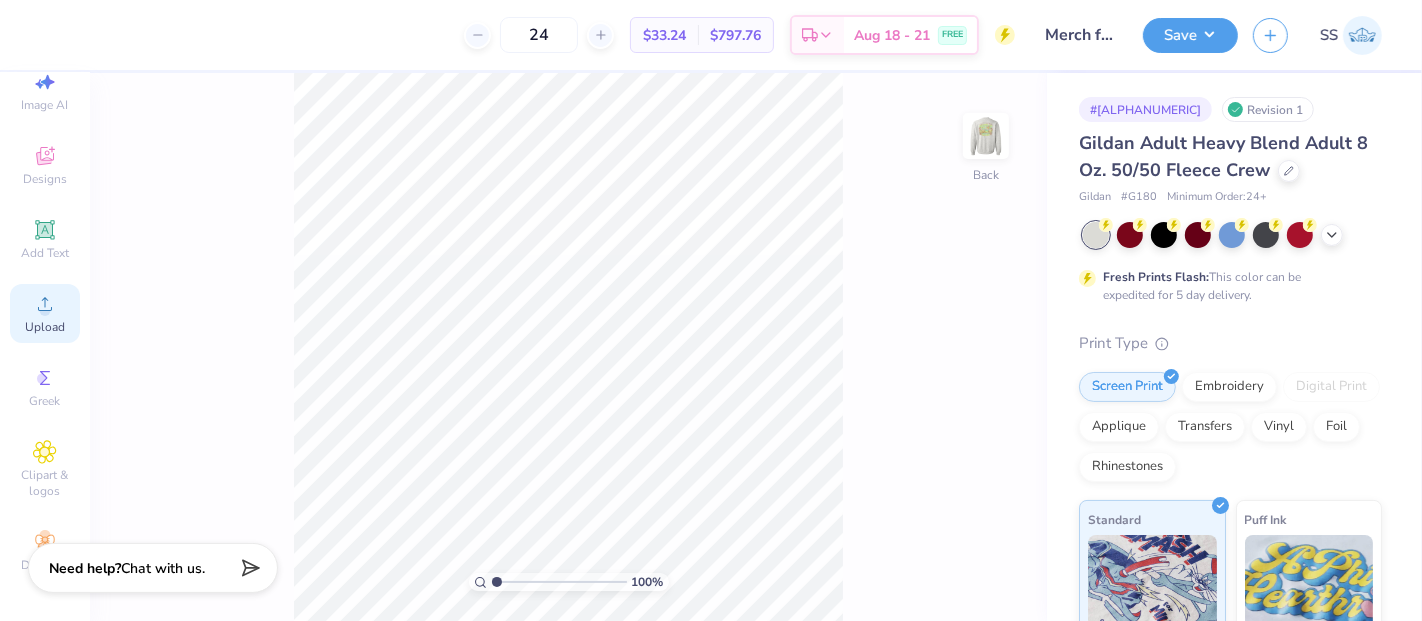 click 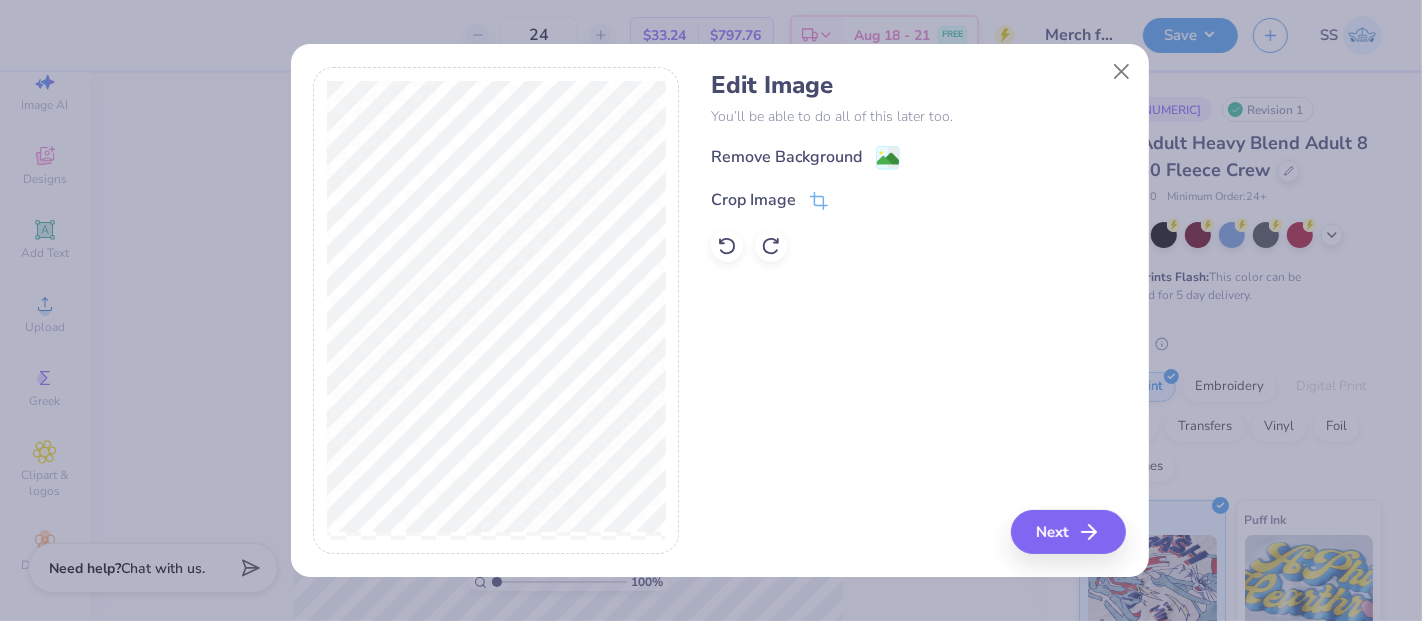 click 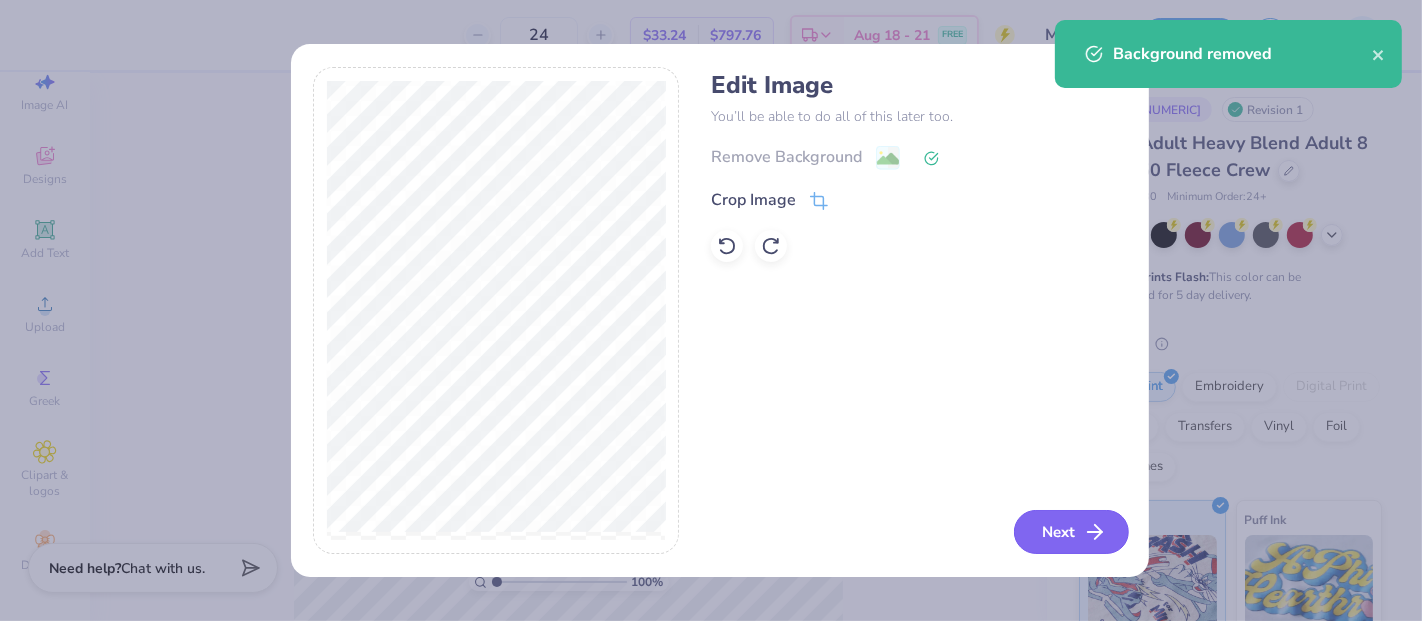 click 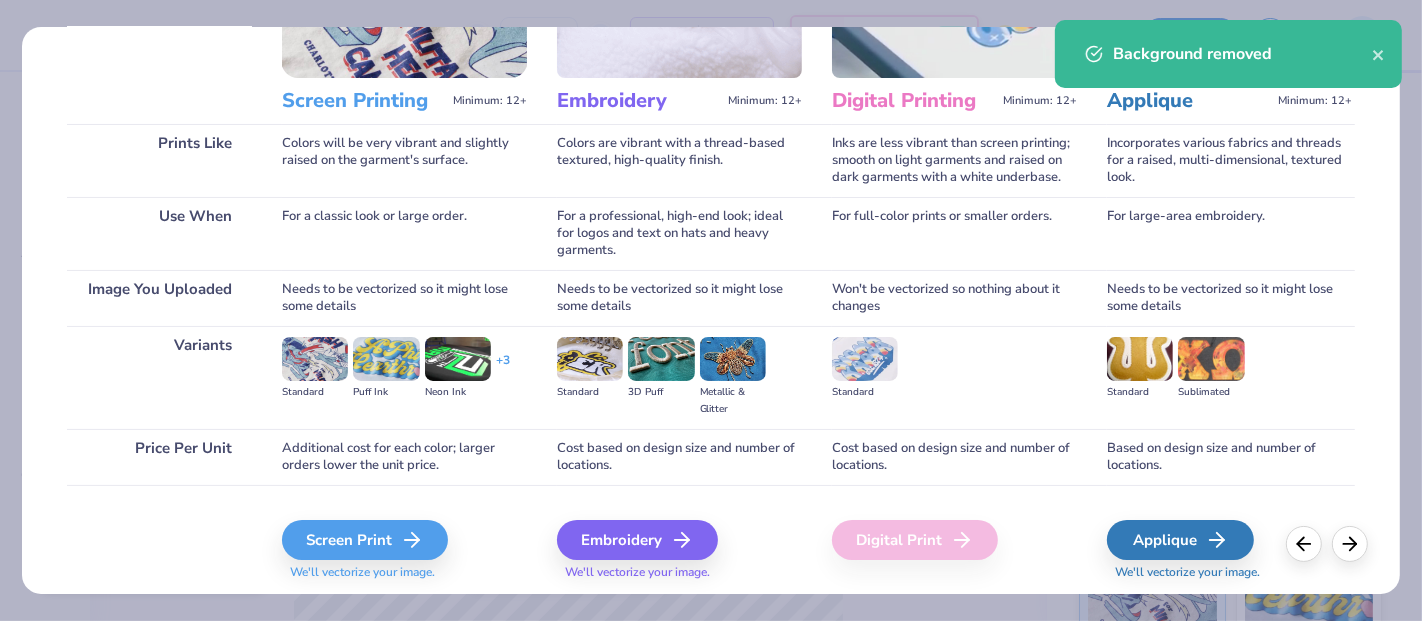 scroll, scrollTop: 222, scrollLeft: 0, axis: vertical 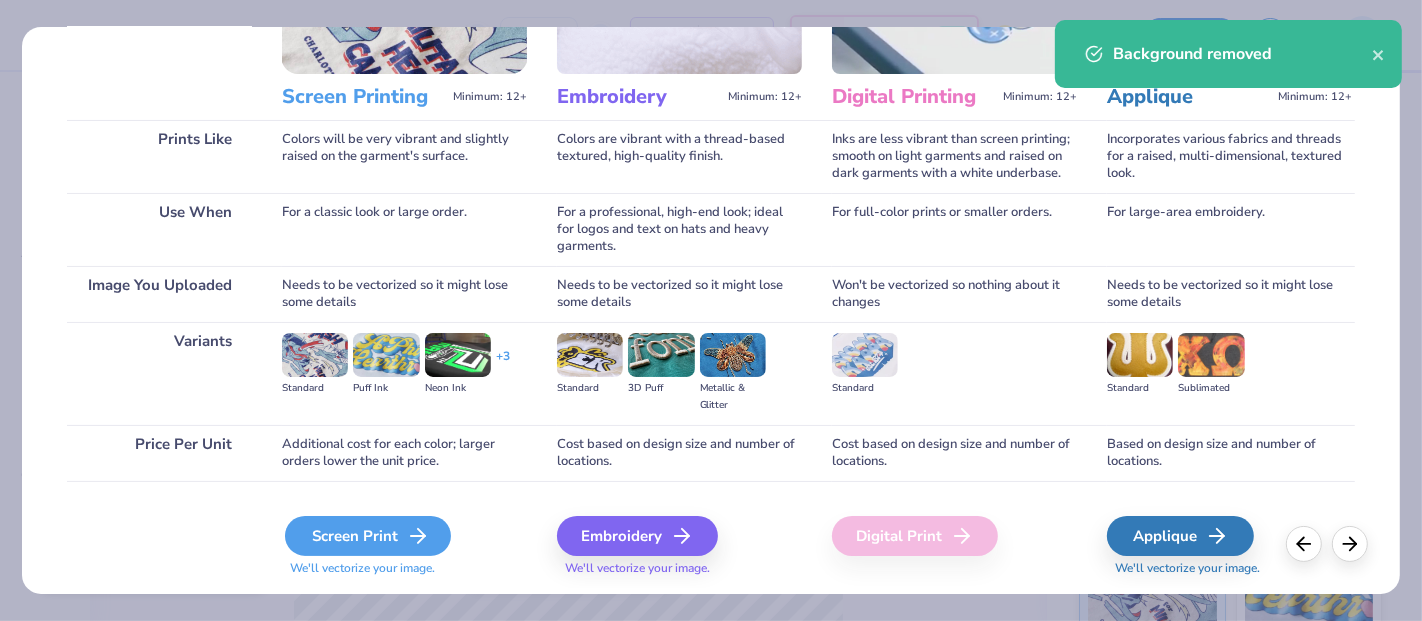 click on "Screen Print" at bounding box center (368, 536) 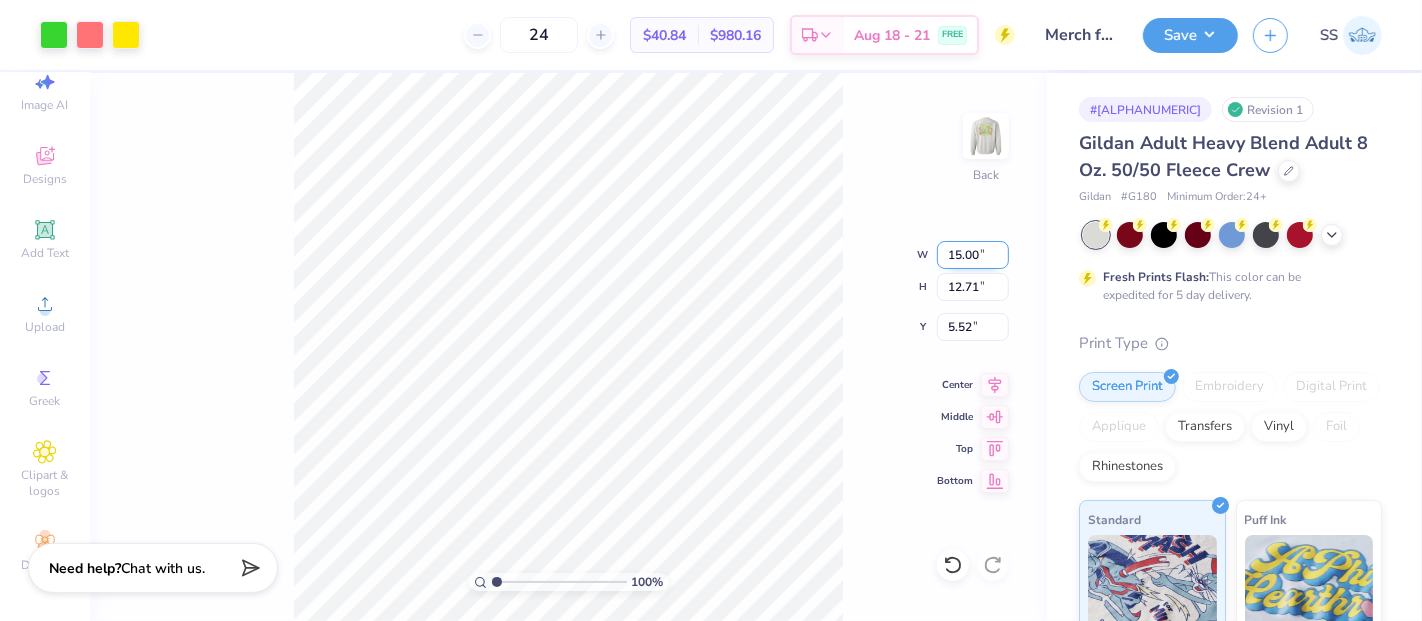 drag, startPoint x: 980, startPoint y: 258, endPoint x: 948, endPoint y: 256, distance: 32.06244 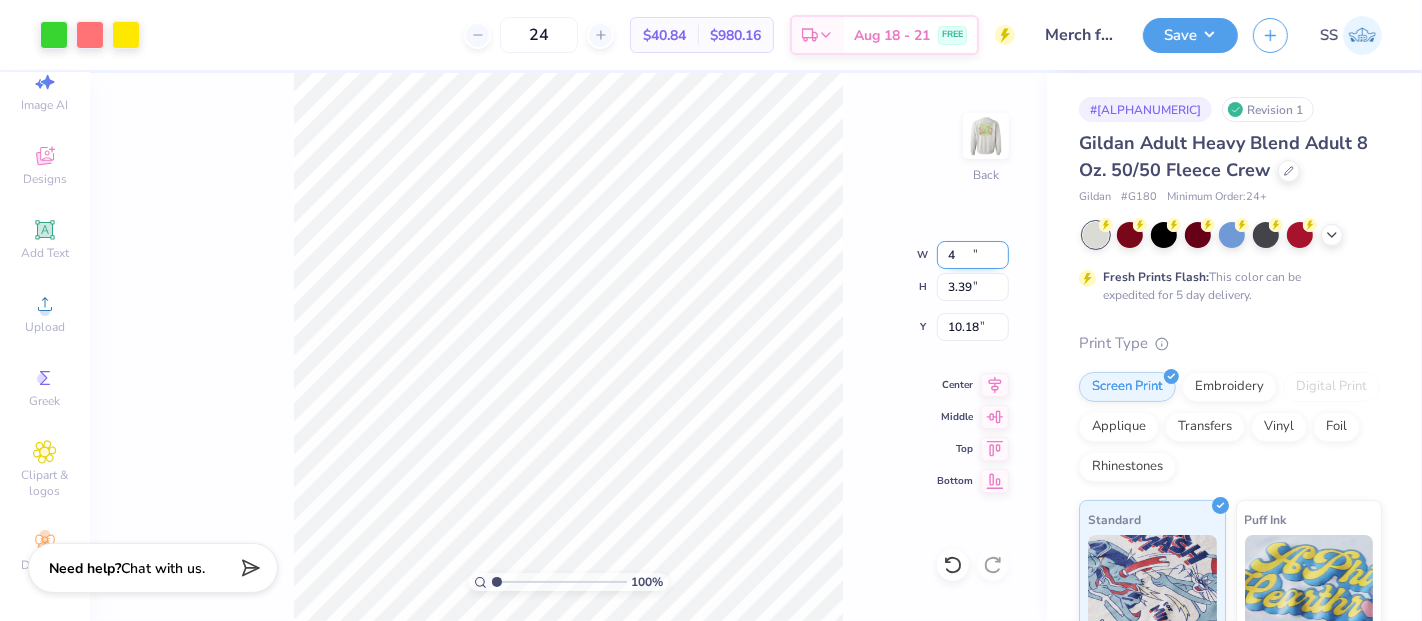 type on "4.00" 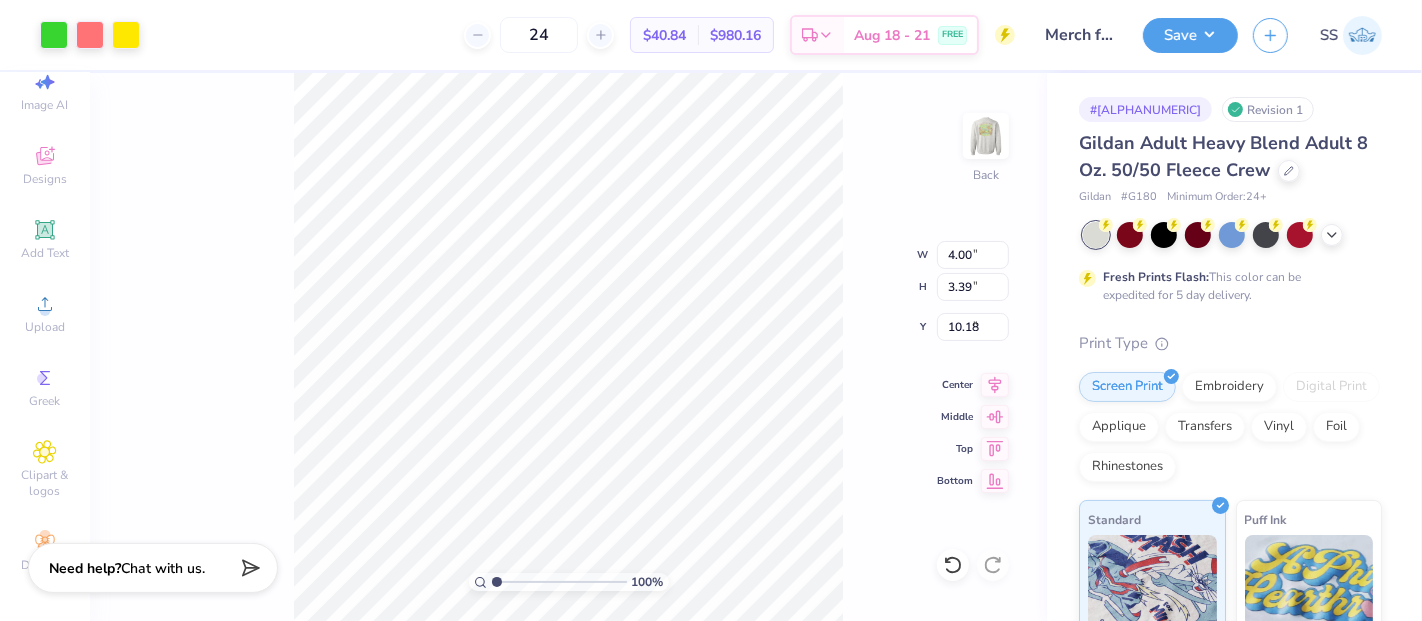type on "3.00" 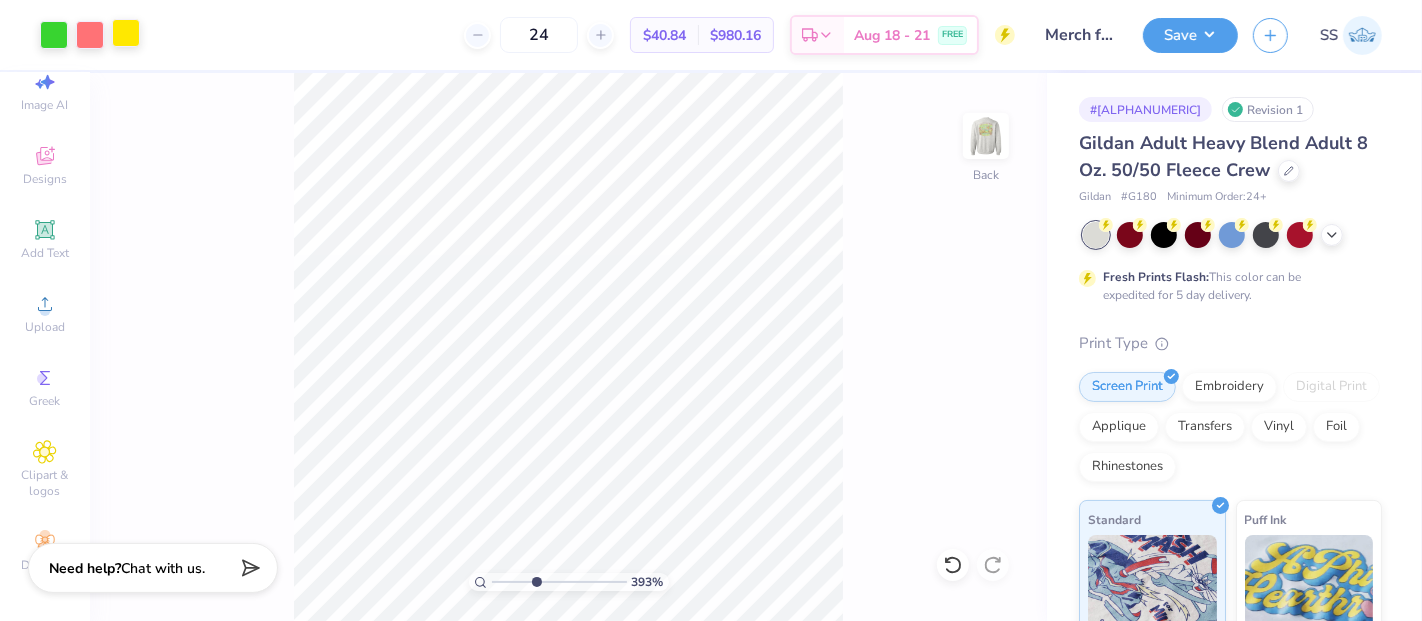 click at bounding box center [126, 33] 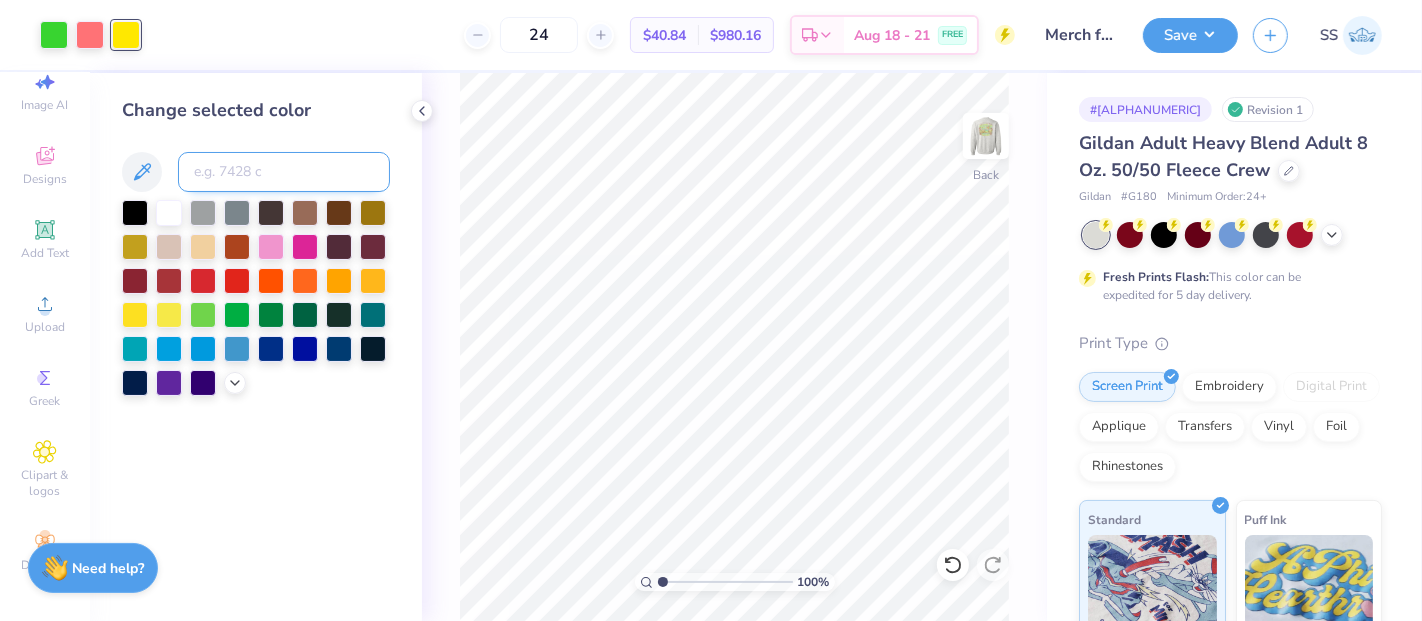 click at bounding box center [284, 172] 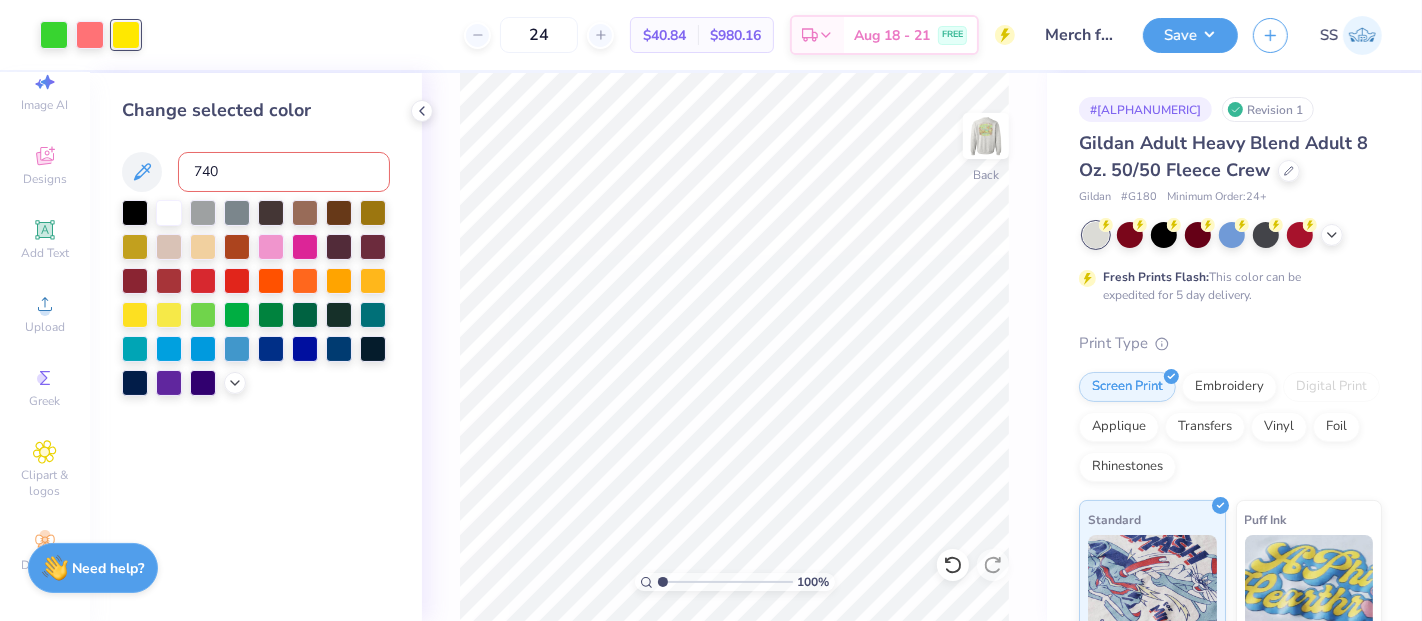 type on "7401" 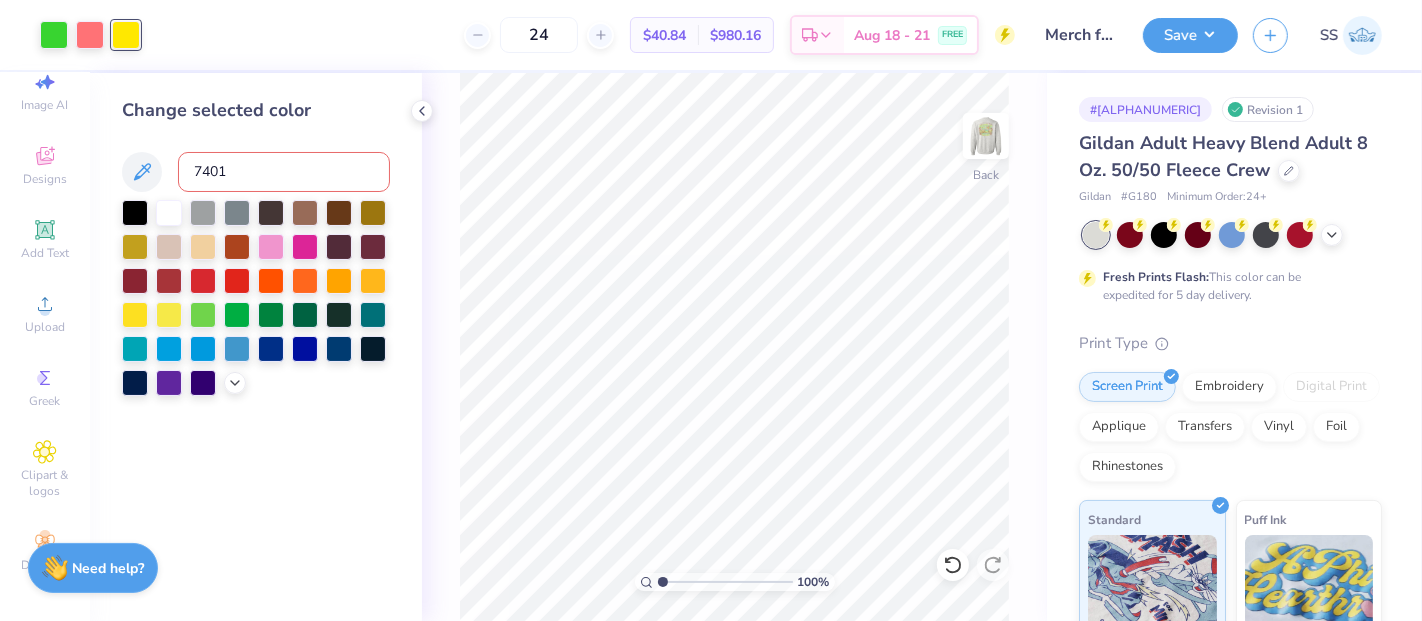 type 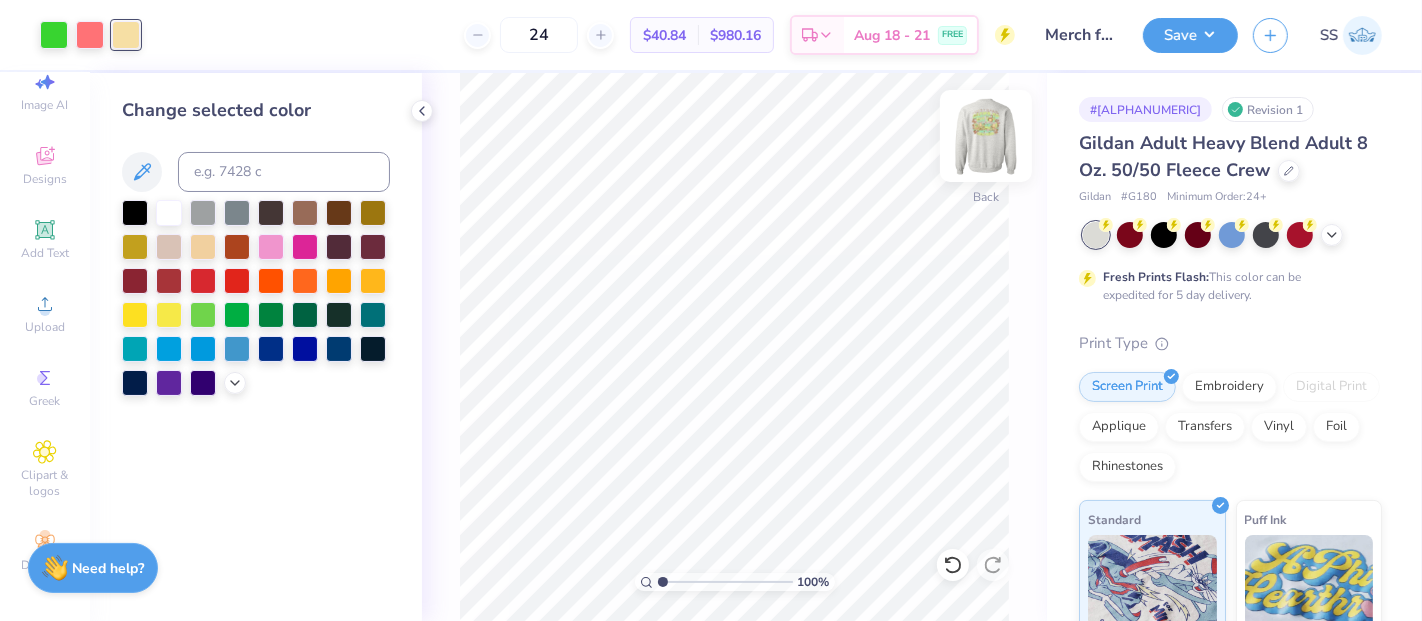 click at bounding box center (986, 136) 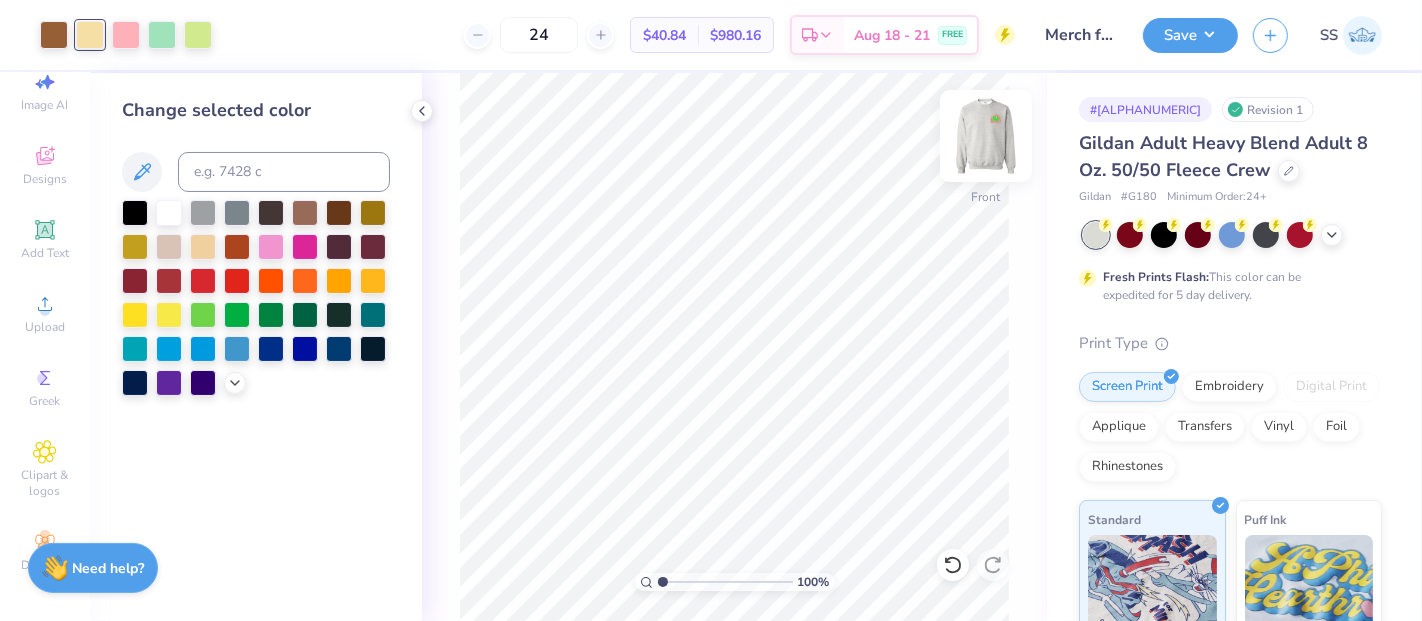 click at bounding box center (986, 136) 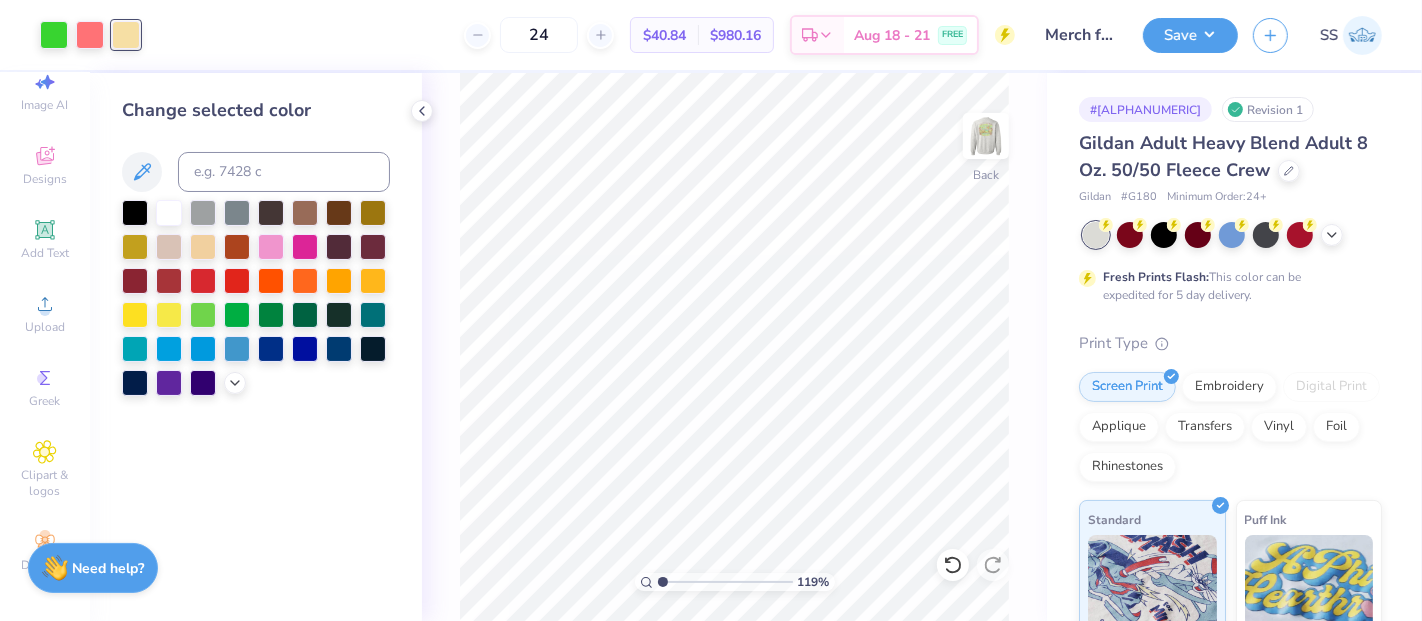 type on "1" 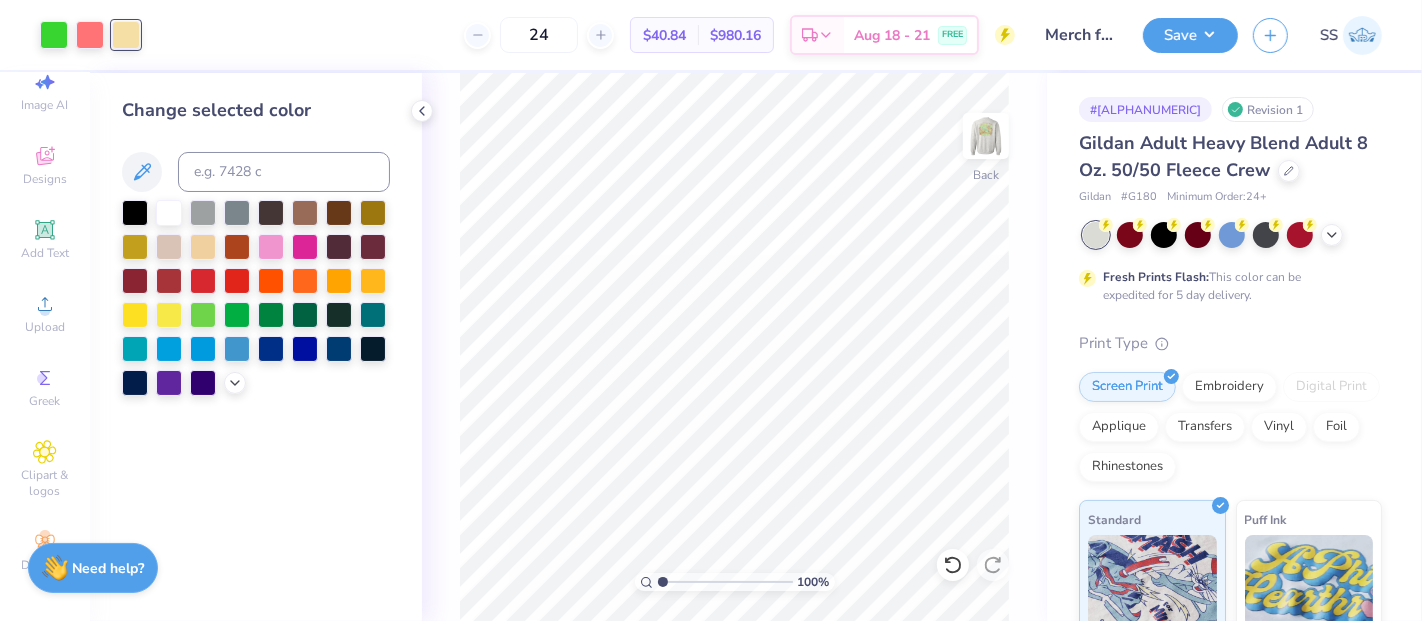 click at bounding box center (725, 582) 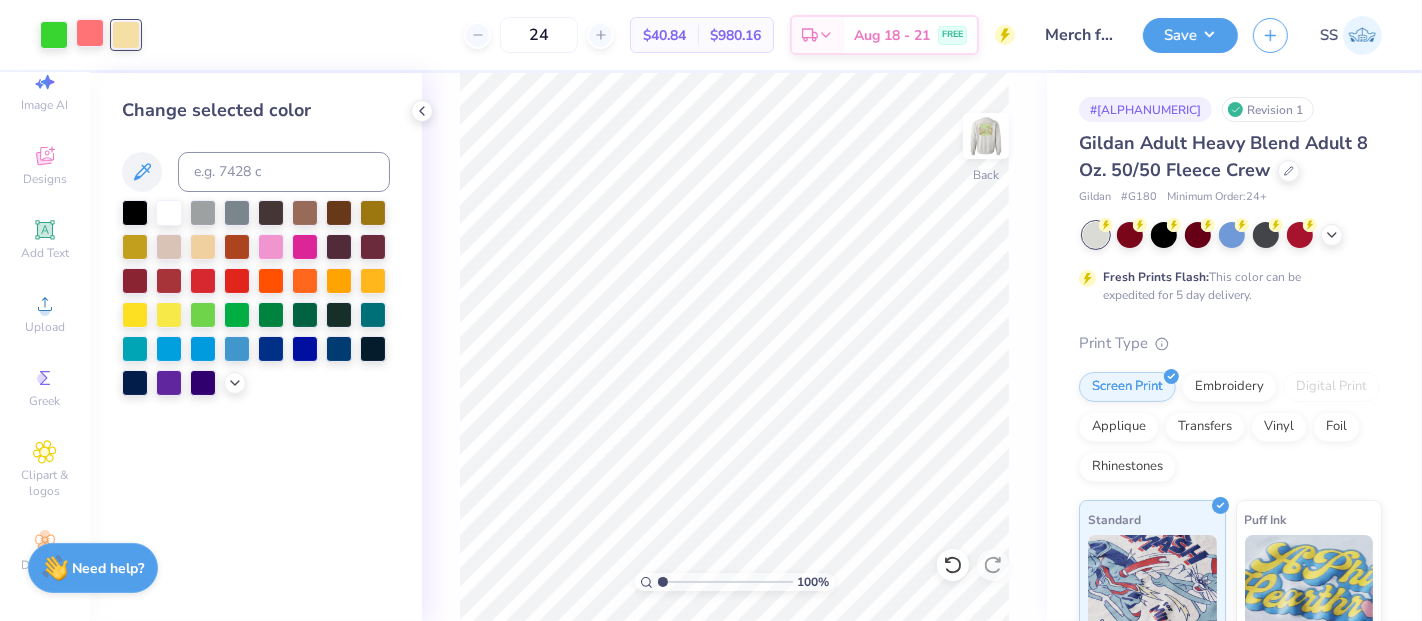 click at bounding box center [90, 33] 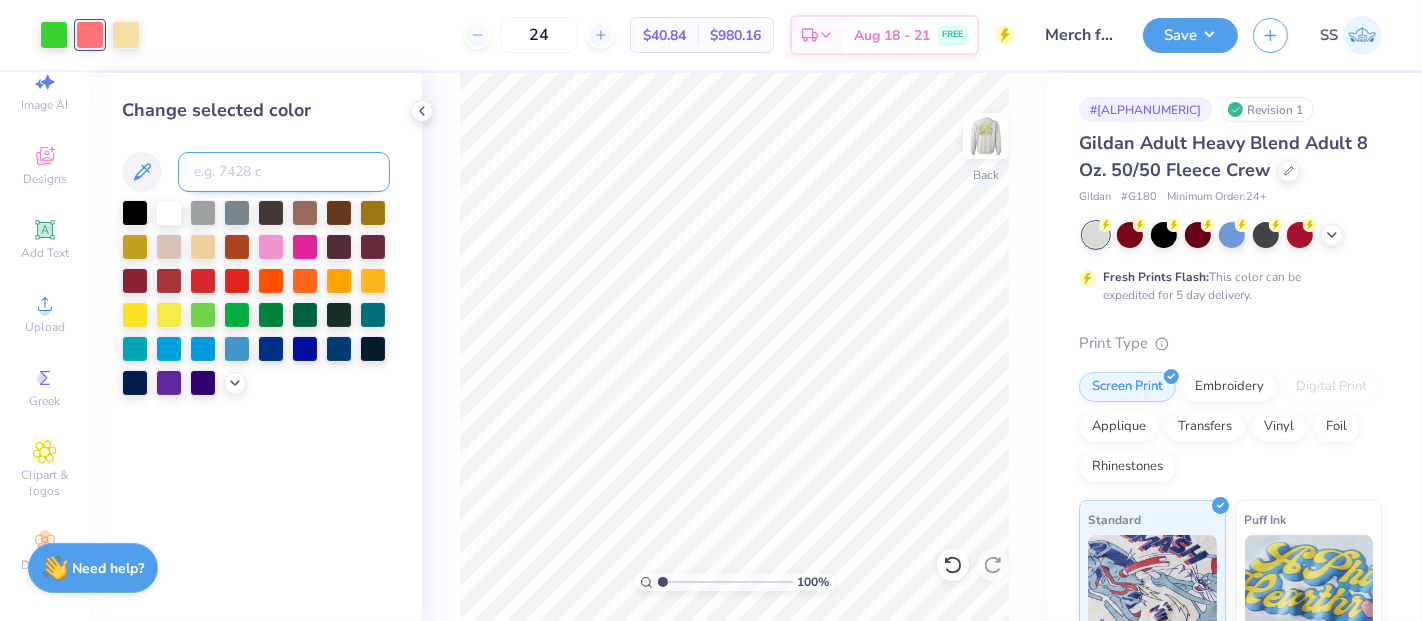 click at bounding box center [284, 172] 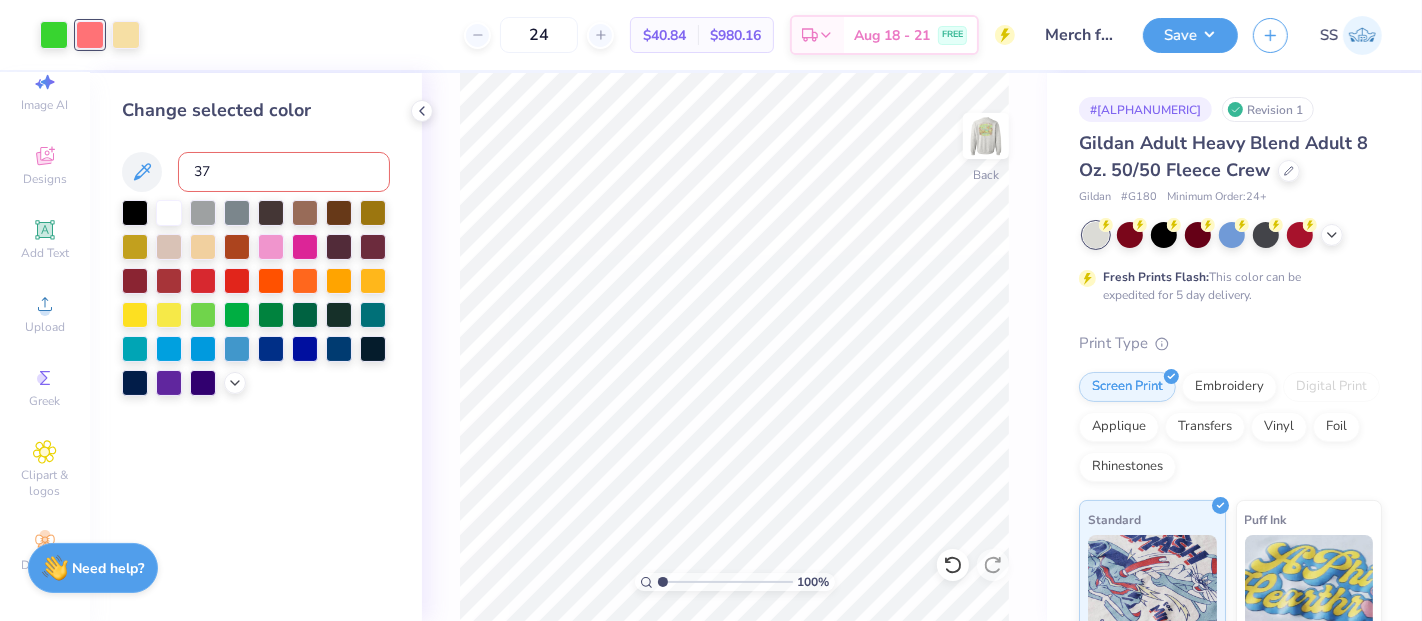 type on "372" 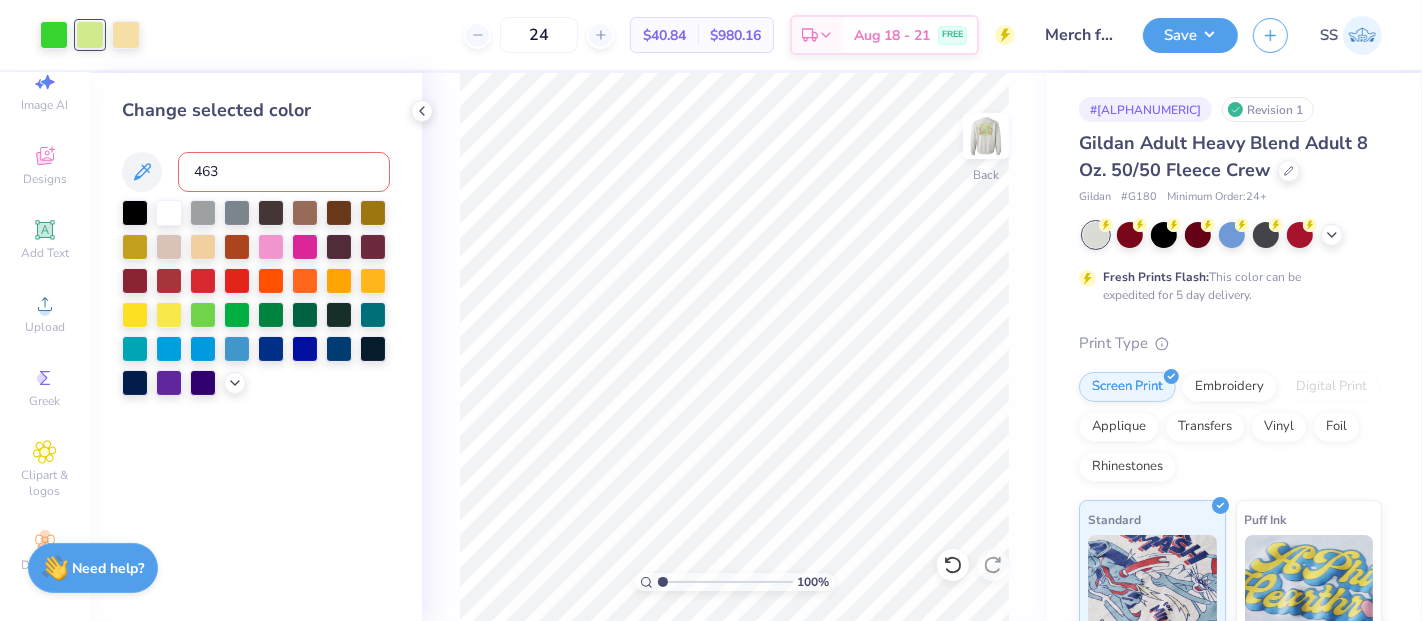 type on "4635" 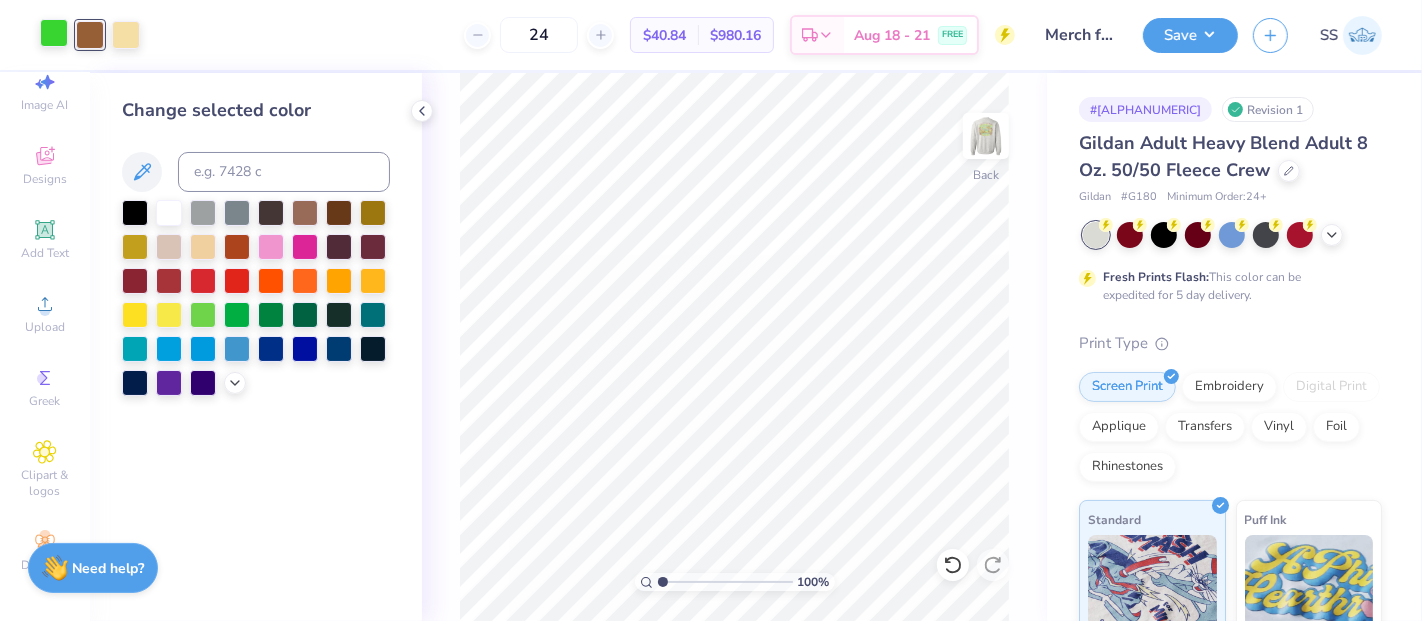 click at bounding box center (54, 33) 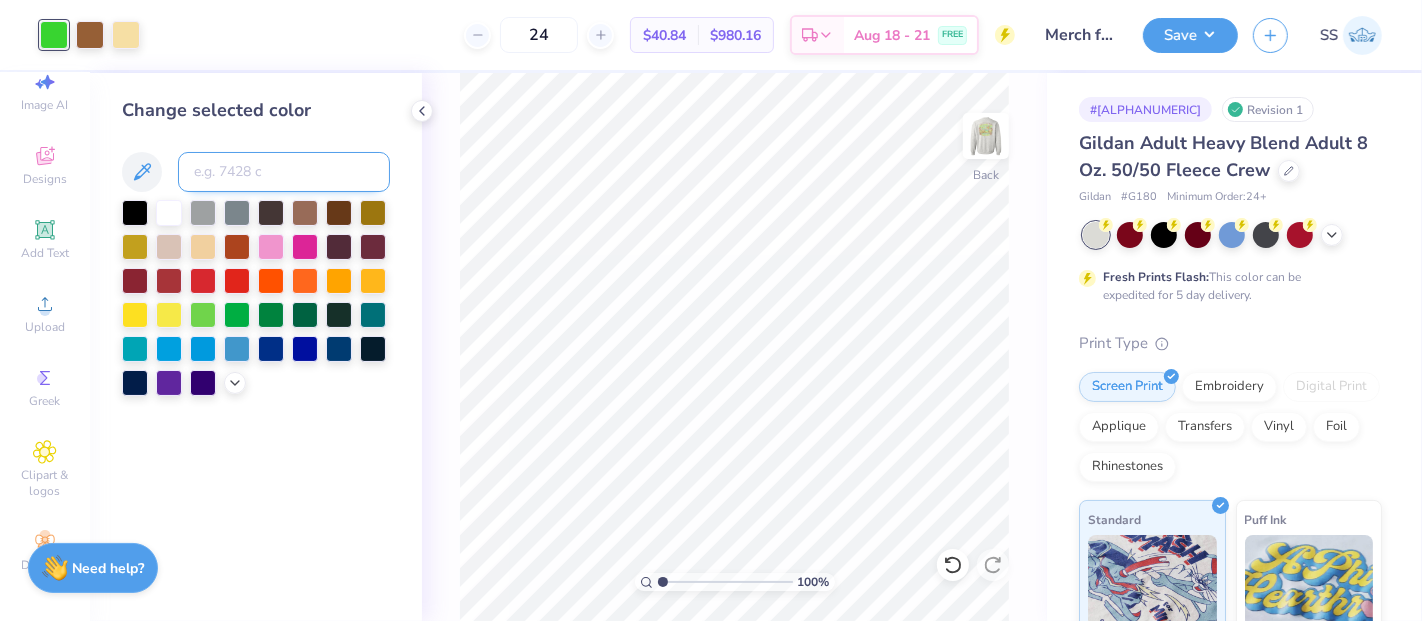 click at bounding box center [284, 172] 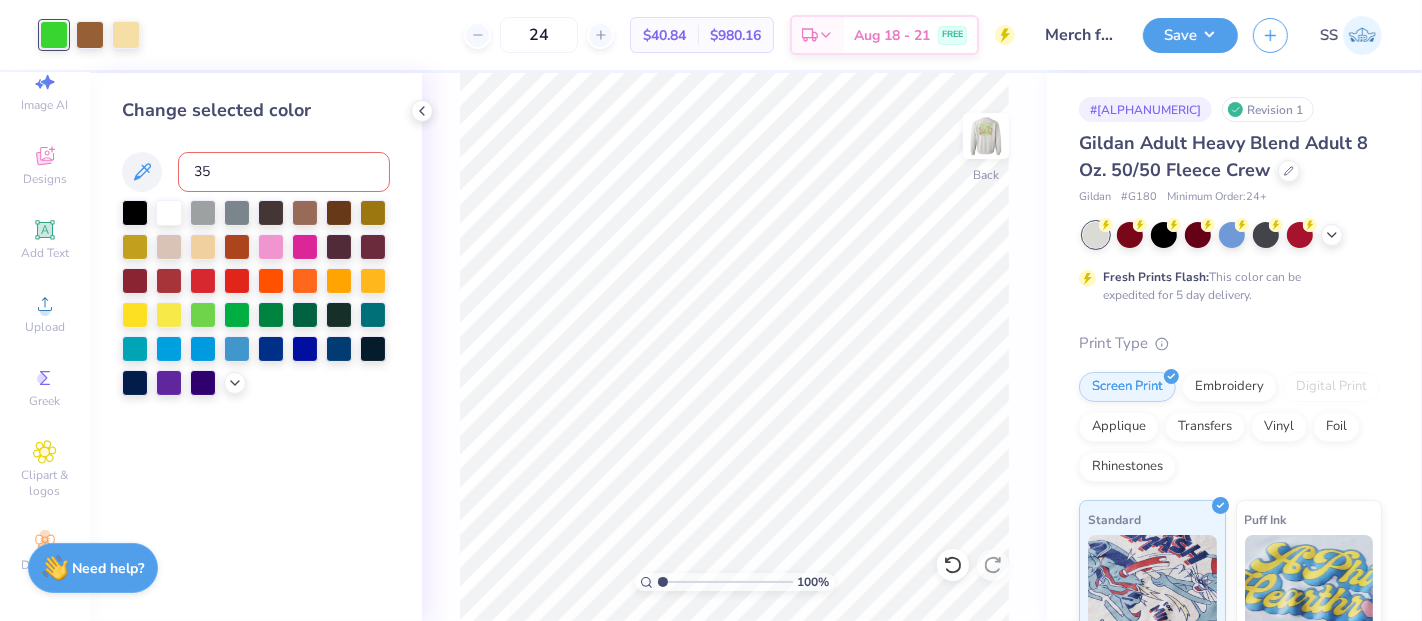 type on "351" 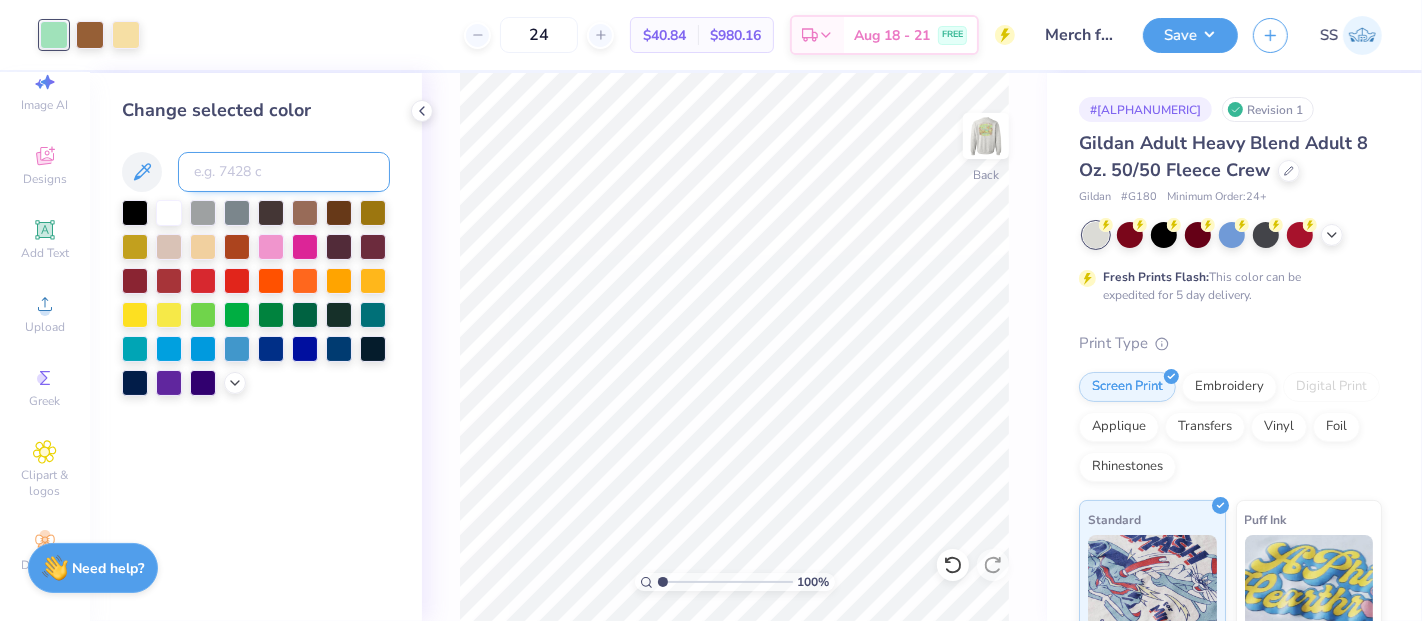 click at bounding box center [284, 172] 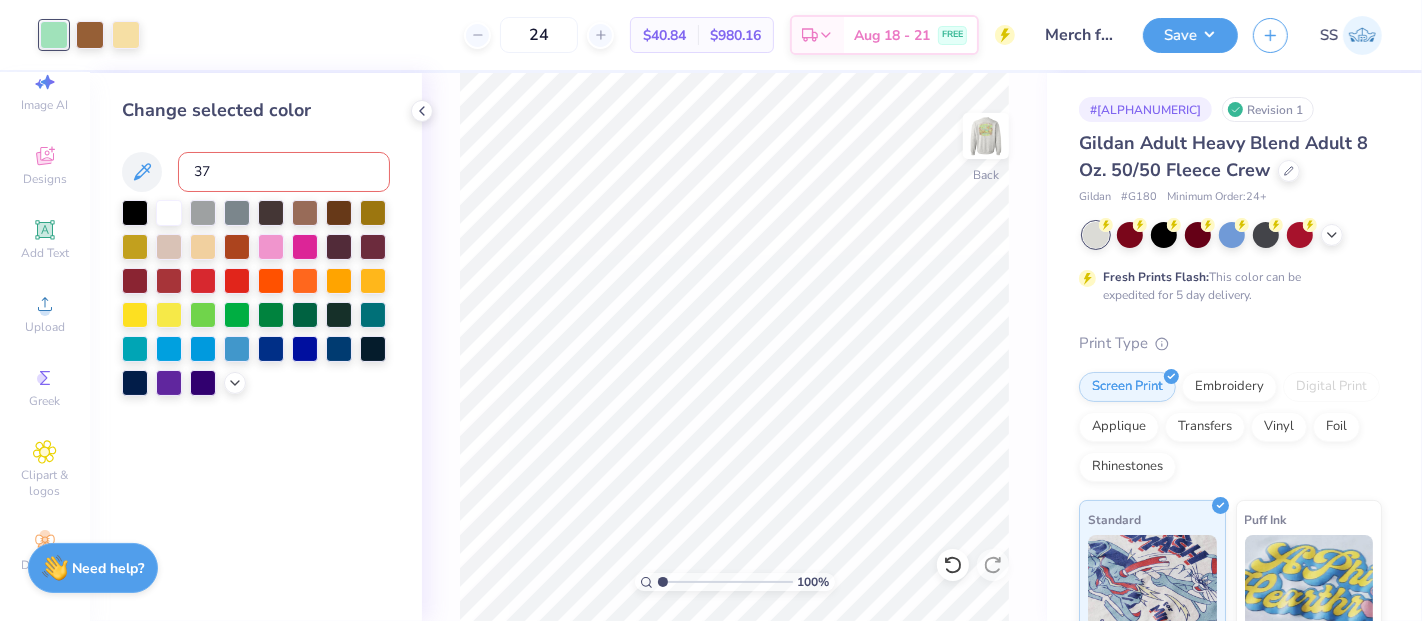 type on "372" 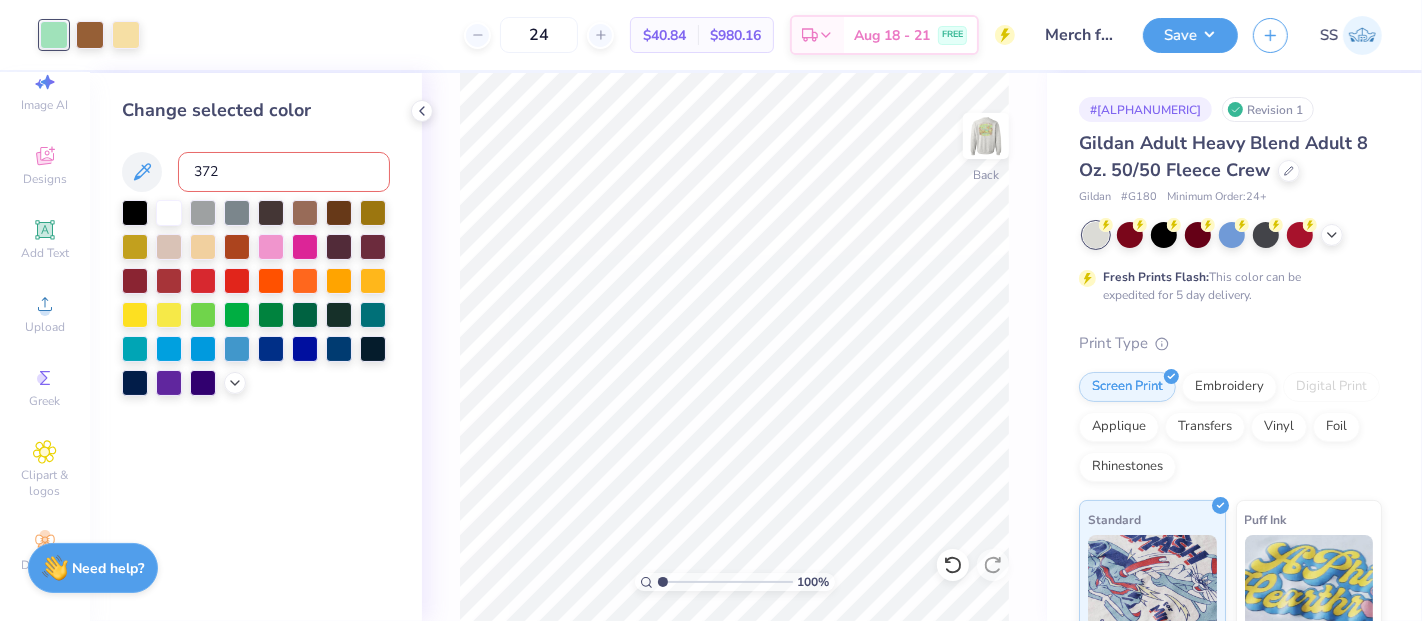 type 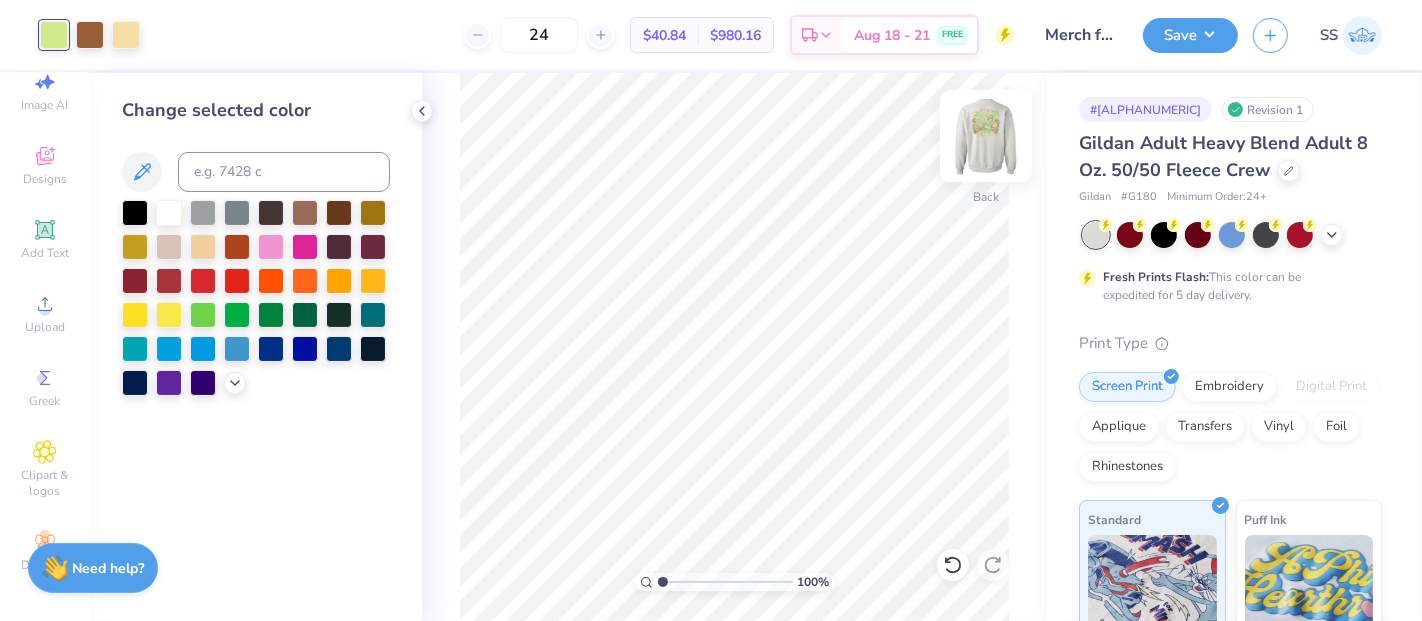 click at bounding box center [986, 136] 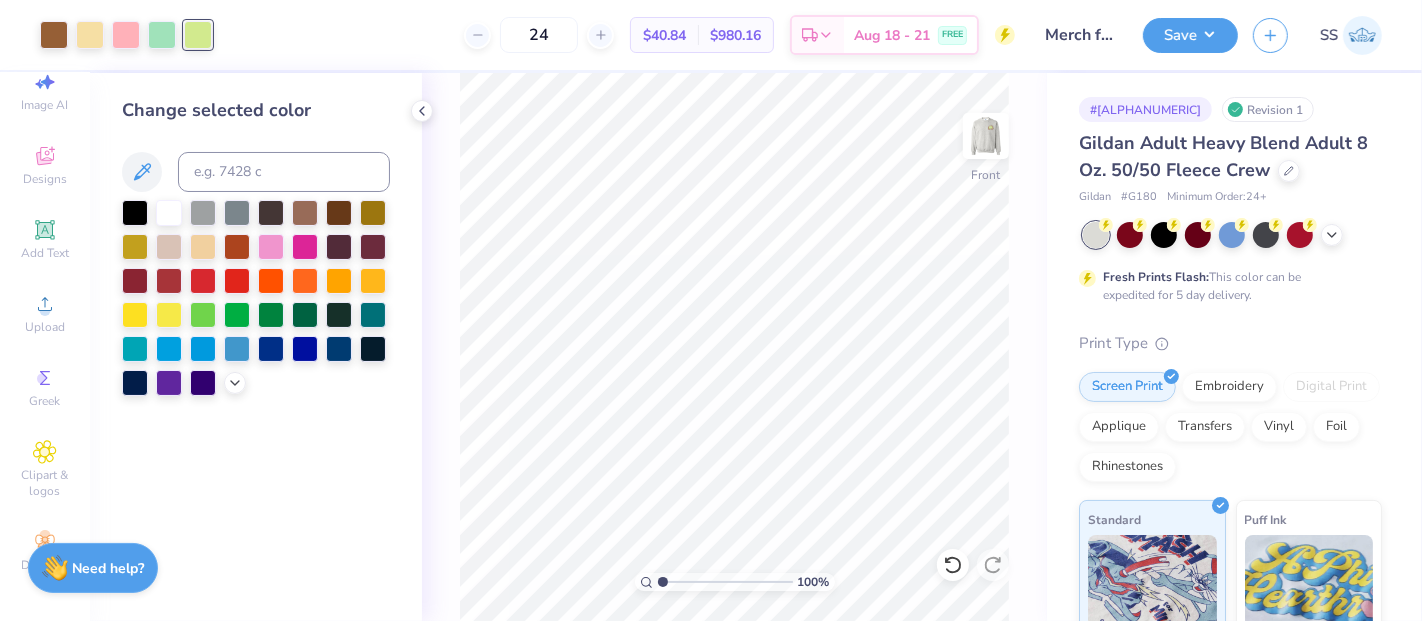 click at bounding box center (986, 136) 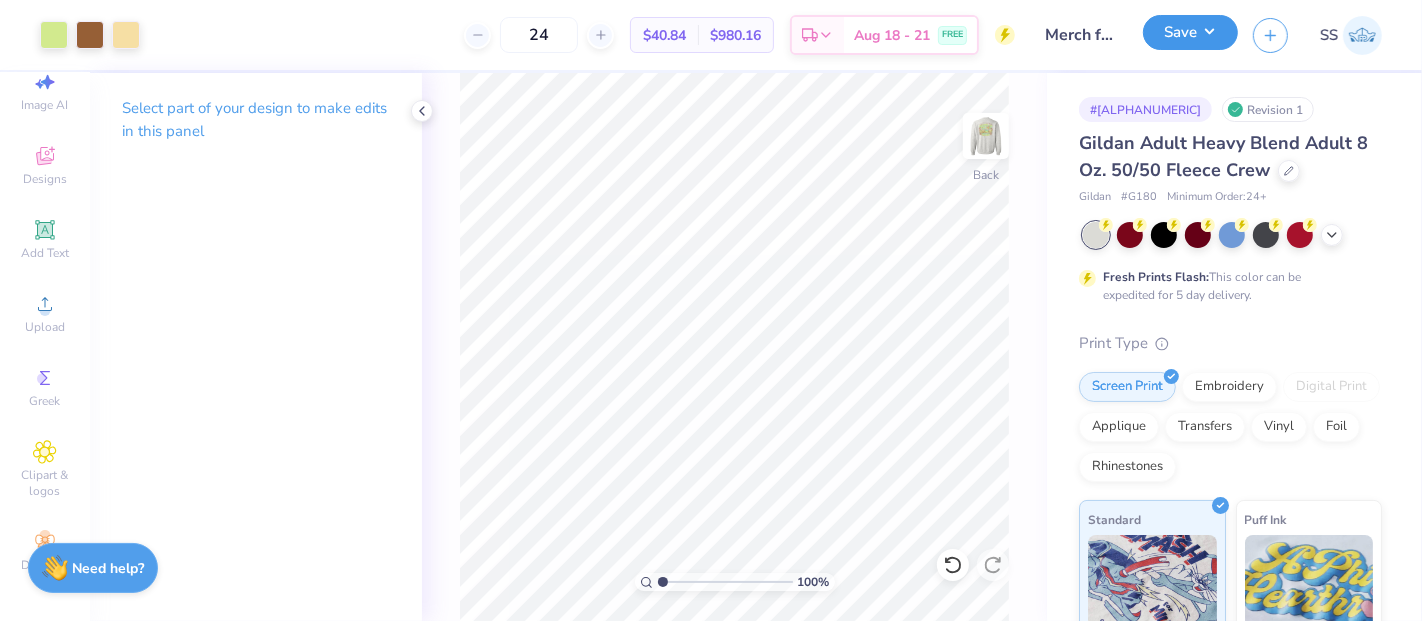 click on "Save" at bounding box center (1190, 32) 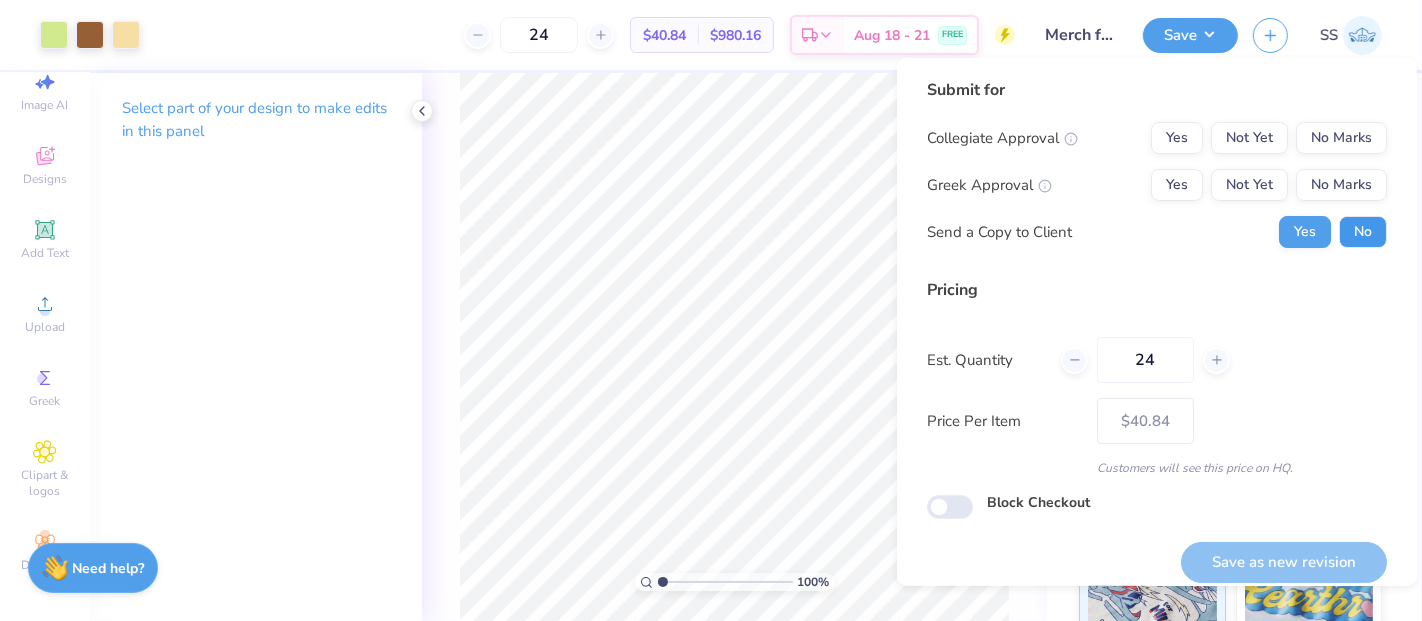 click on "No" at bounding box center [1363, 232] 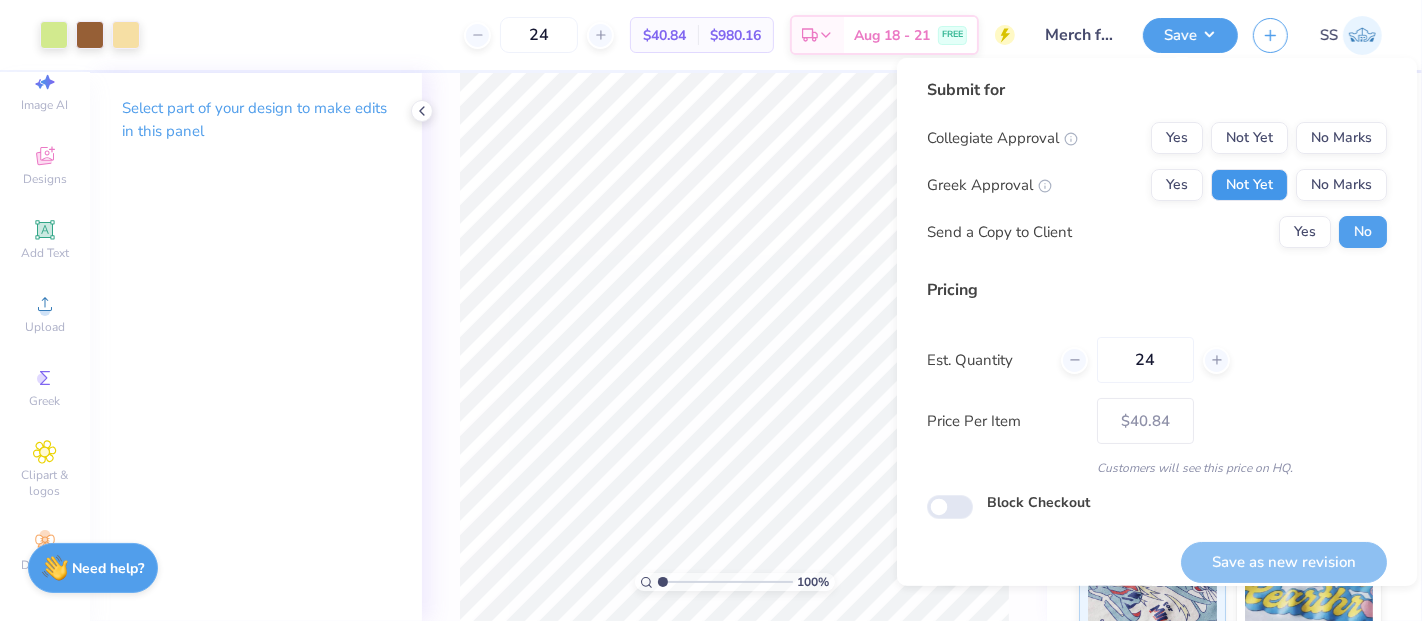 click on "Not Yet" at bounding box center [1249, 185] 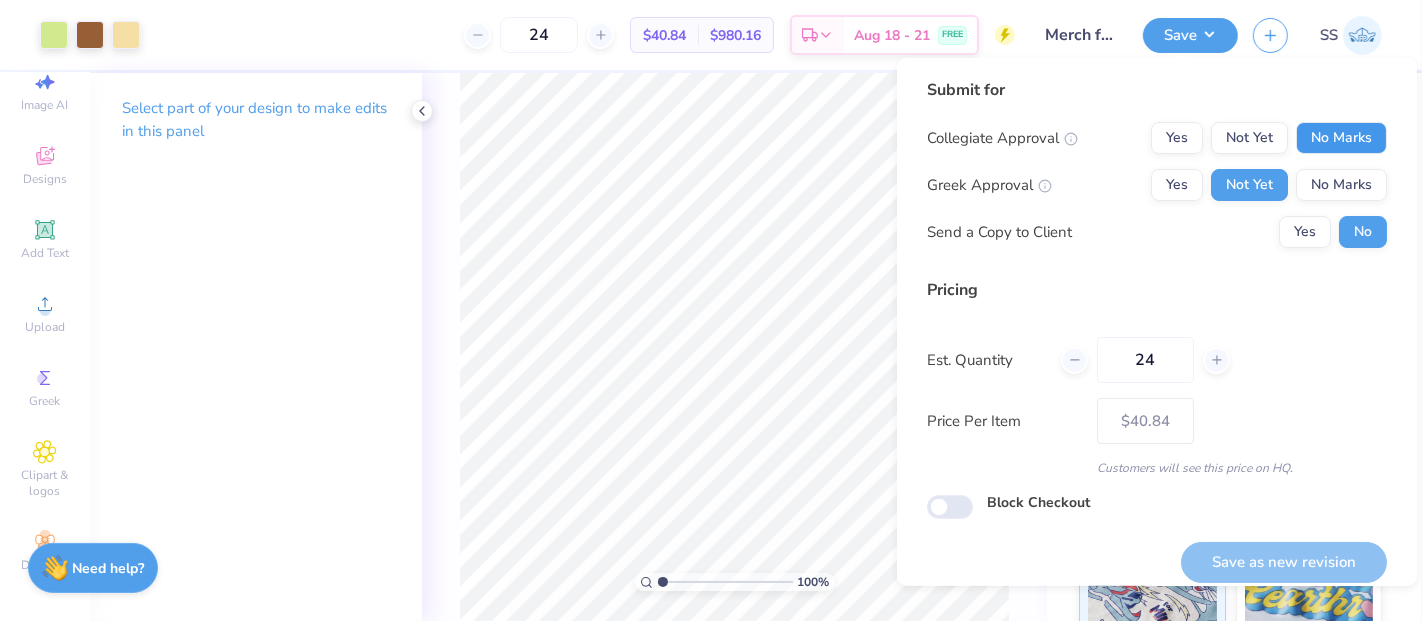 click on "No Marks" at bounding box center [1341, 138] 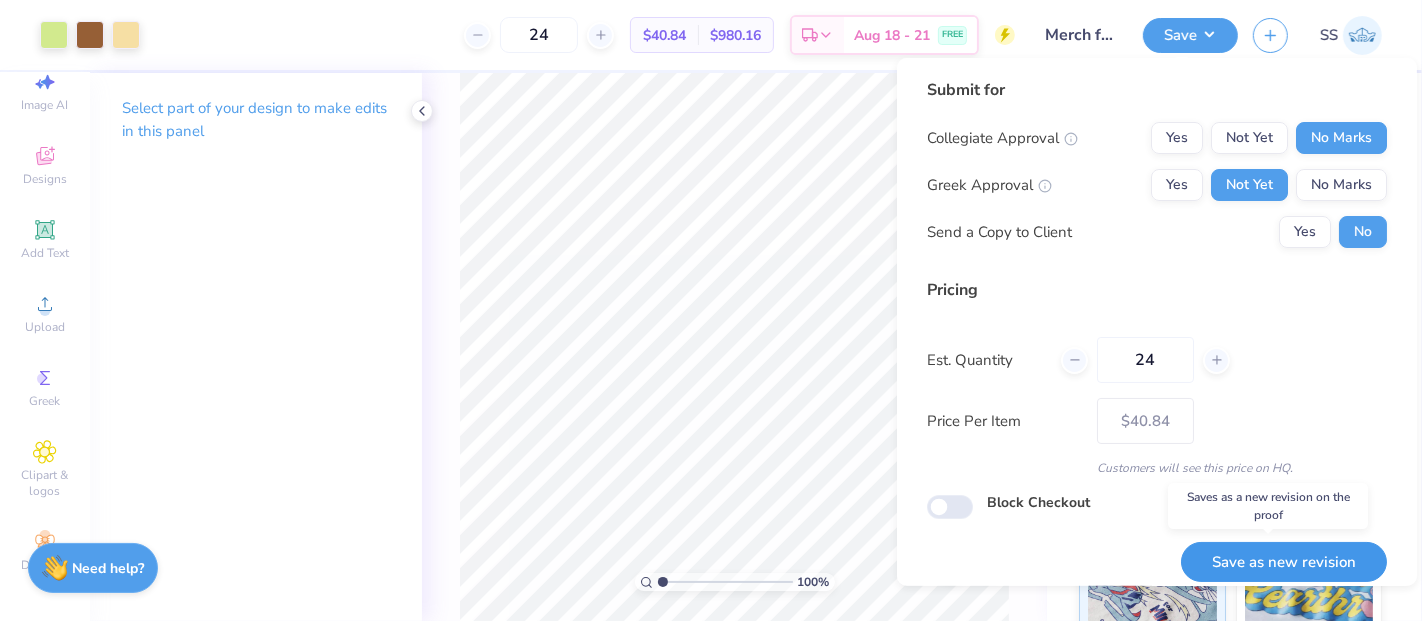 click on "Save as new revision" at bounding box center [1284, 562] 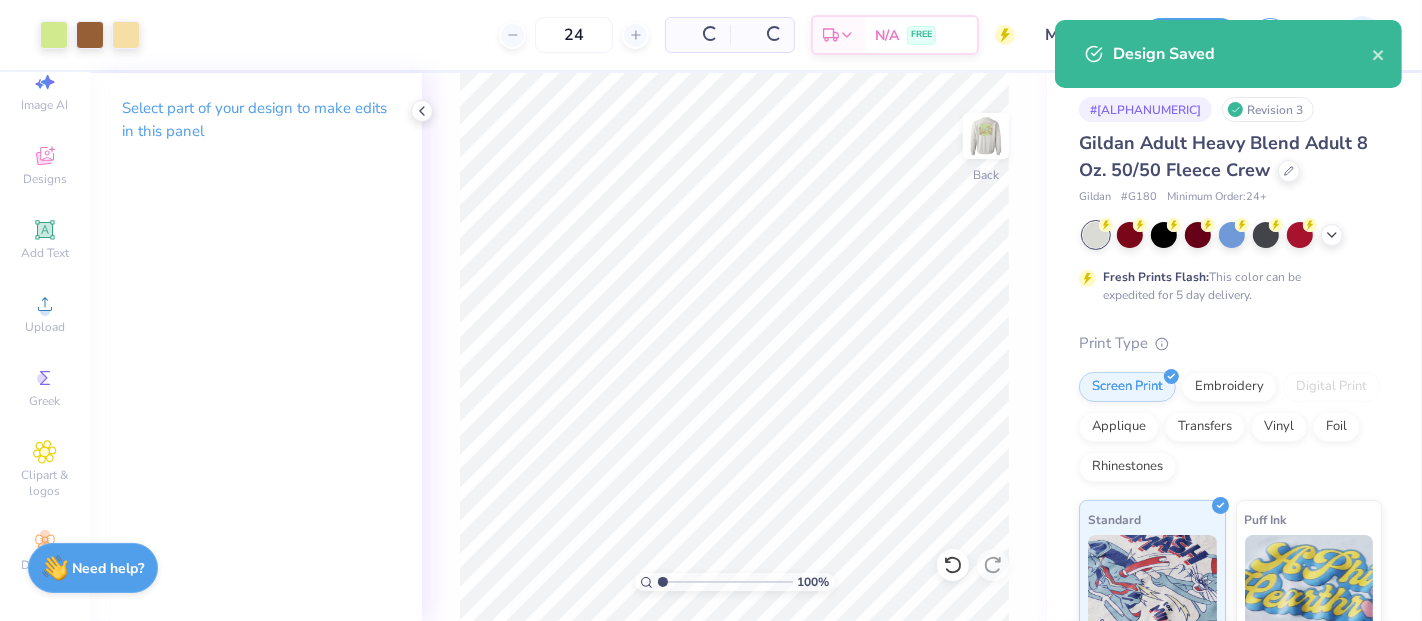 type on "– –" 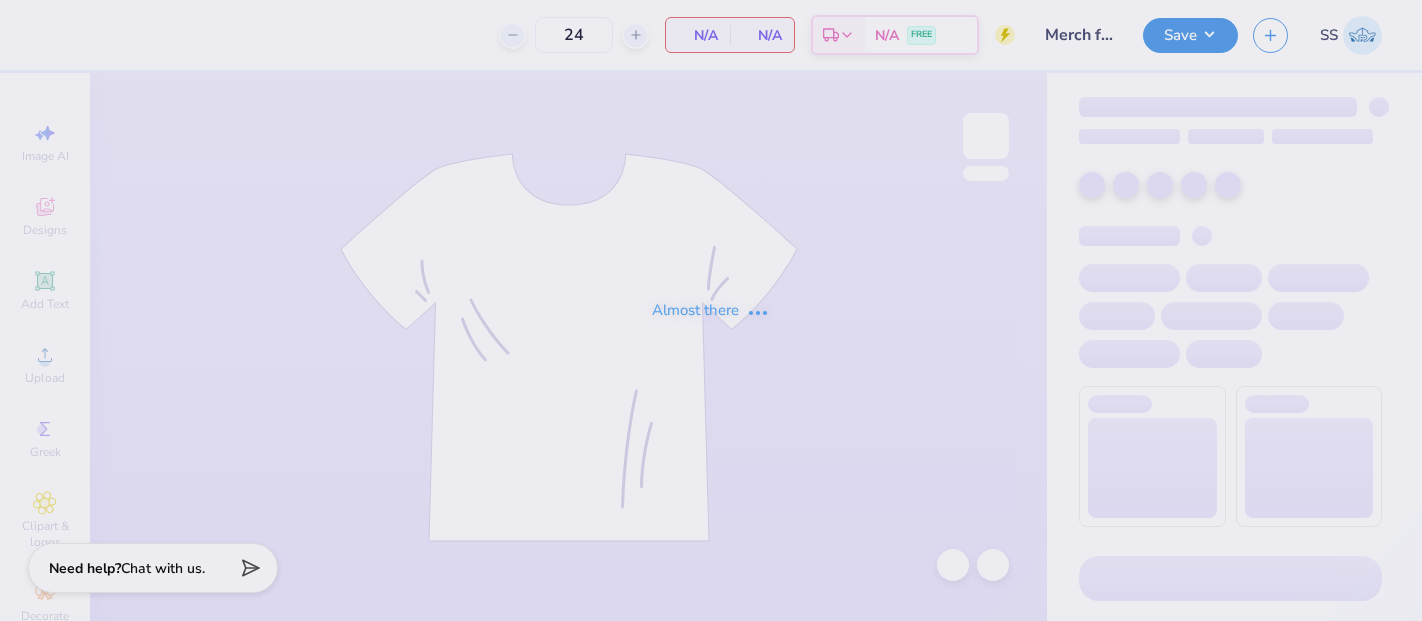 scroll, scrollTop: 0, scrollLeft: 0, axis: both 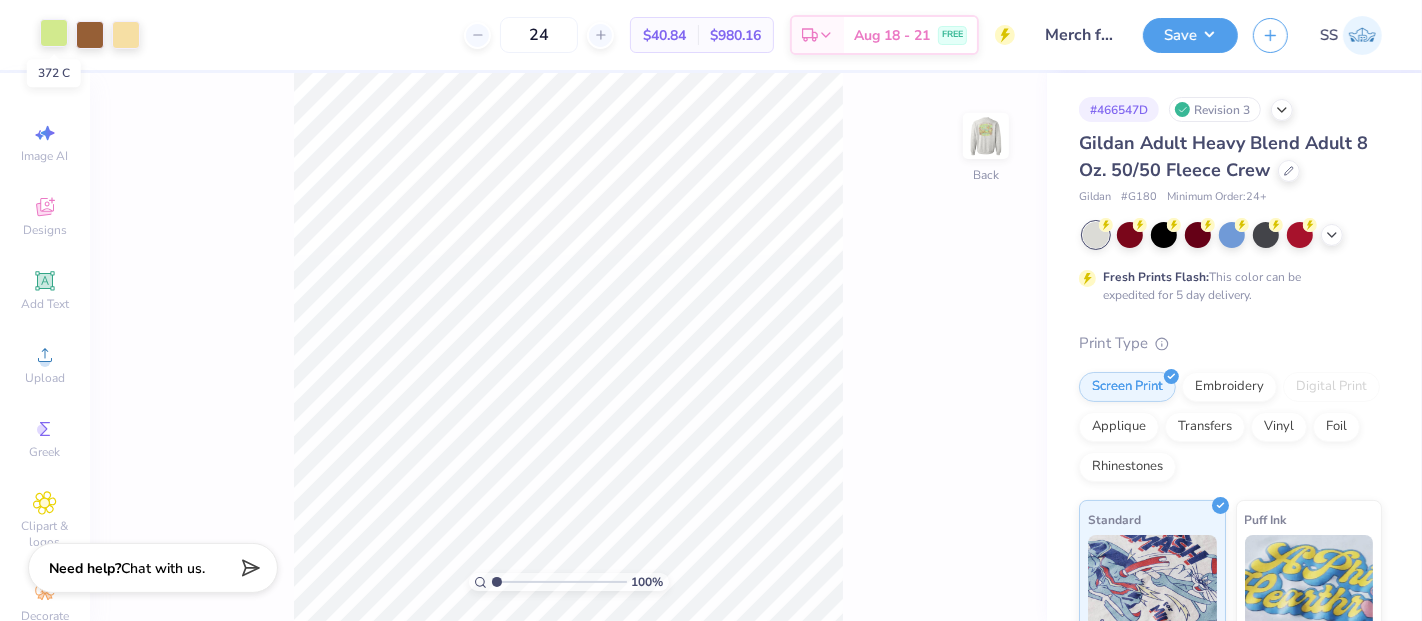 click at bounding box center [54, 33] 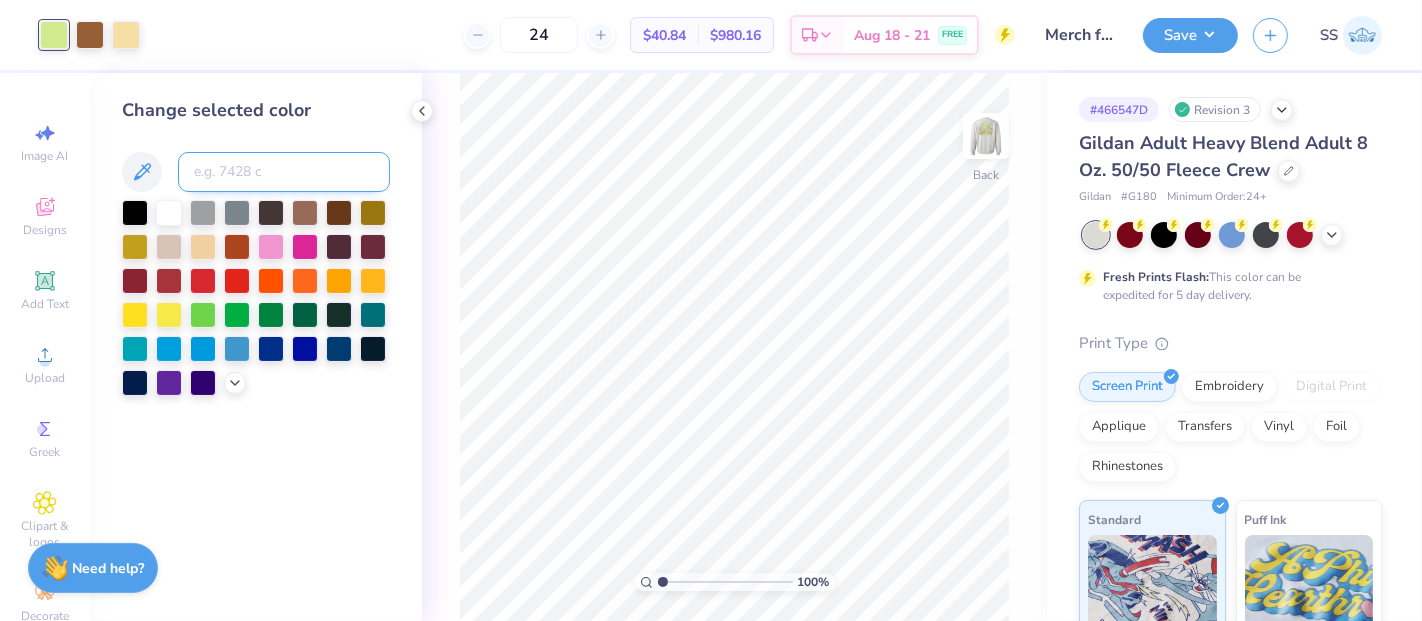 click at bounding box center (284, 172) 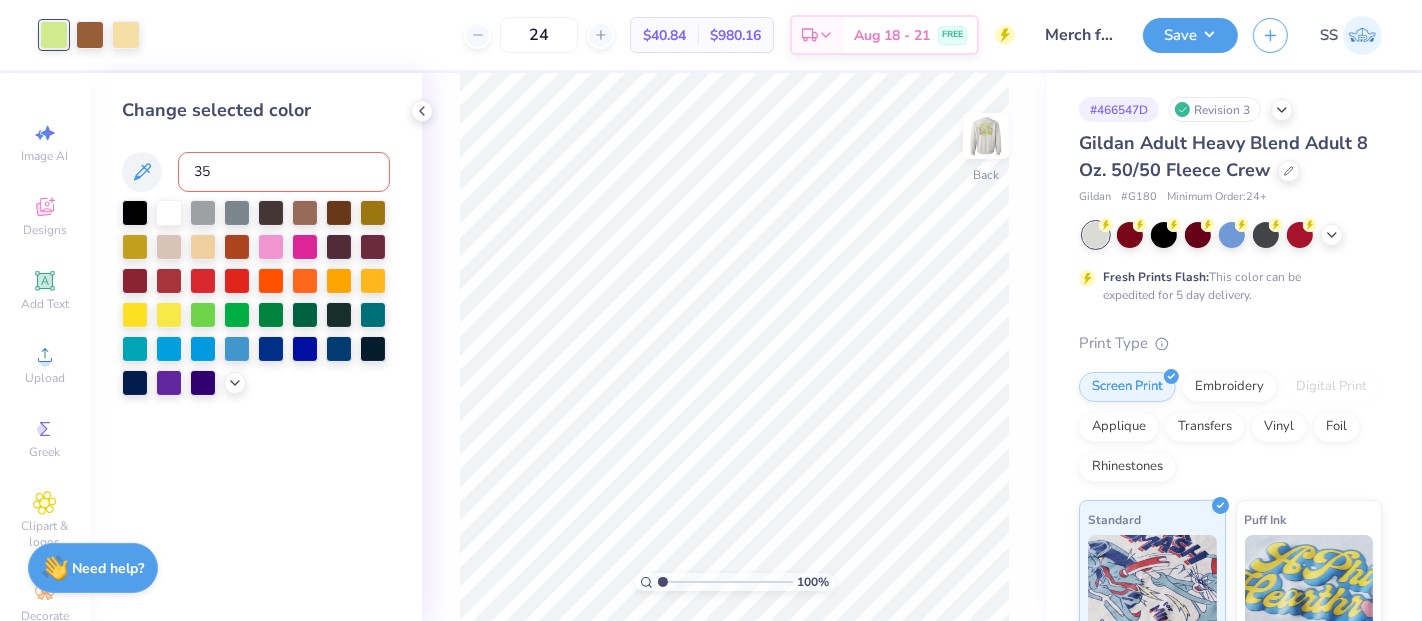 type on "351" 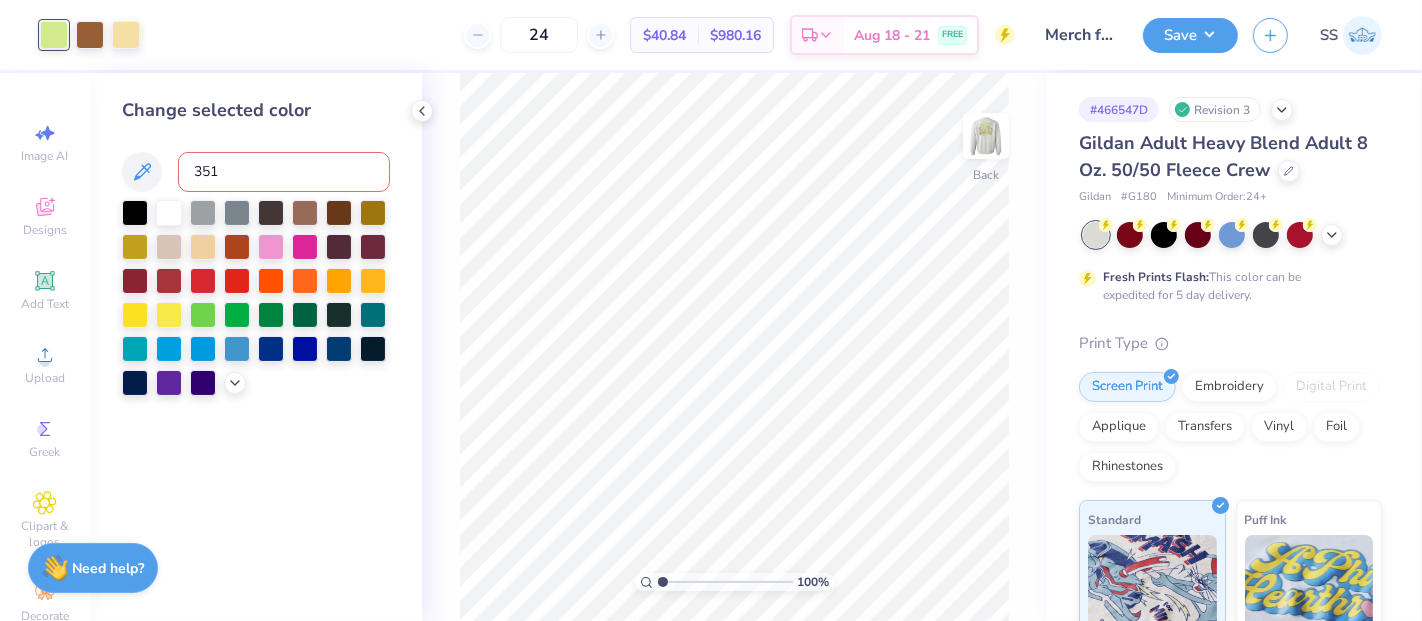 type 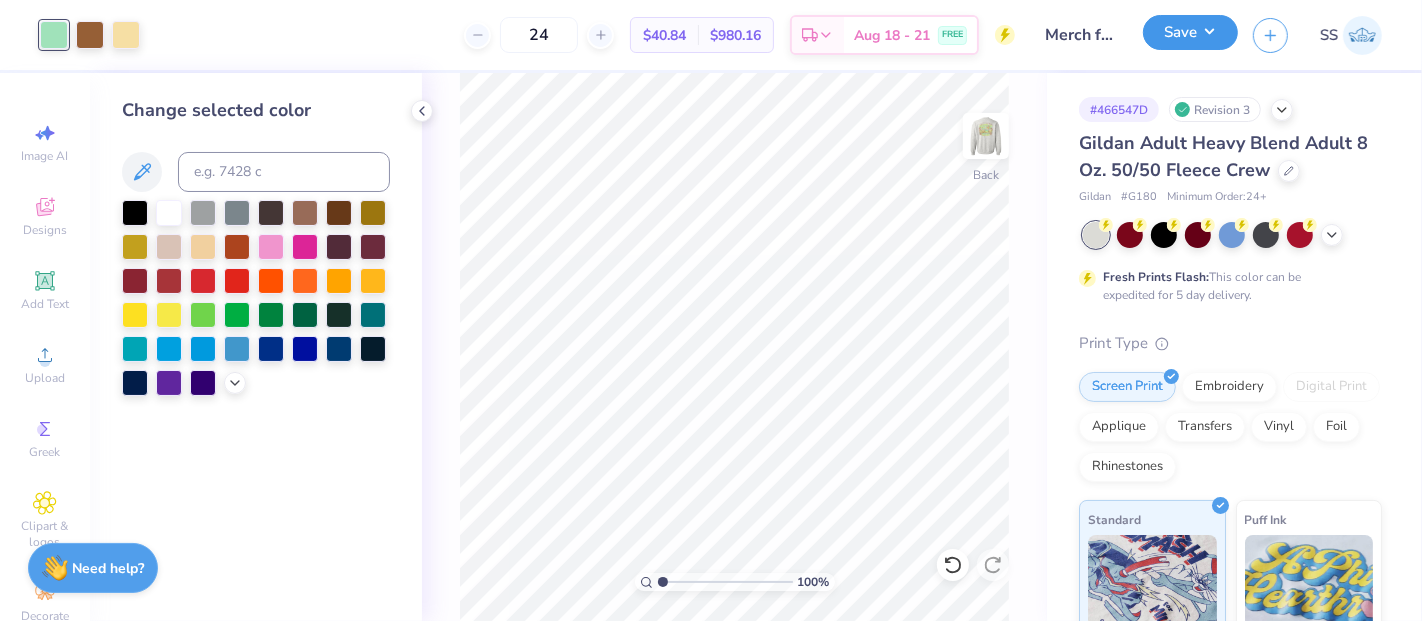 click on "Save" at bounding box center (1190, 32) 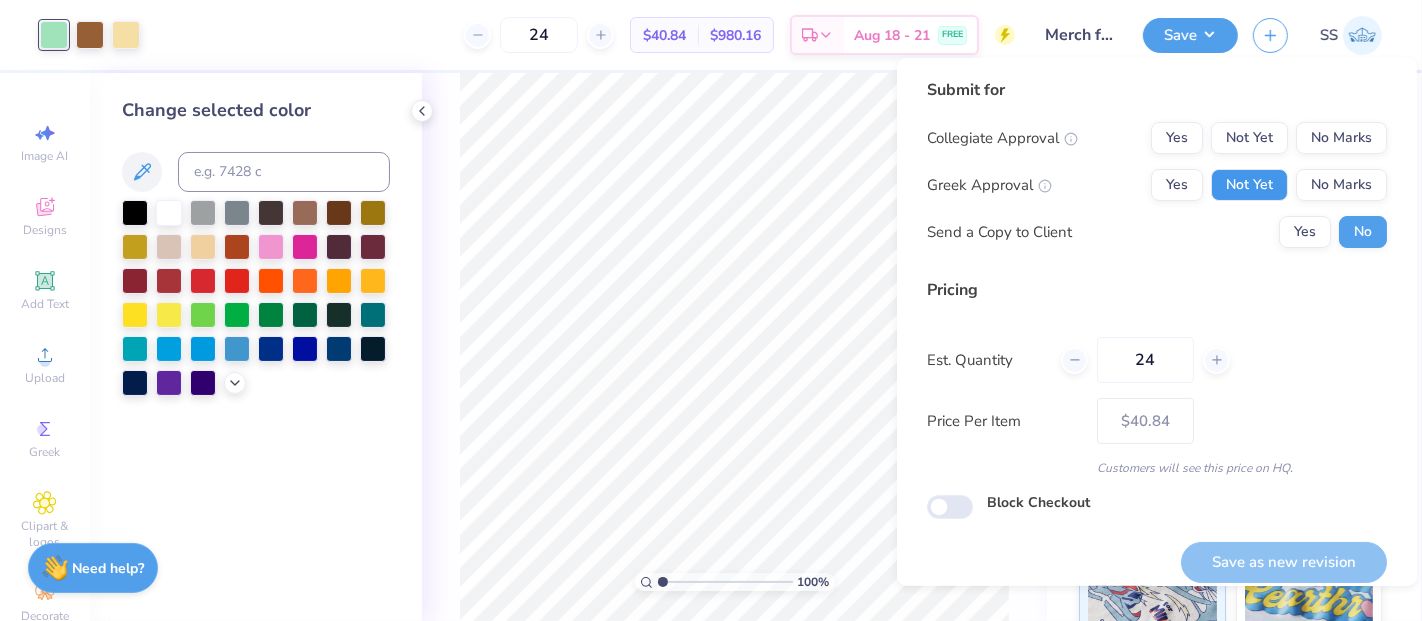 click on "Not Yet" at bounding box center [1249, 185] 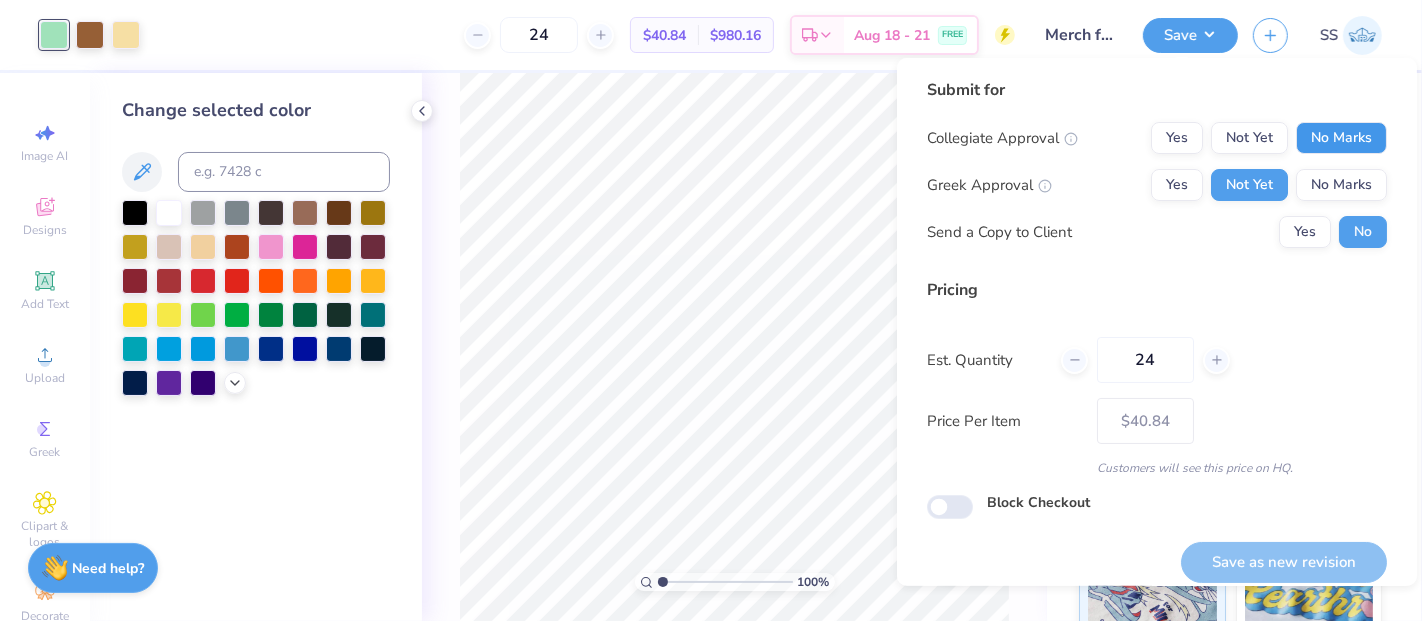 click on "No Marks" at bounding box center [1341, 138] 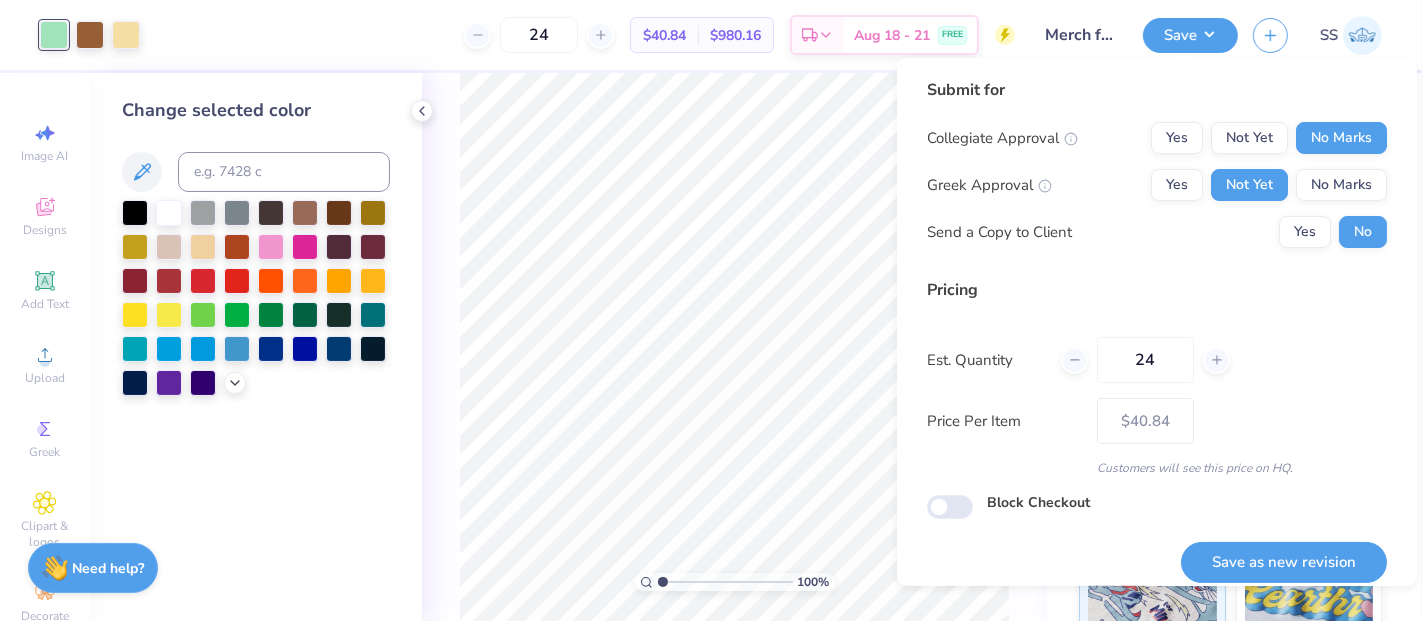 click on "Save as new revision" at bounding box center [1284, 562] 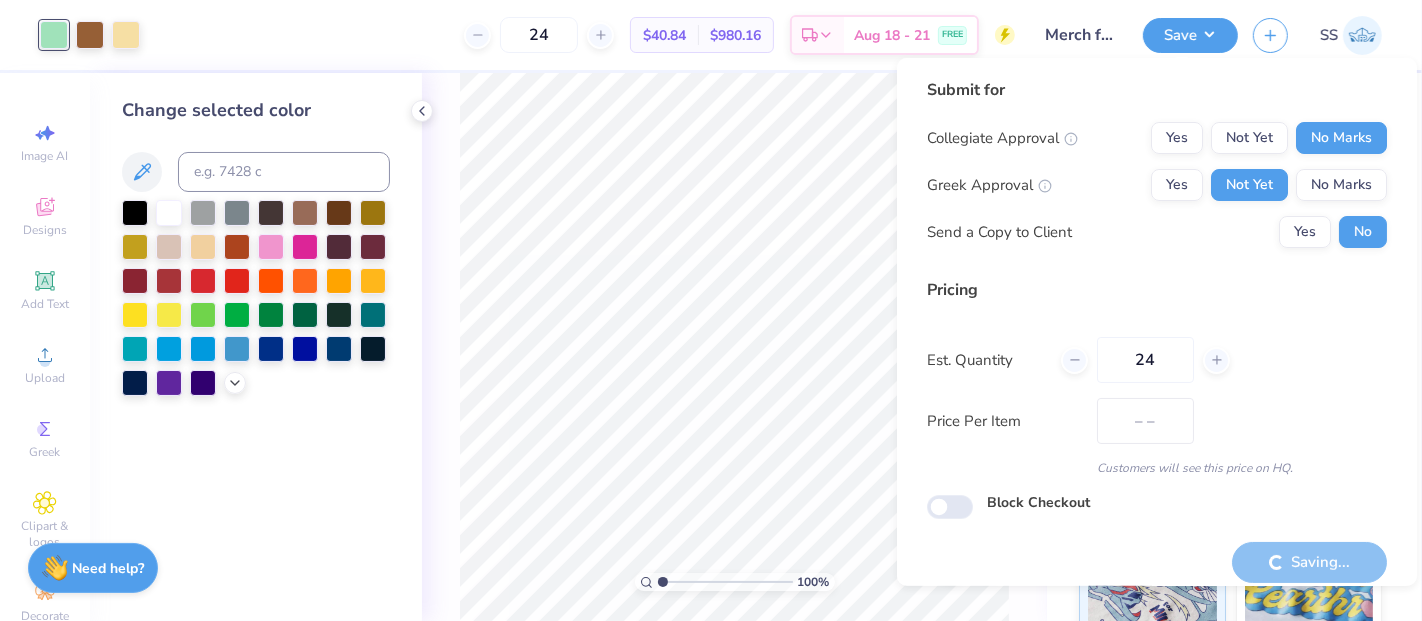 type on "$40.84" 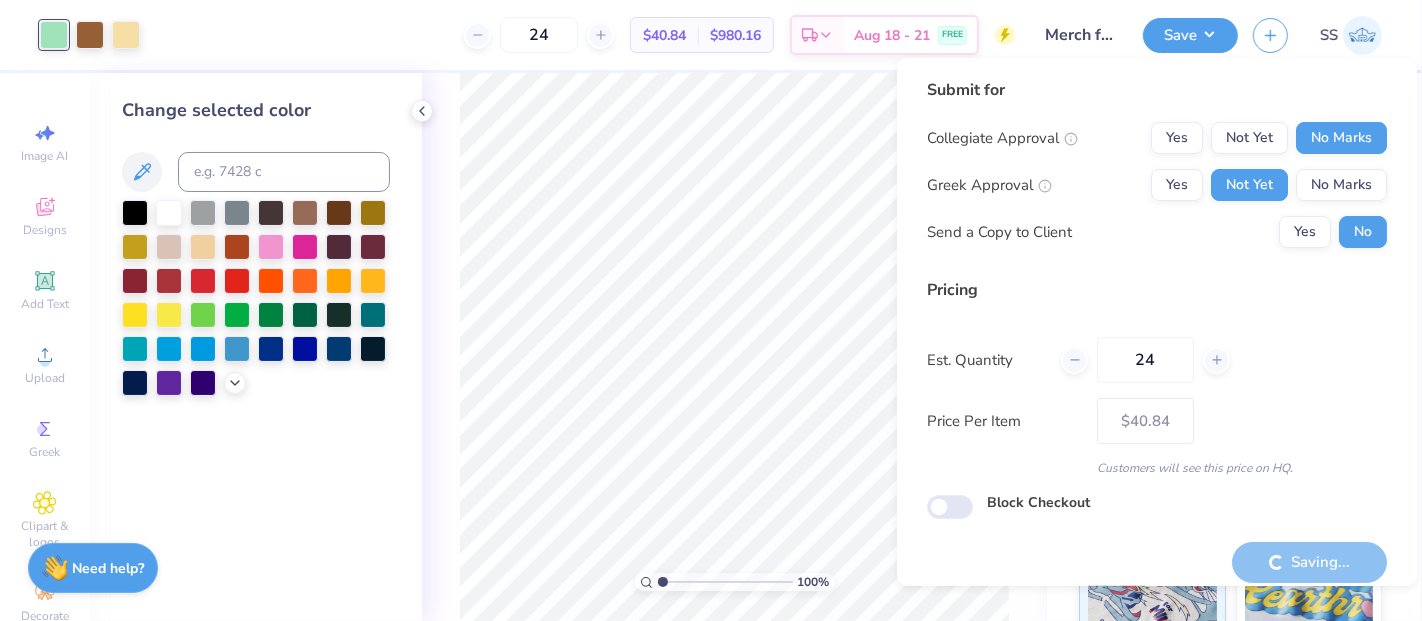 click at bounding box center [90, 35] 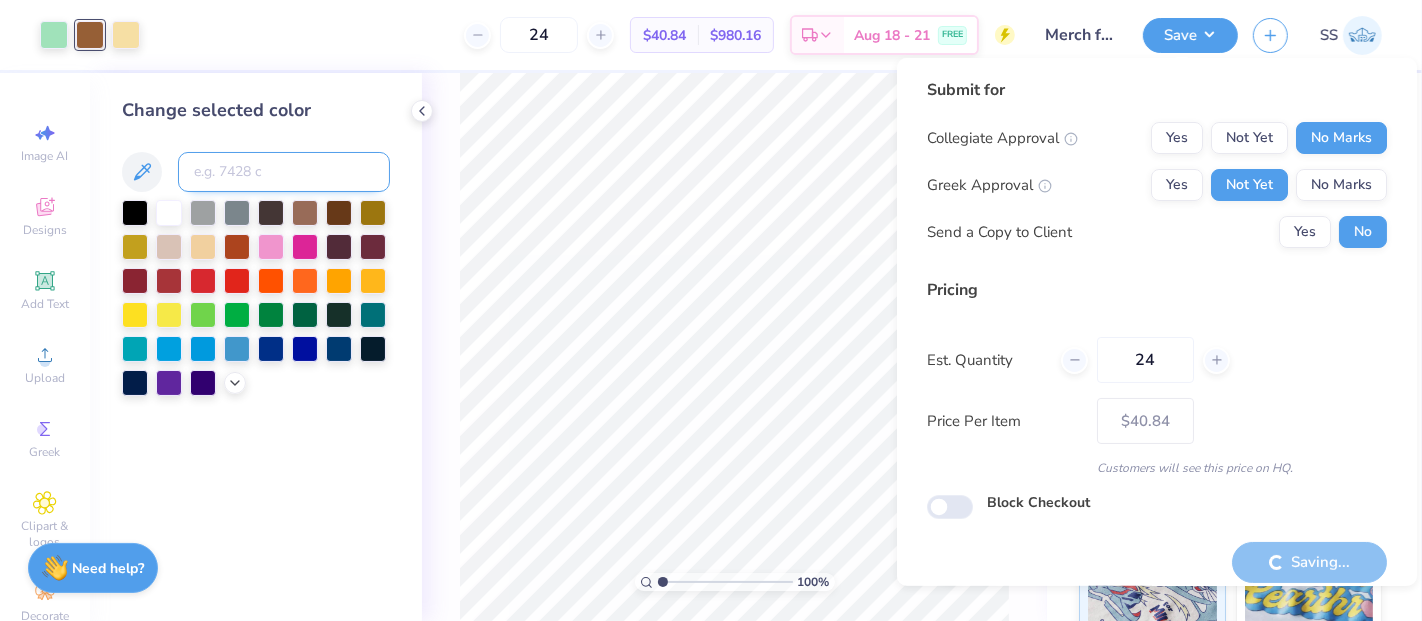 click at bounding box center [284, 172] 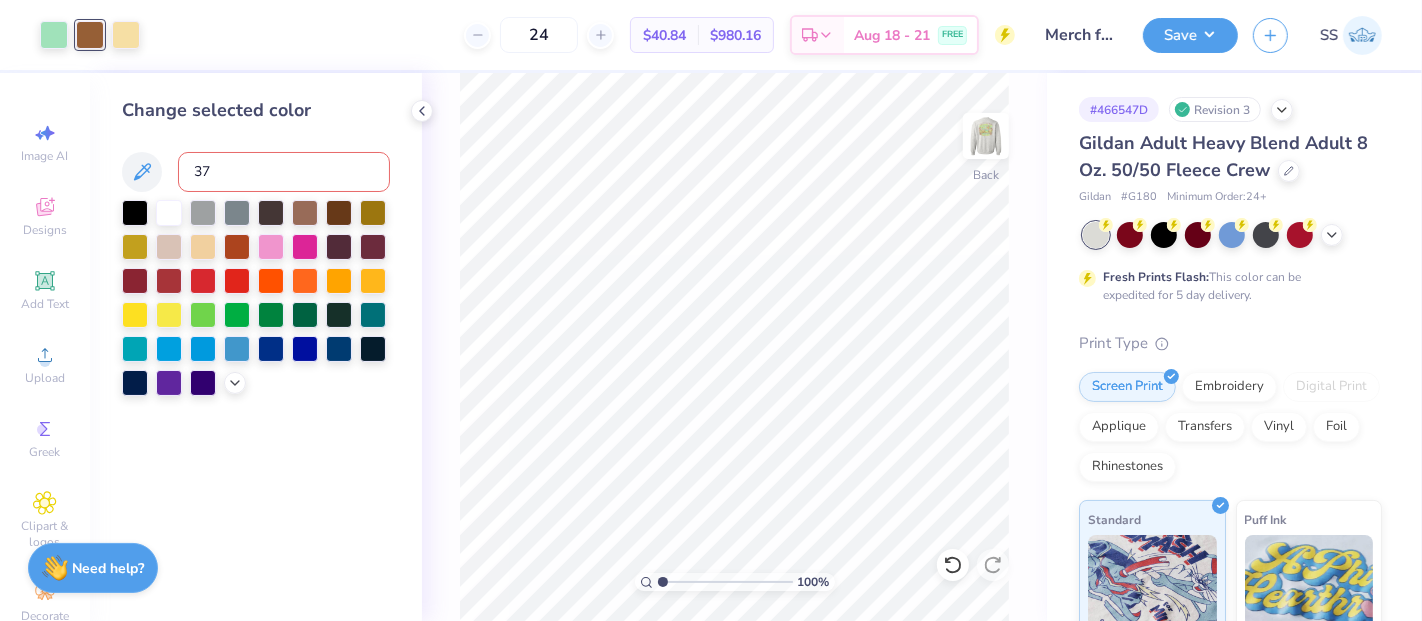 type on "372" 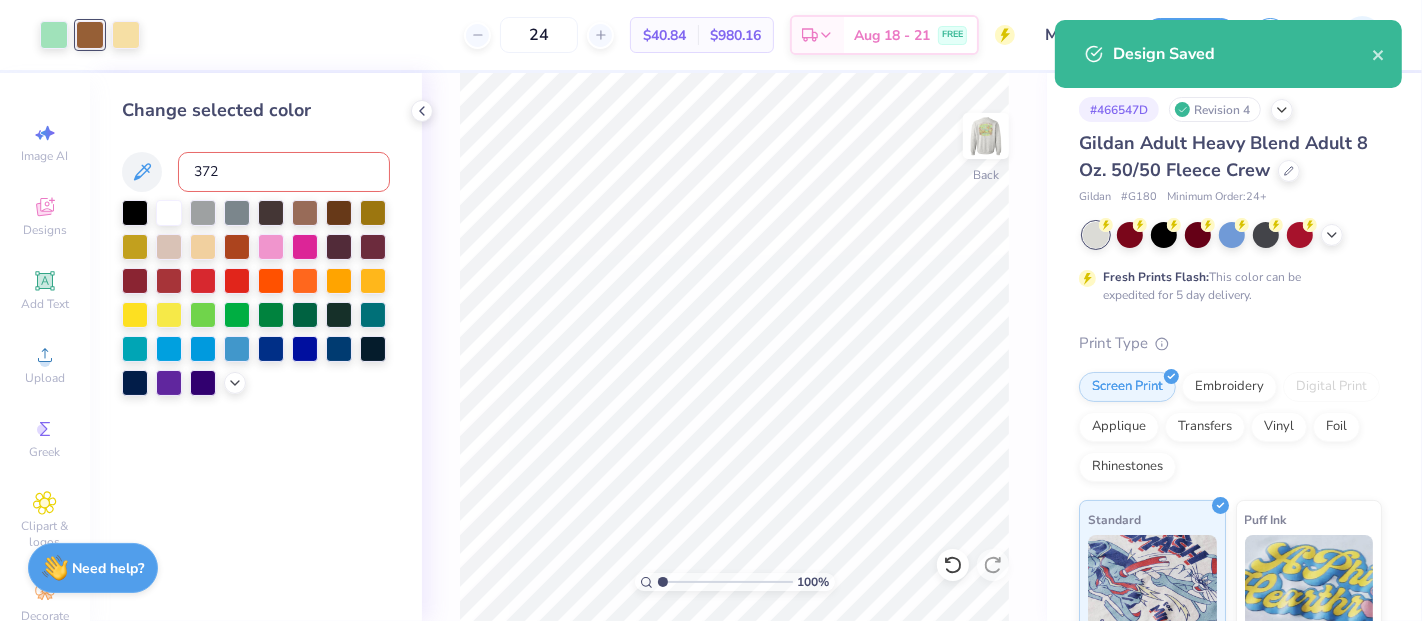 type 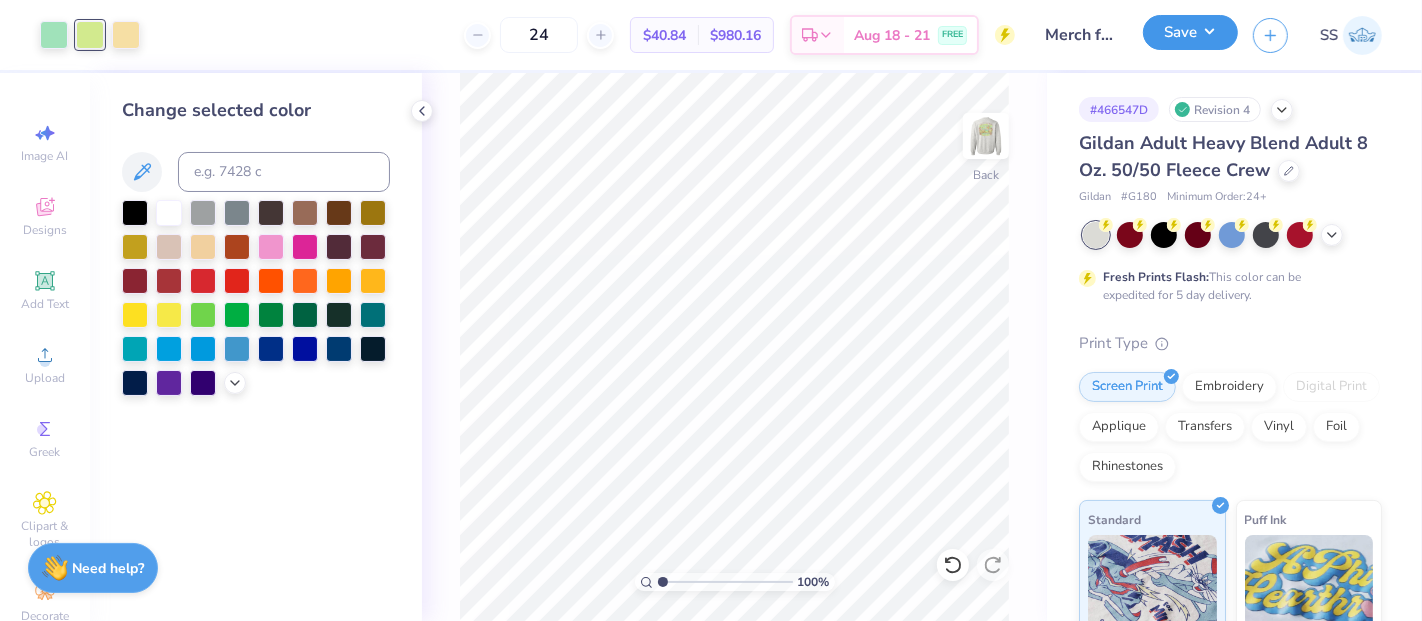 click on "Save" at bounding box center (1190, 32) 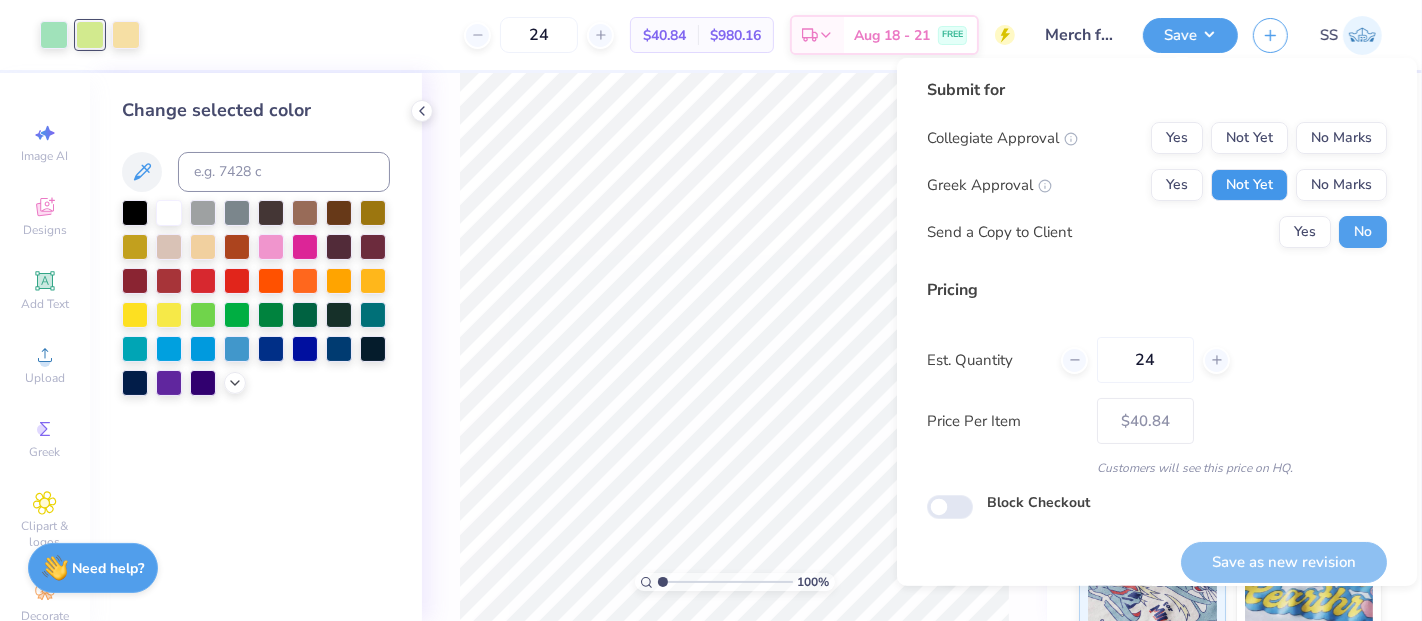click on "Not Yet" at bounding box center [1249, 185] 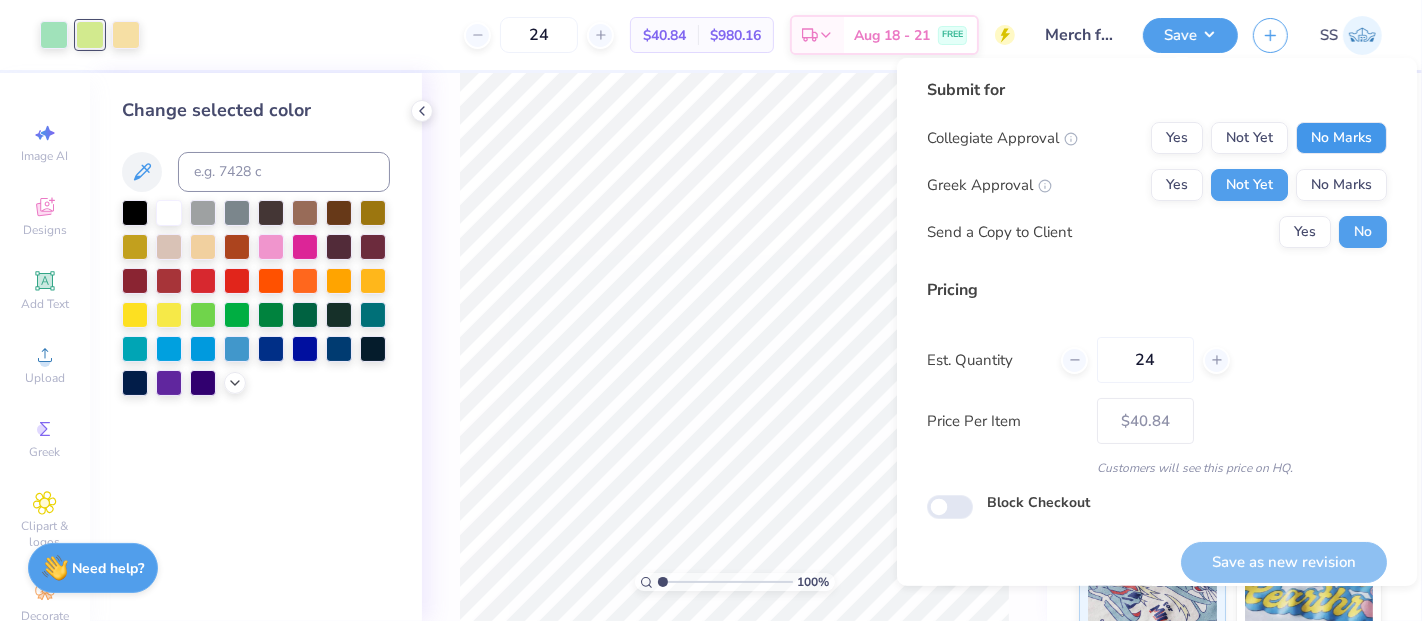 click on "No Marks" at bounding box center (1341, 138) 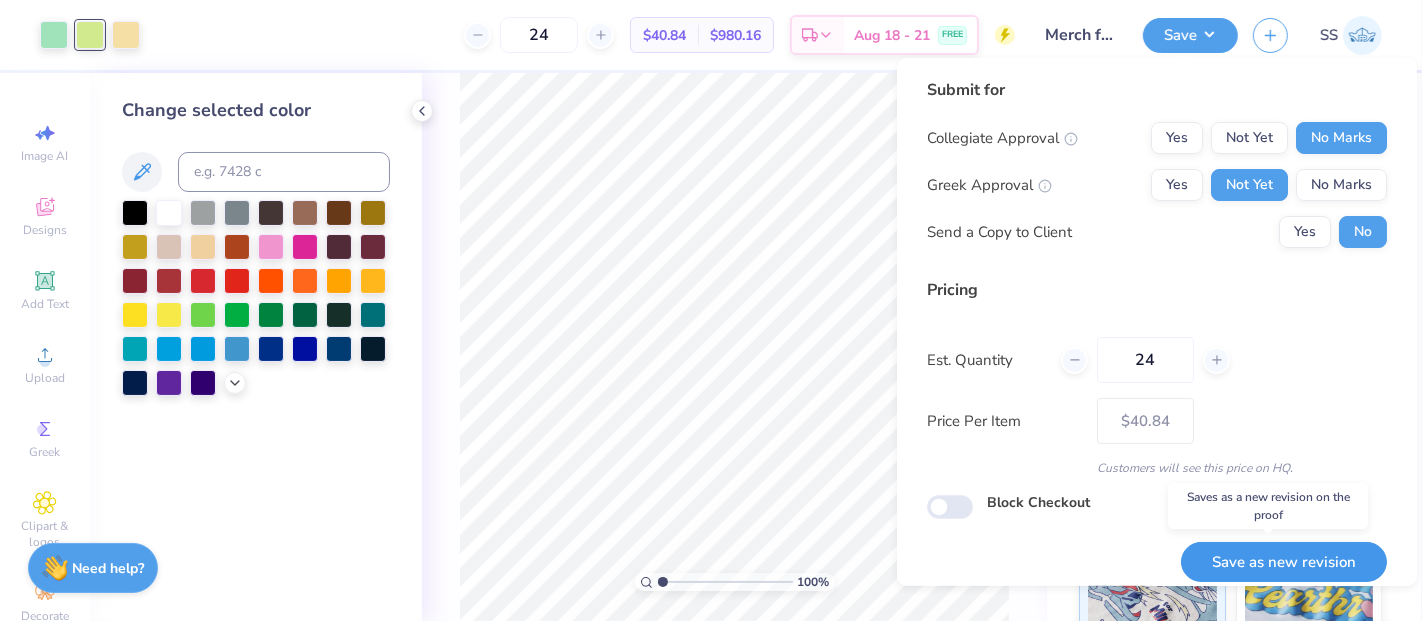 click on "Save as new revision" at bounding box center [1284, 562] 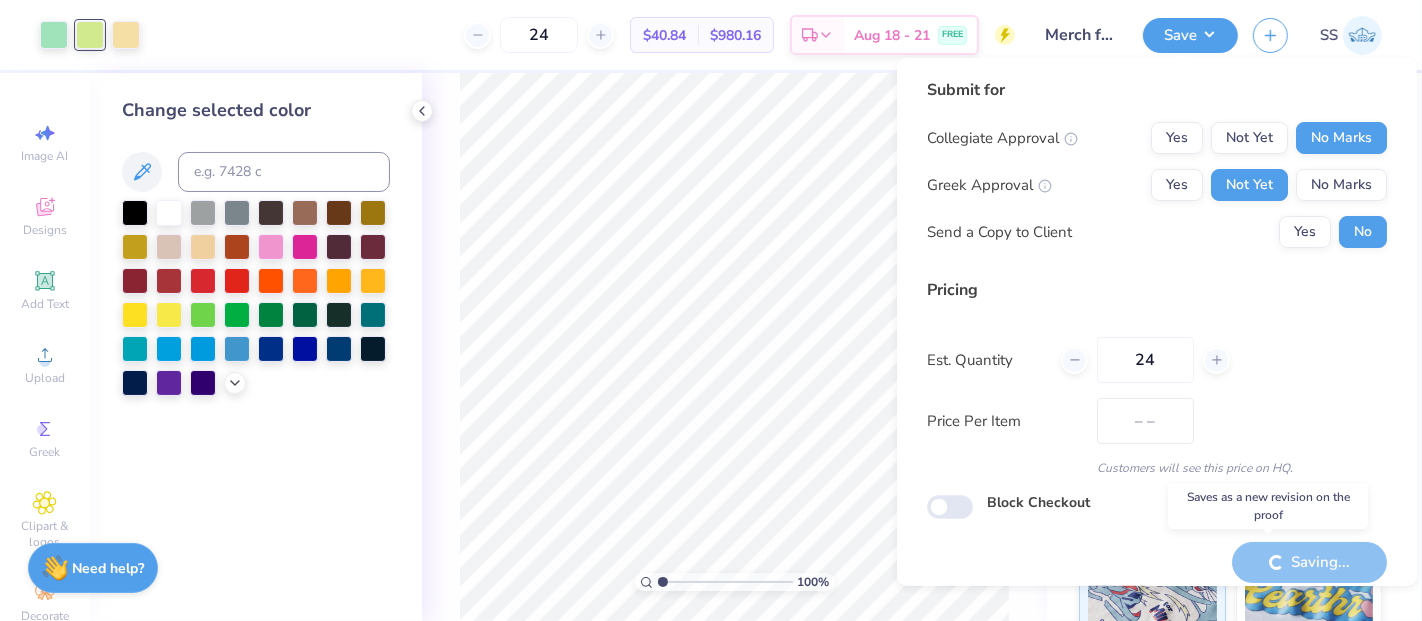 type on "$40.84" 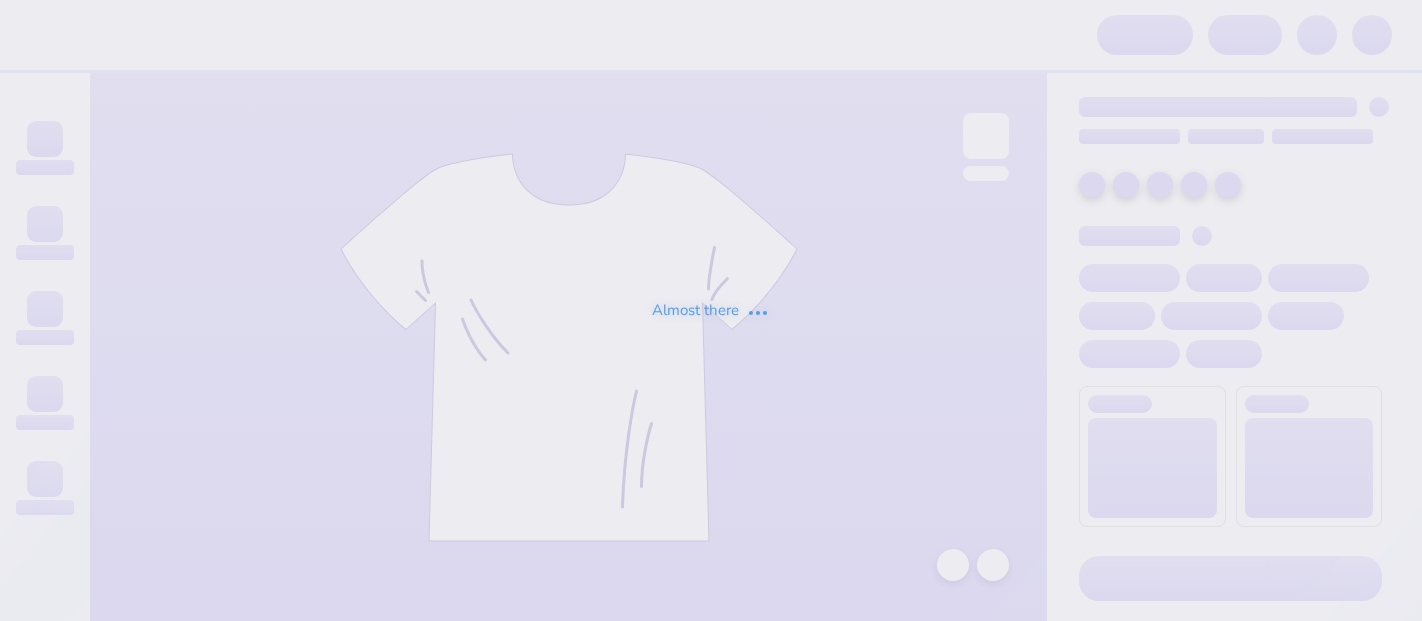 scroll, scrollTop: 0, scrollLeft: 0, axis: both 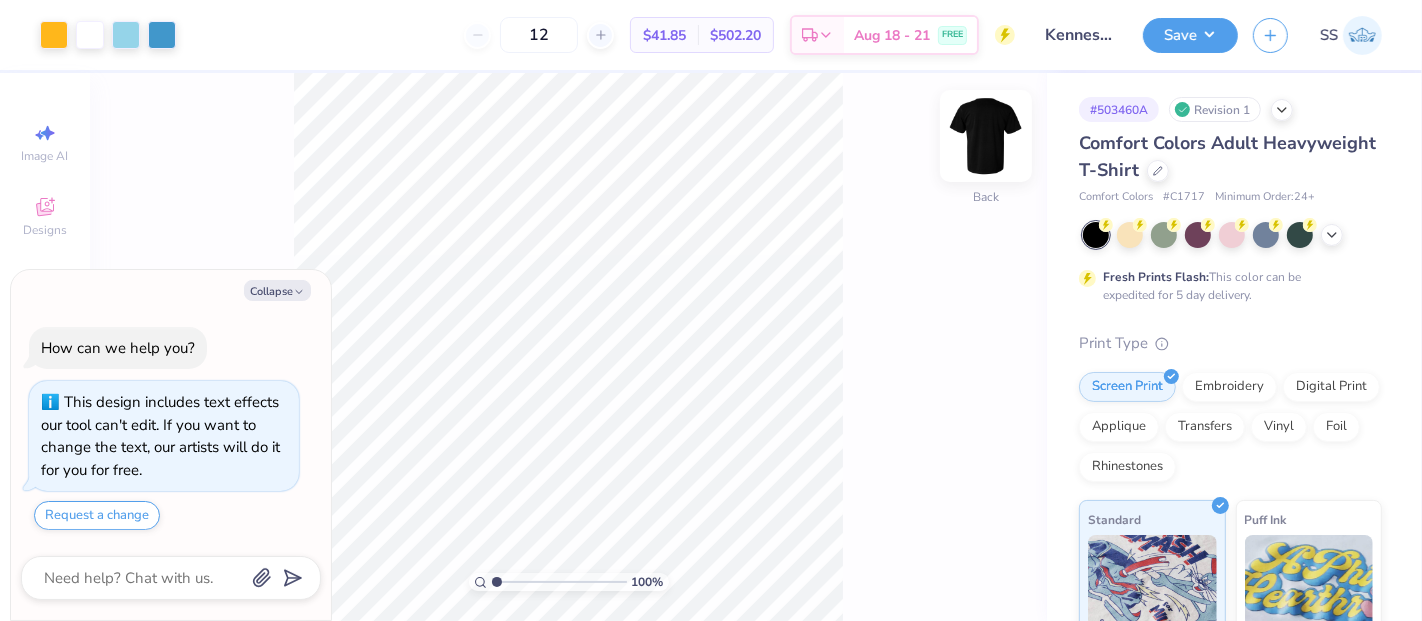 click at bounding box center [986, 136] 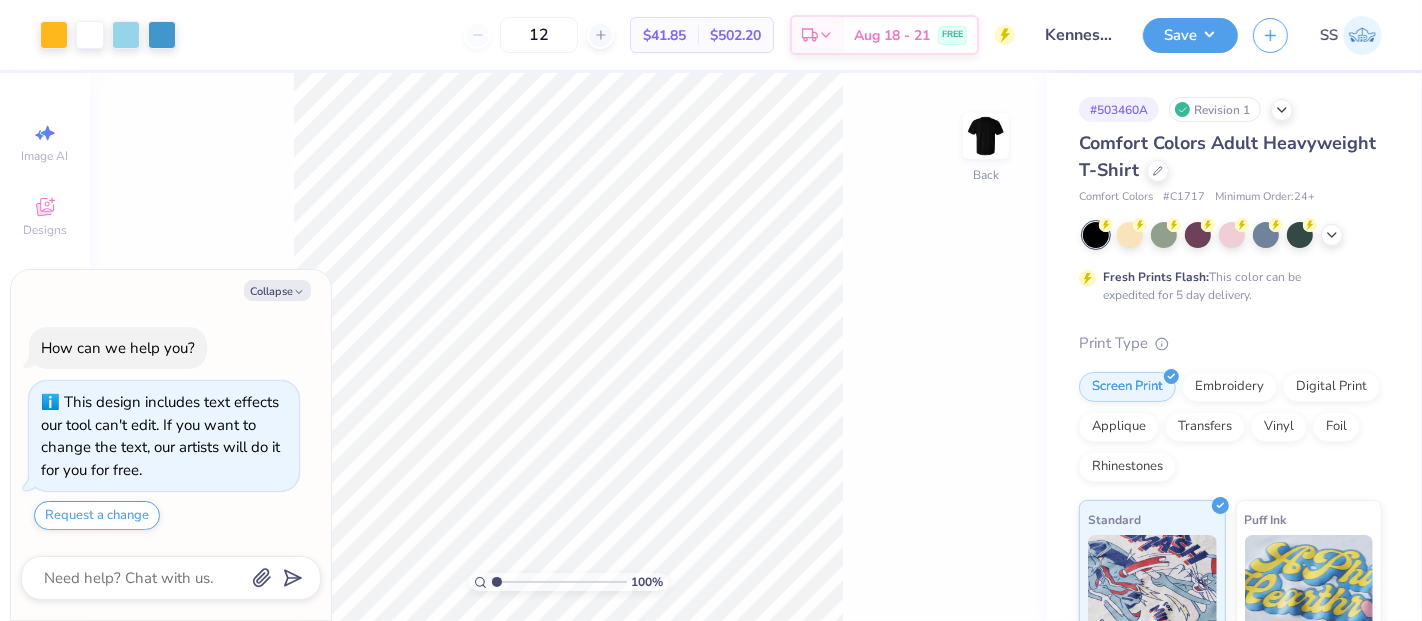 click on "Save" at bounding box center [1190, 35] 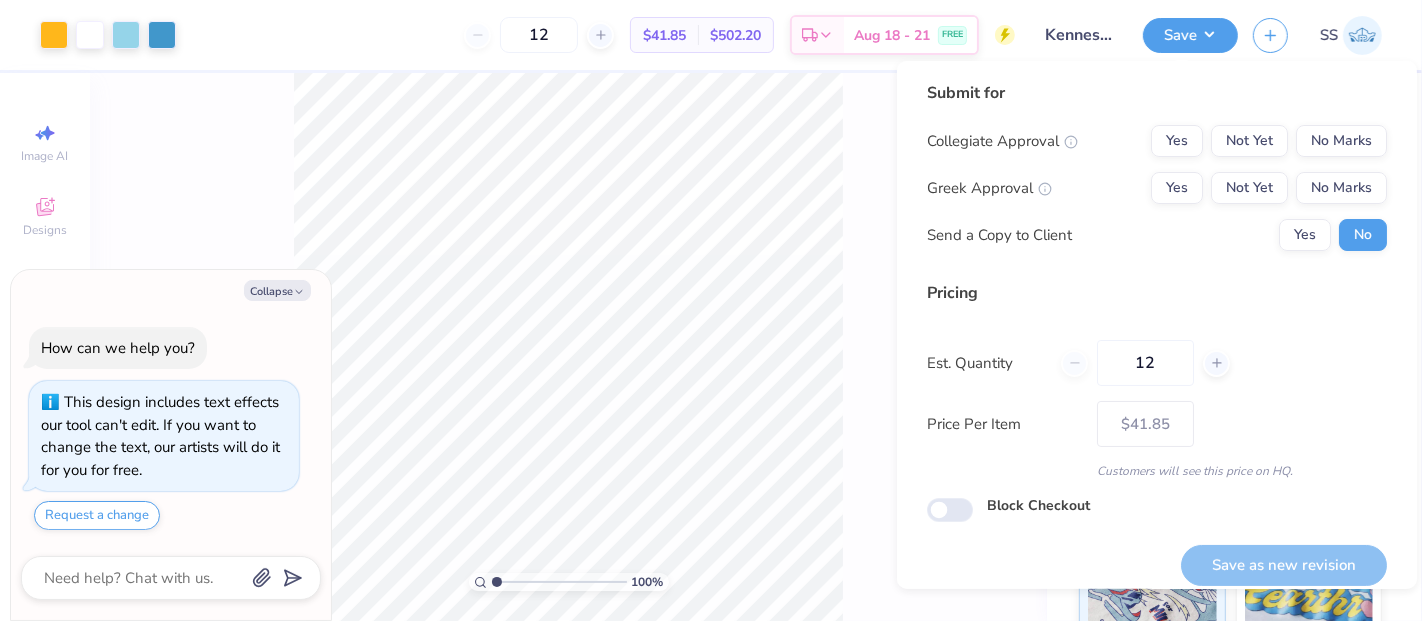 click on "100  % Back" at bounding box center (568, 347) 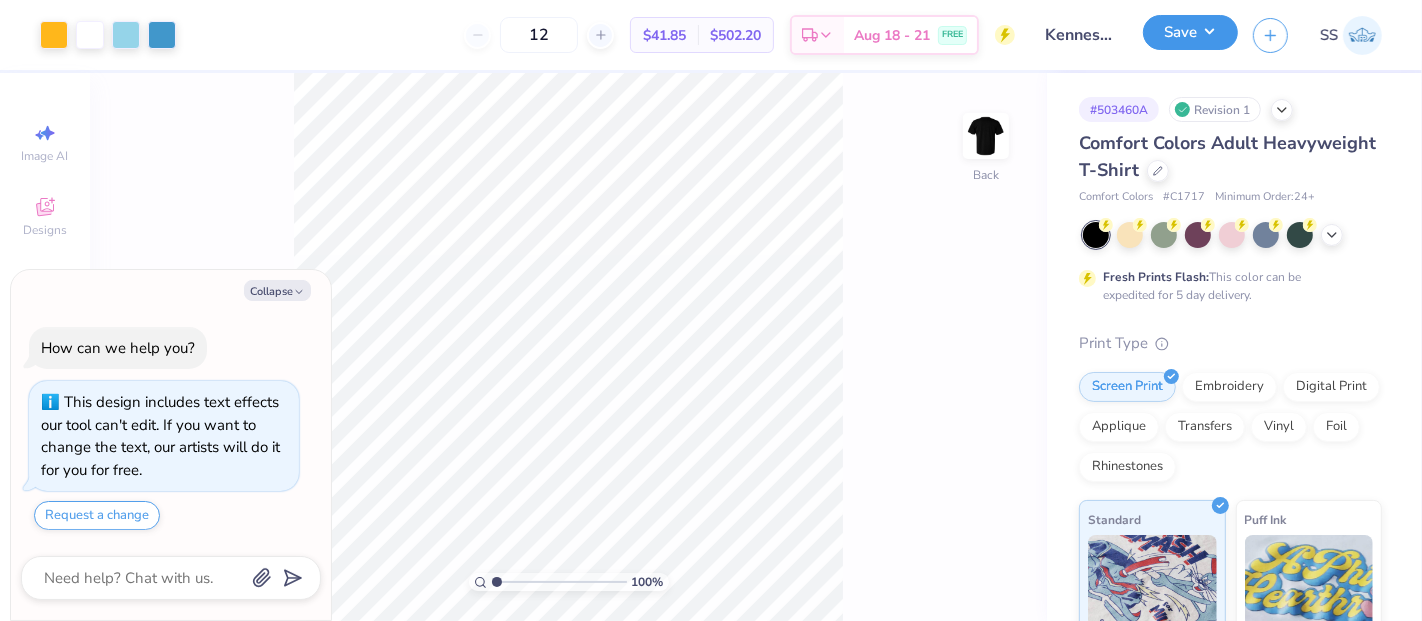 click on "Save" at bounding box center (1190, 32) 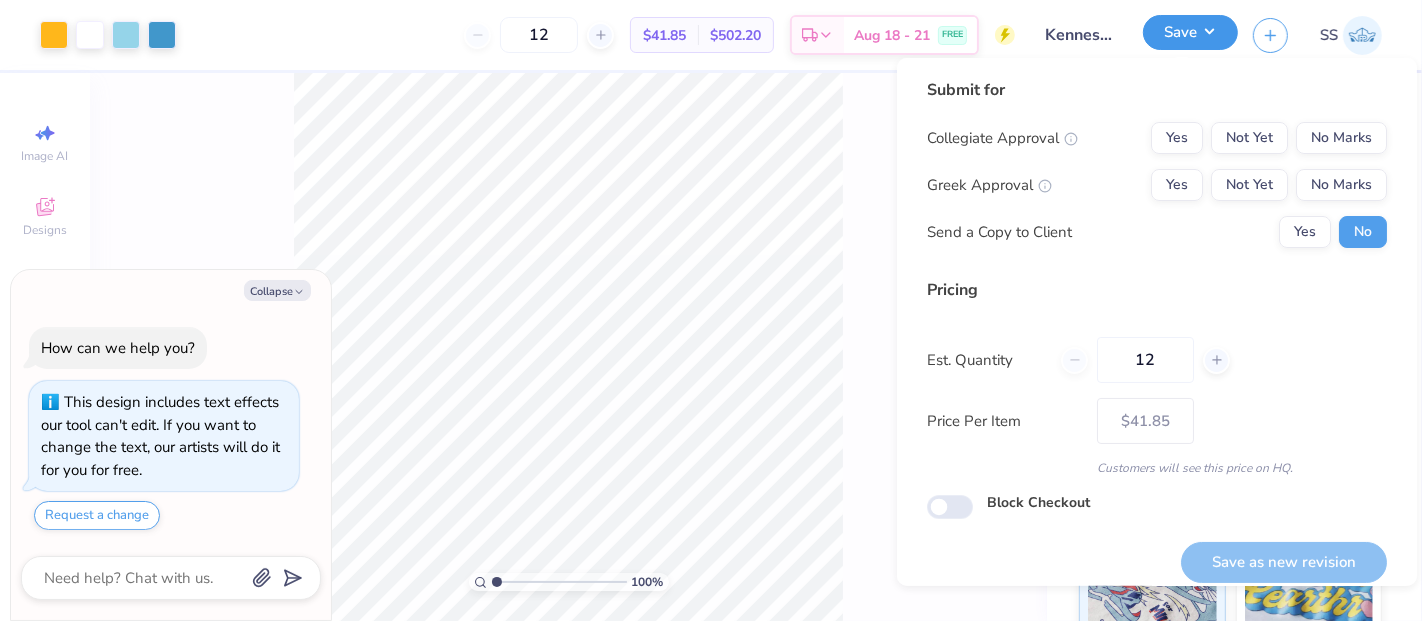 type on "x" 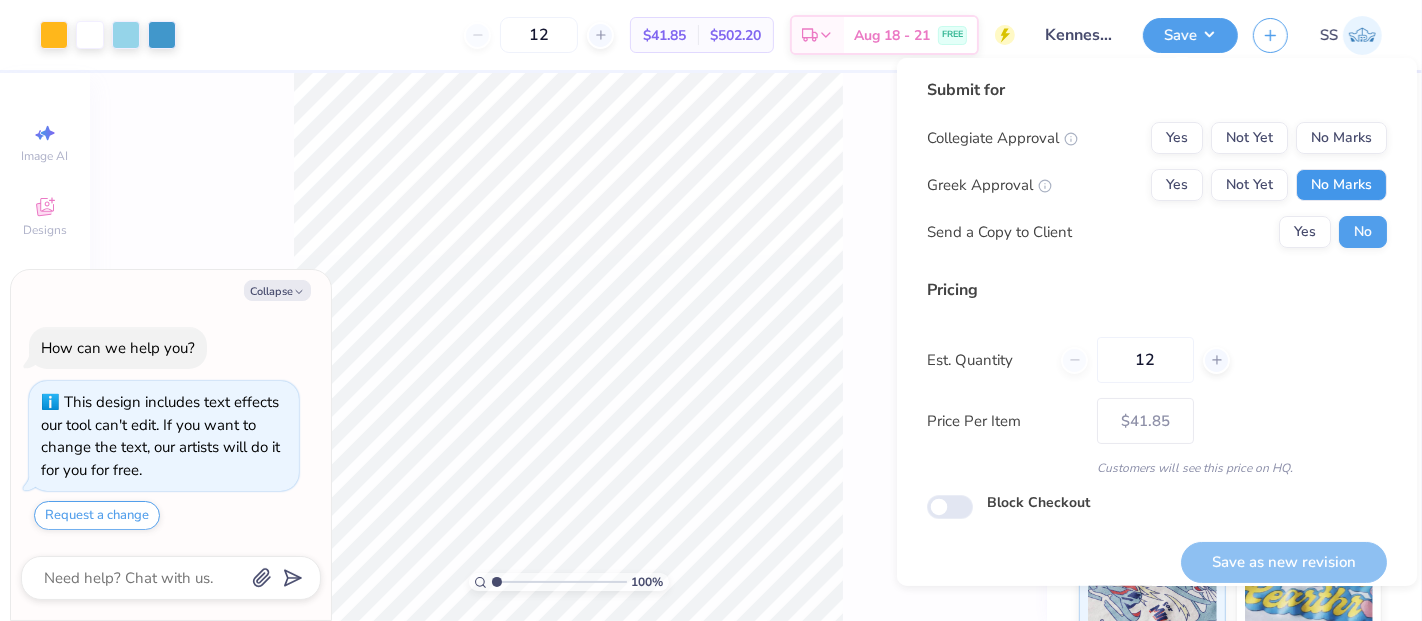 click on "No Marks" at bounding box center [1341, 185] 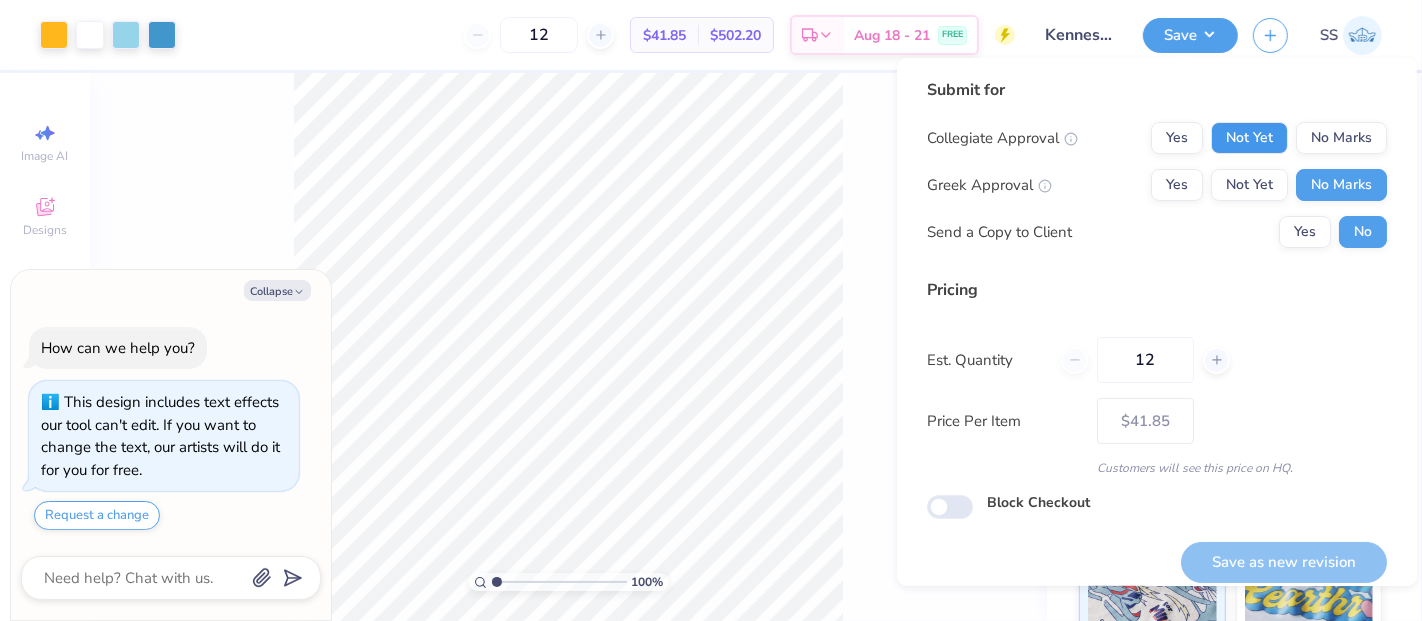 click on "Not Yet" at bounding box center [1249, 138] 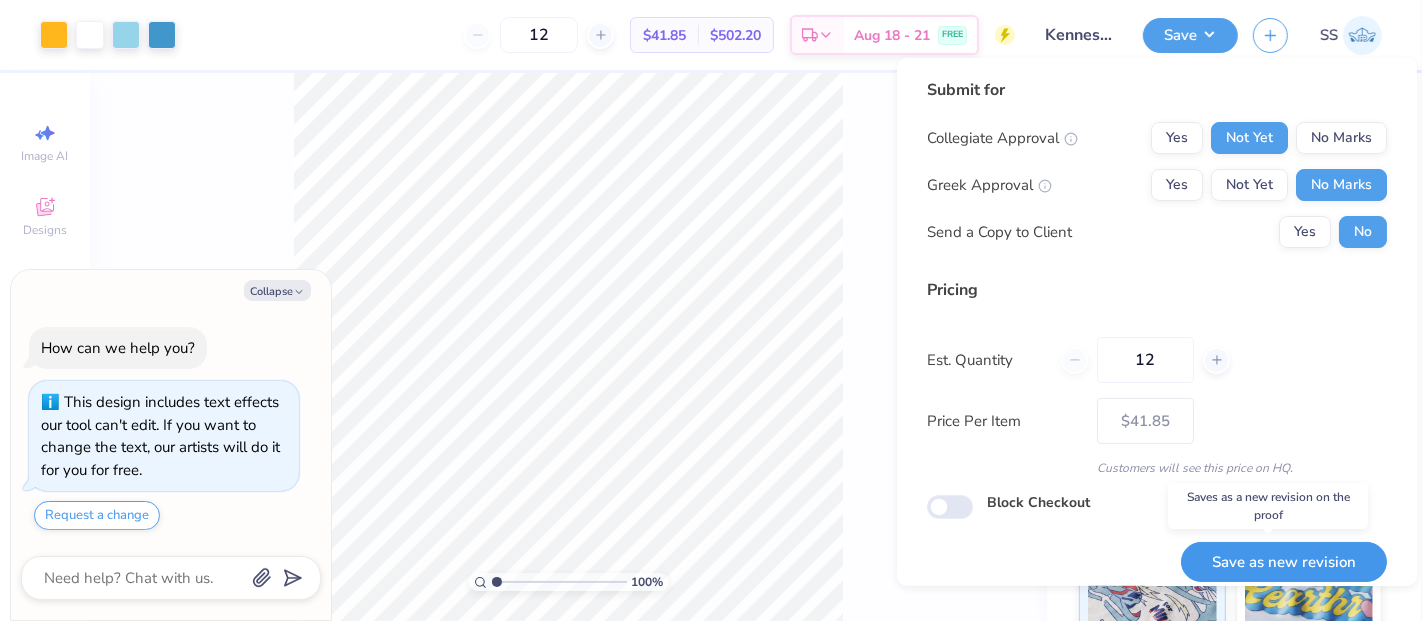 click on "Save as new revision" at bounding box center [1284, 562] 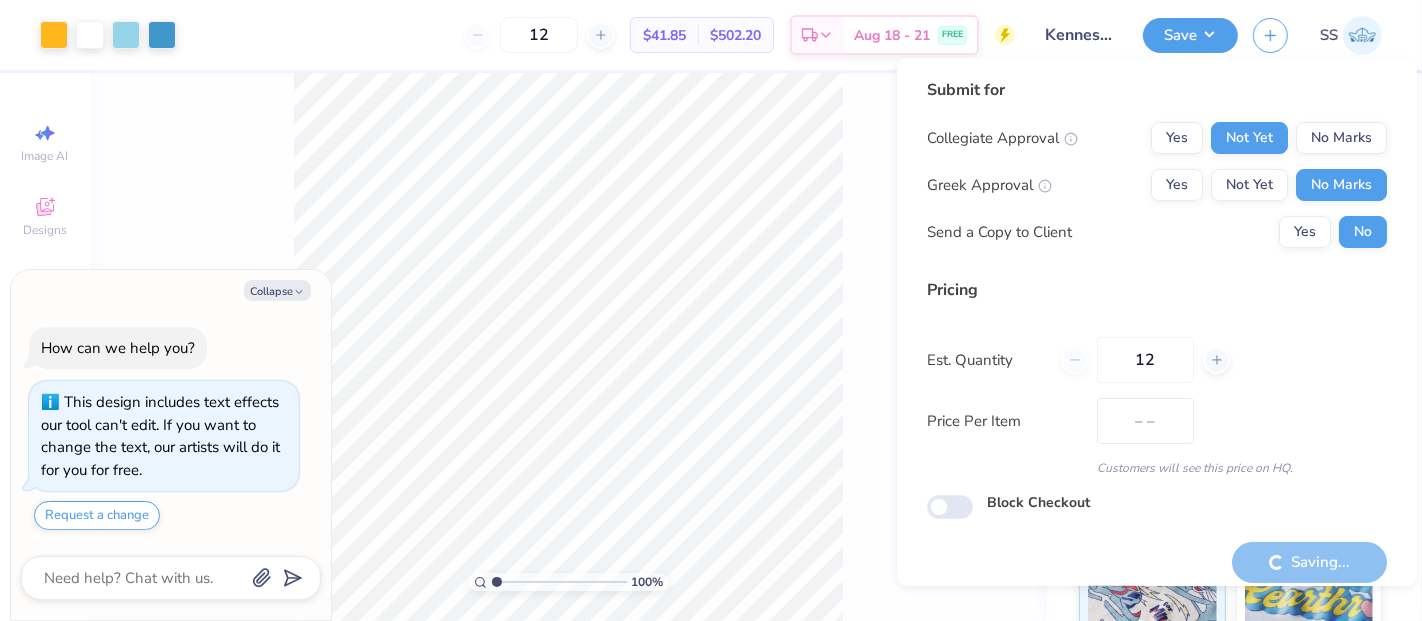 type on "$41.85" 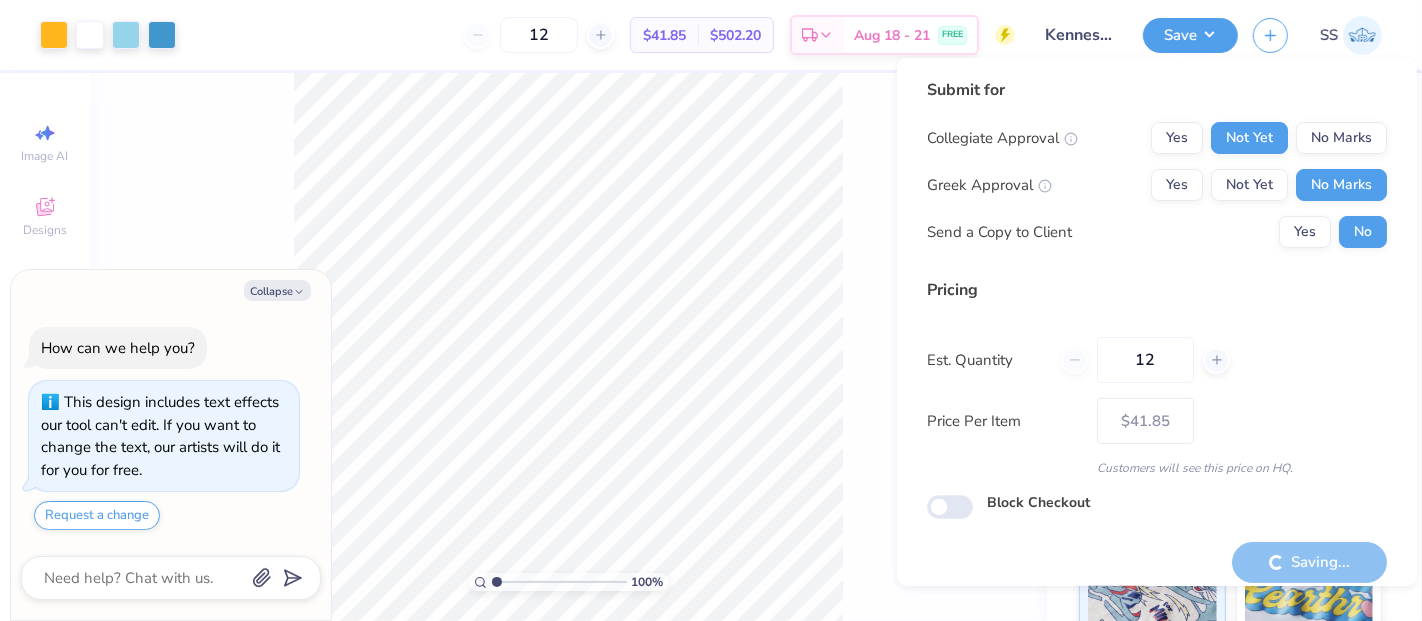 type on "x" 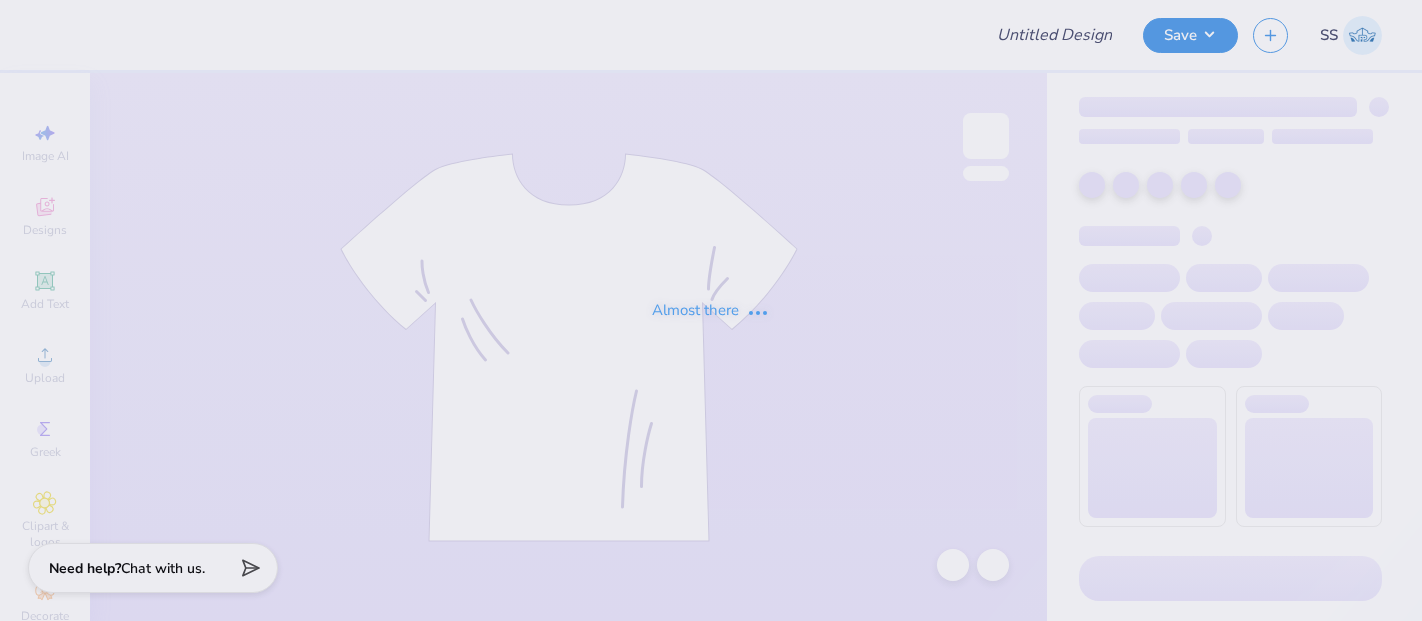 type on "Kennesaw State University : [NAME] ." 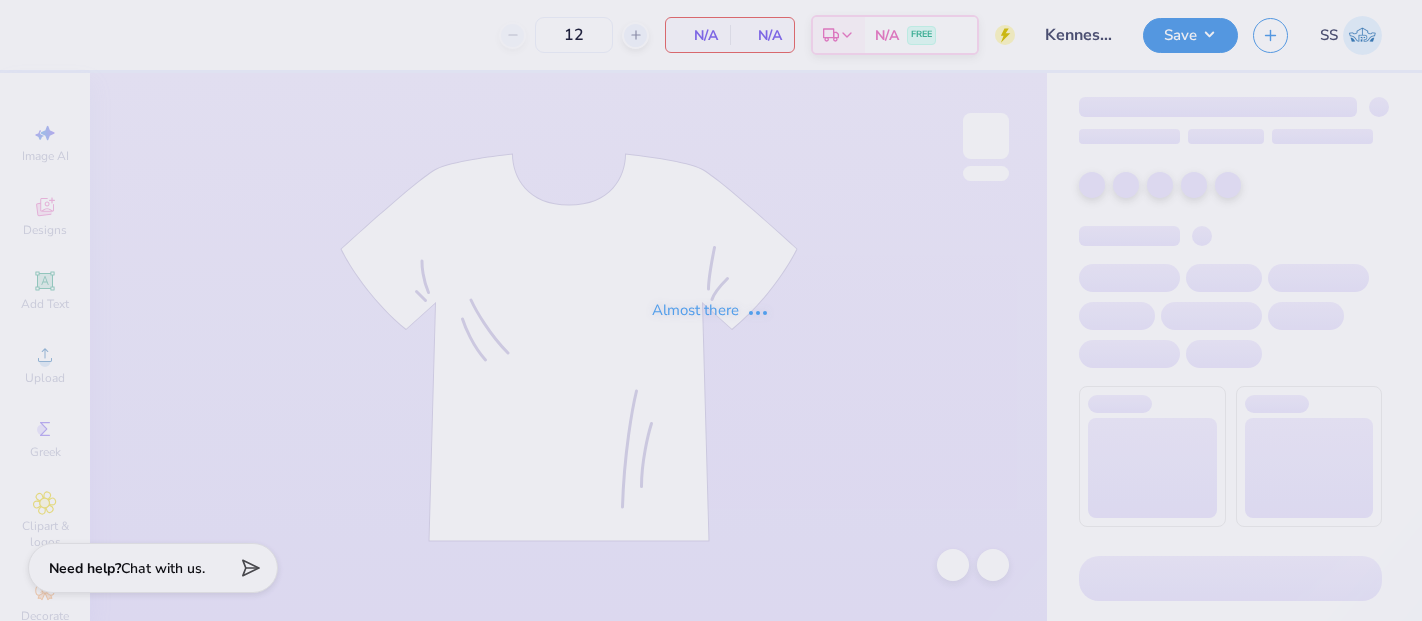 scroll, scrollTop: 0, scrollLeft: 0, axis: both 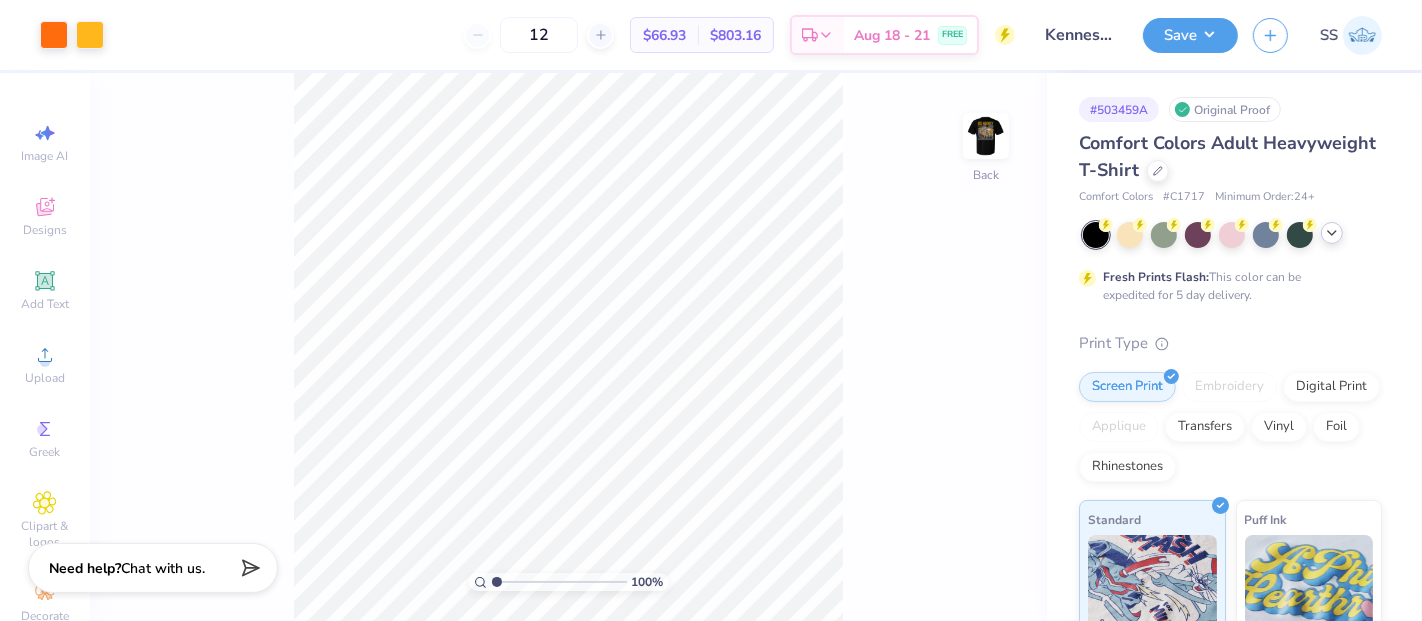 click 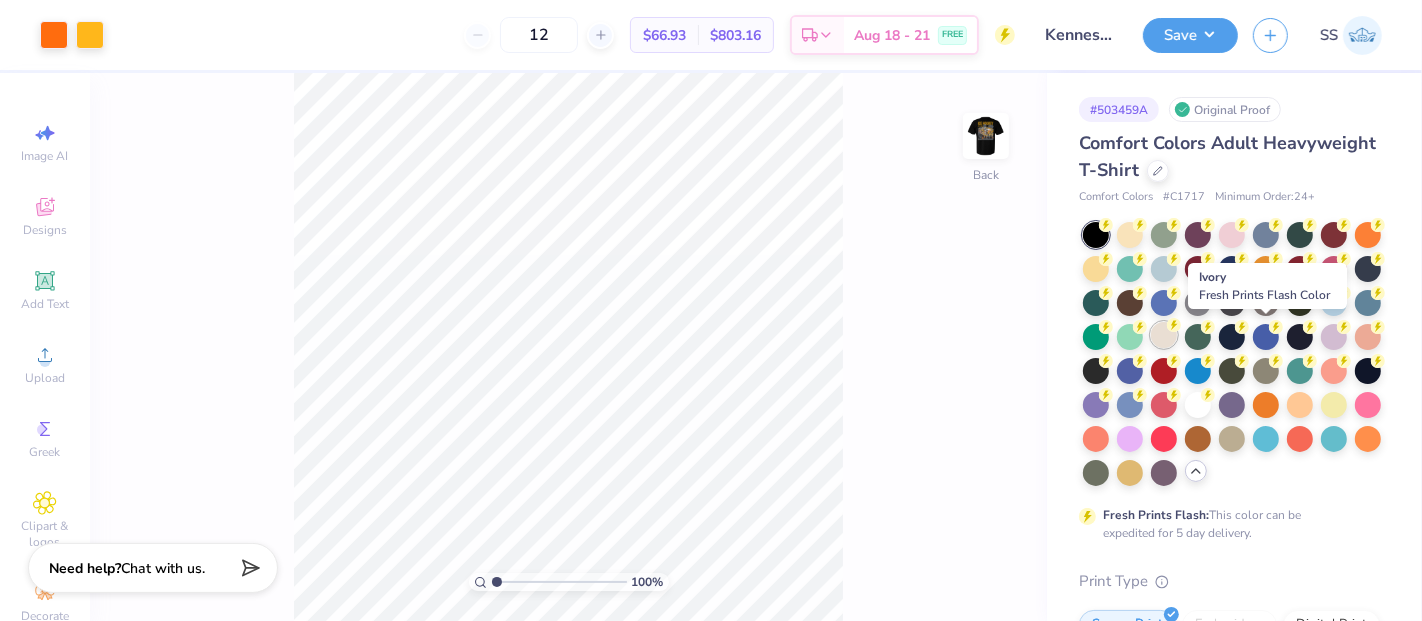 click at bounding box center [1164, 335] 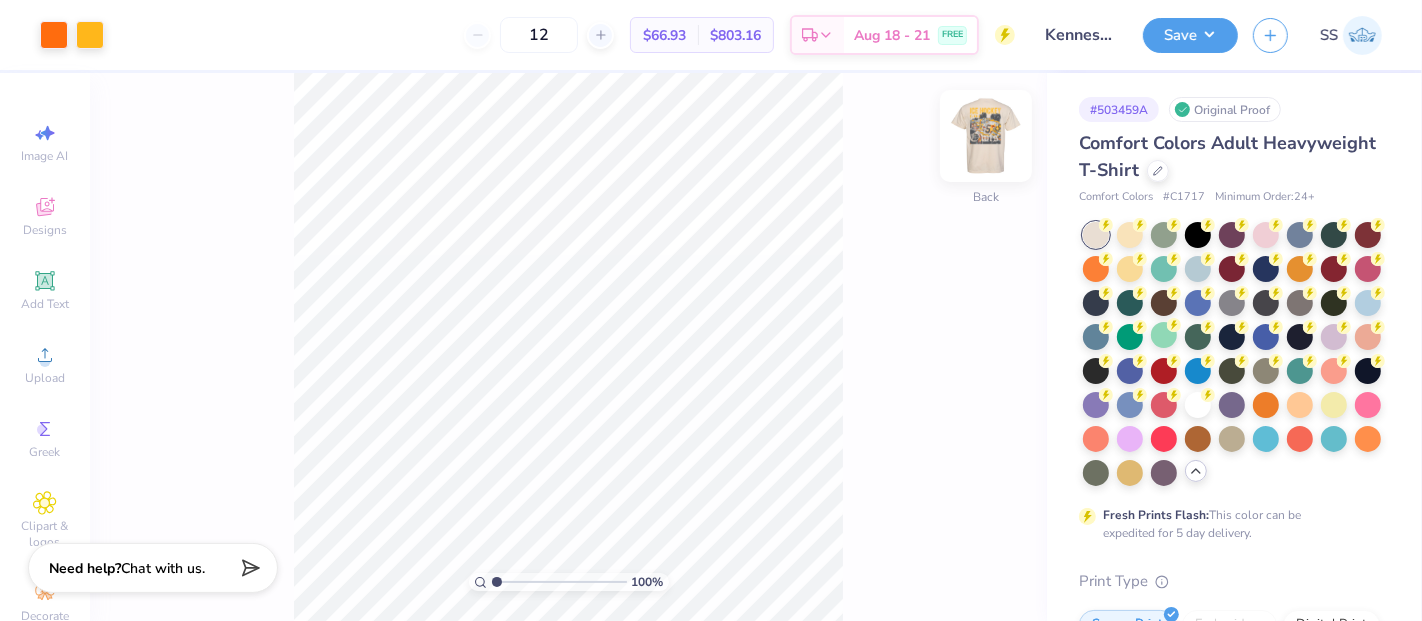 click at bounding box center (986, 136) 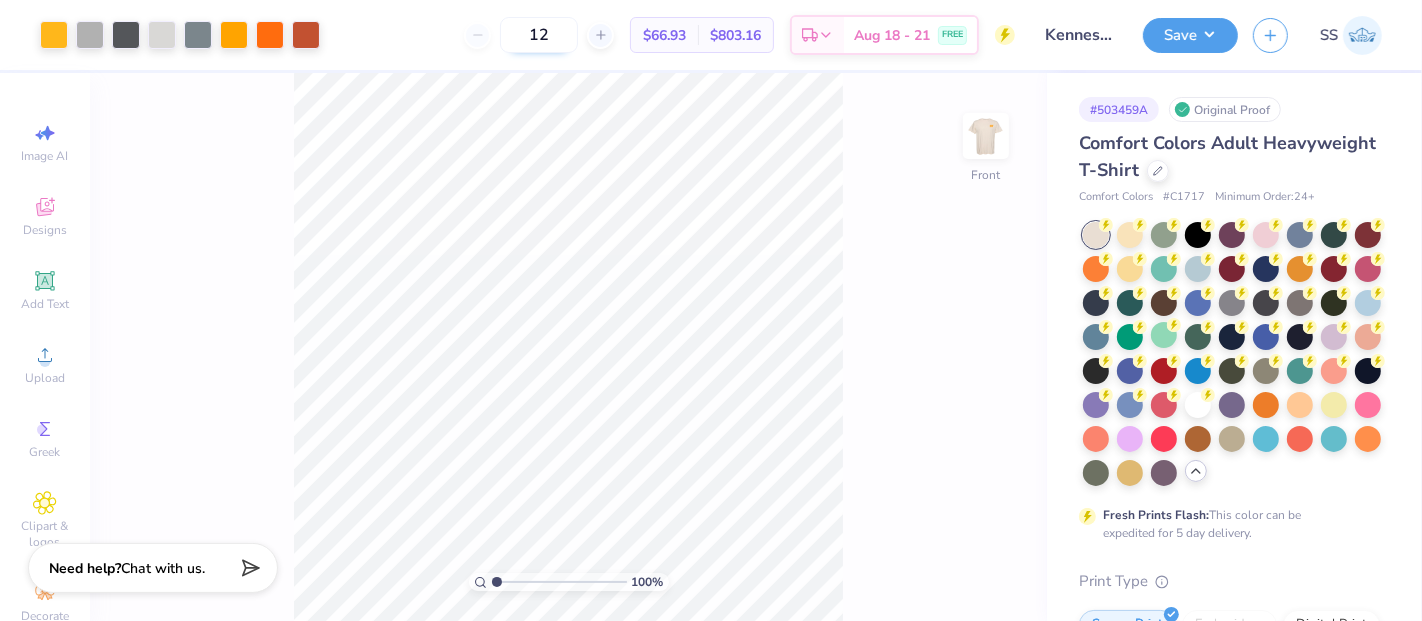 drag, startPoint x: 553, startPoint y: 44, endPoint x: 511, endPoint y: 46, distance: 42.047592 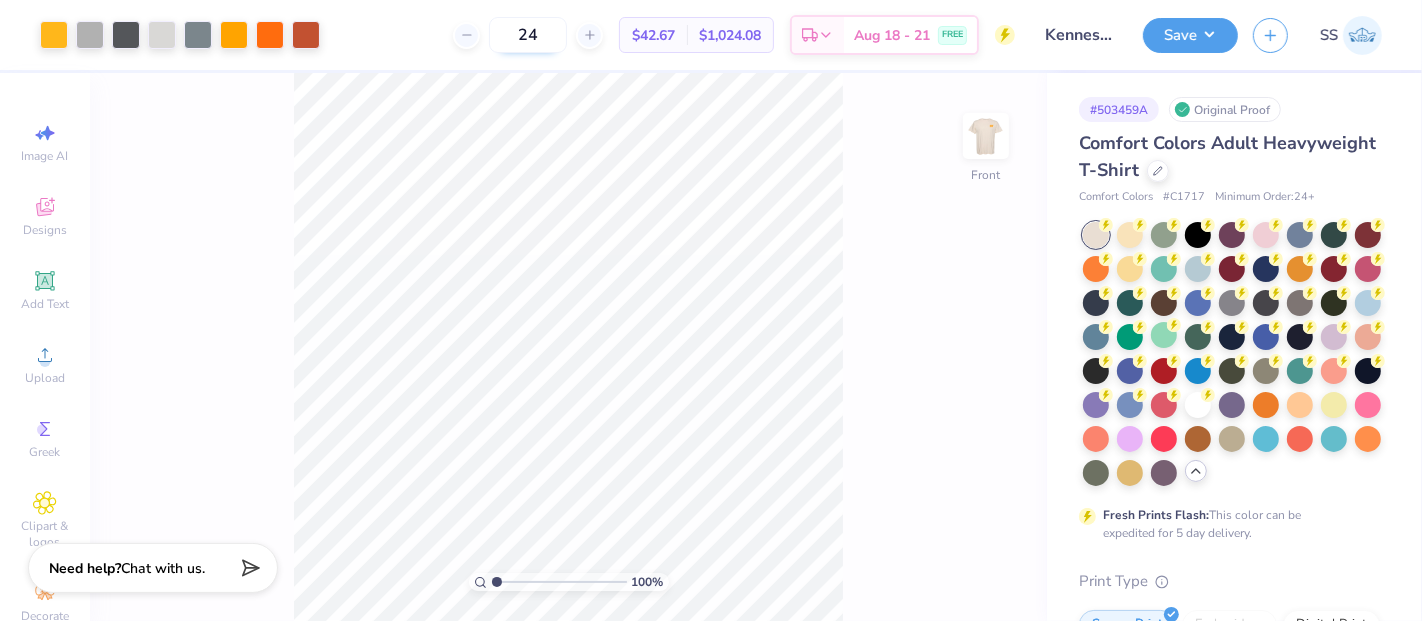 drag, startPoint x: 522, startPoint y: 44, endPoint x: 490, endPoint y: 35, distance: 33.24154 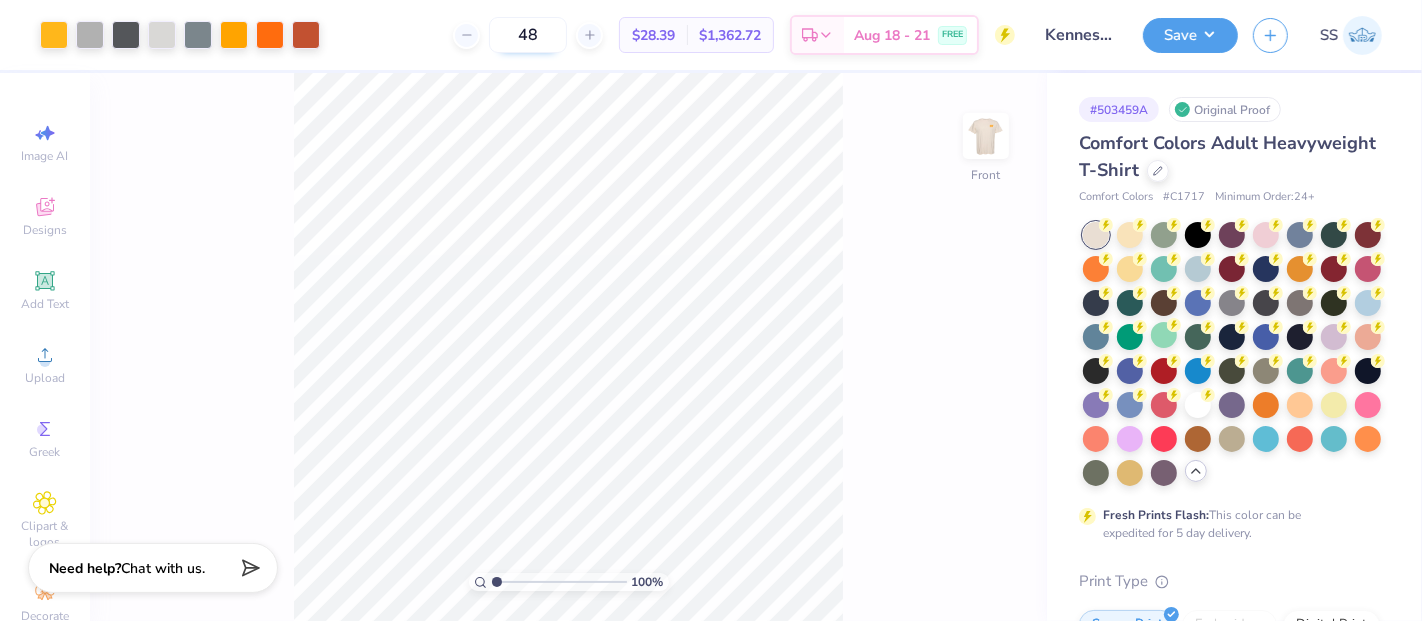 type on "4" 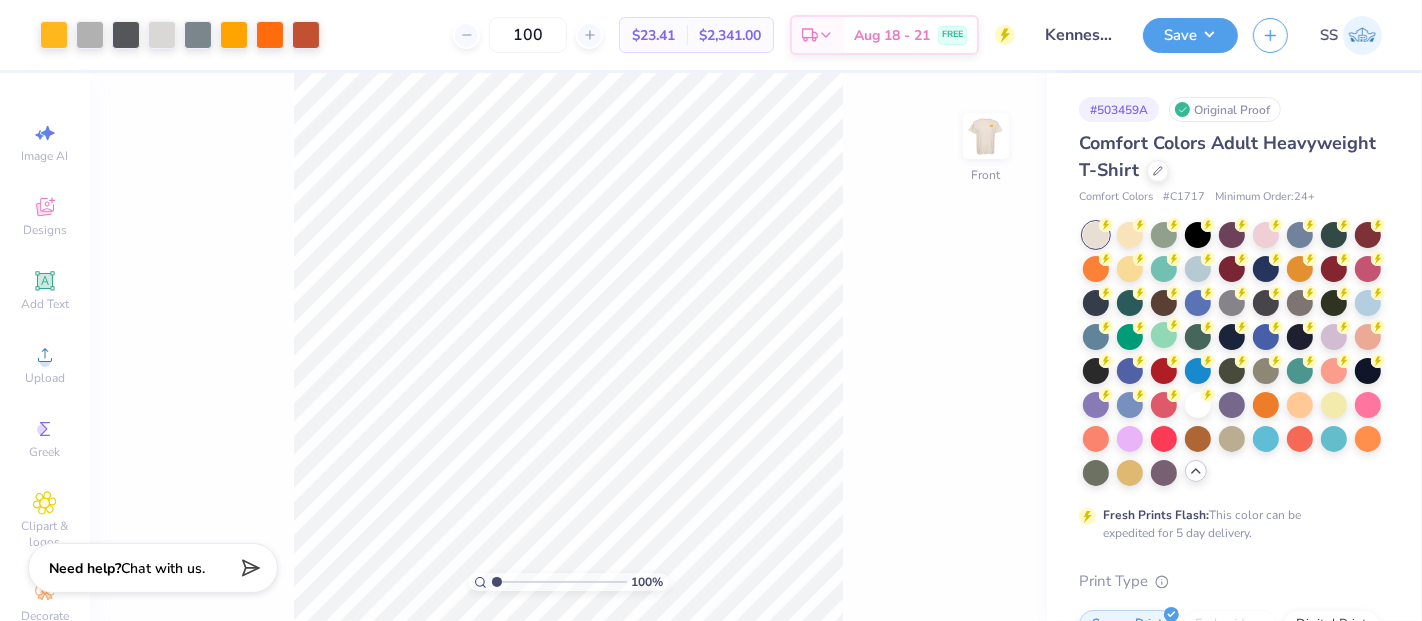 type on "100" 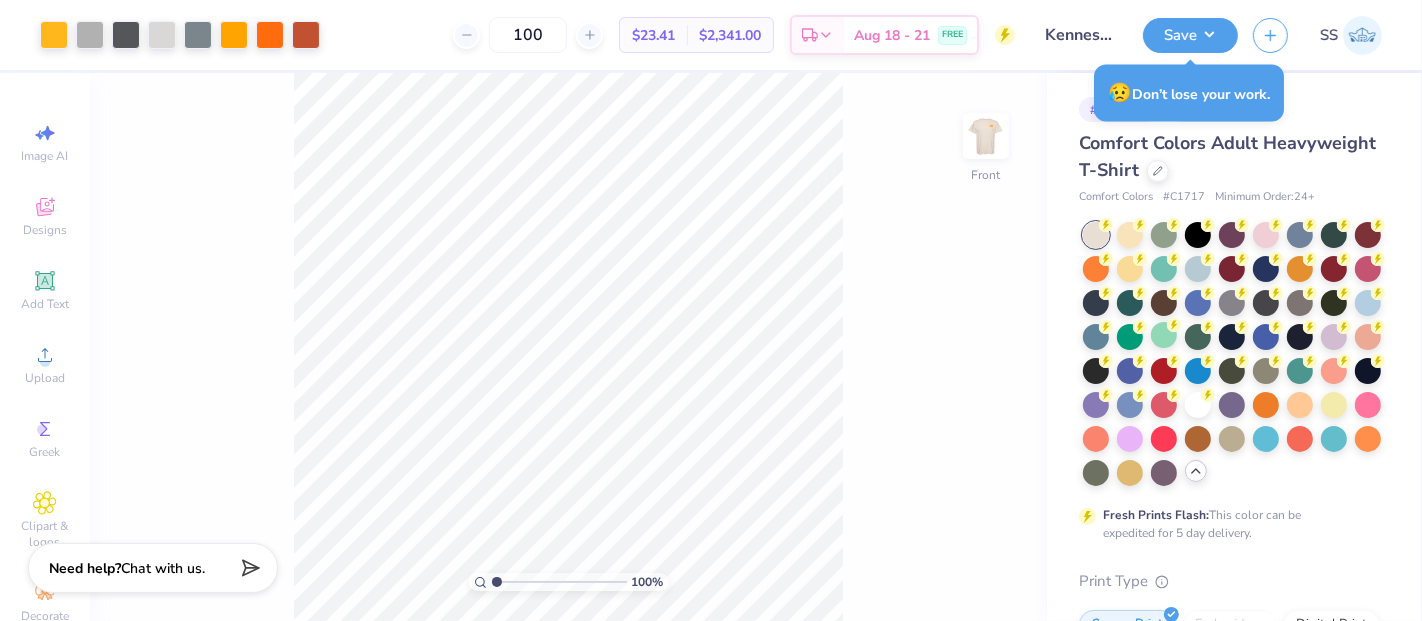 click on "100  % Front" at bounding box center (568, 347) 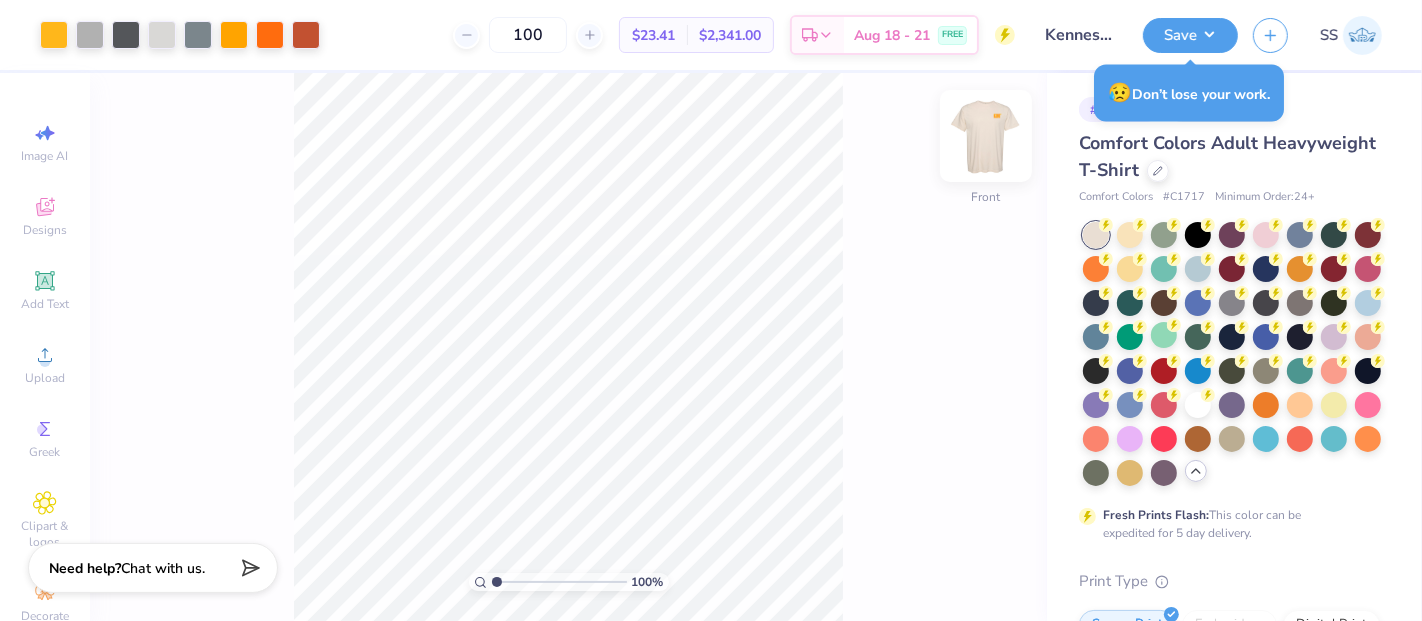 click at bounding box center (986, 136) 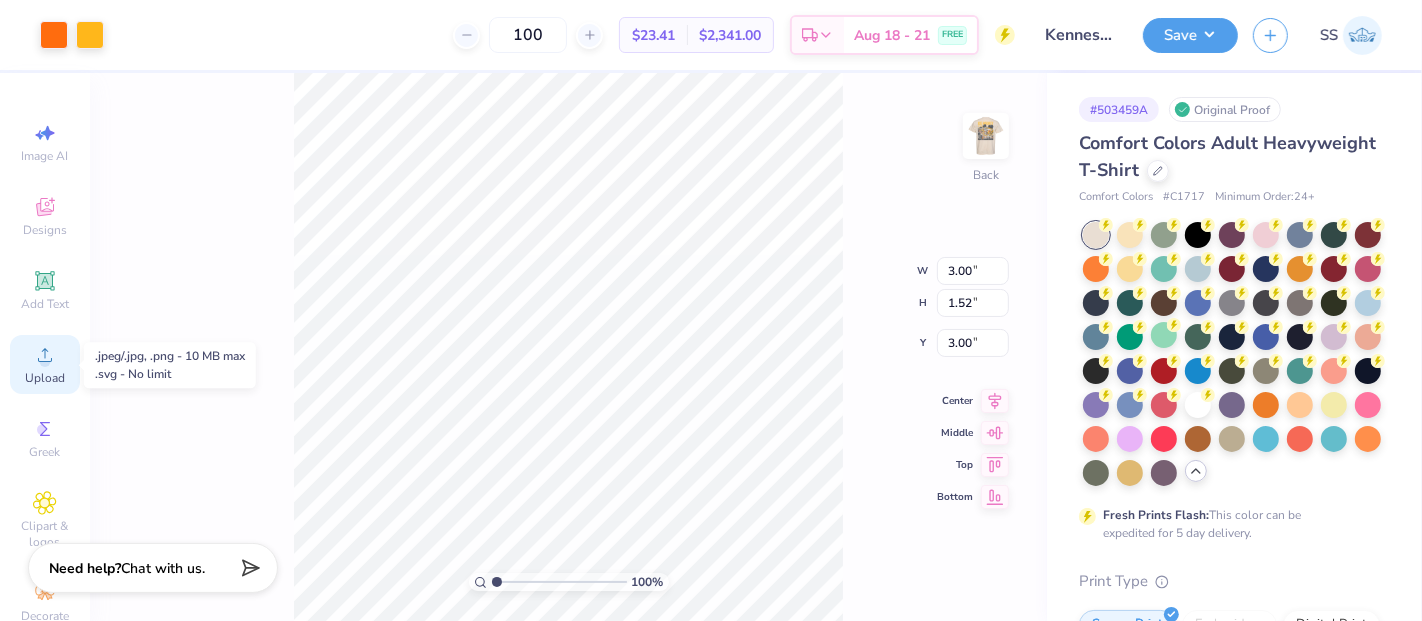 click 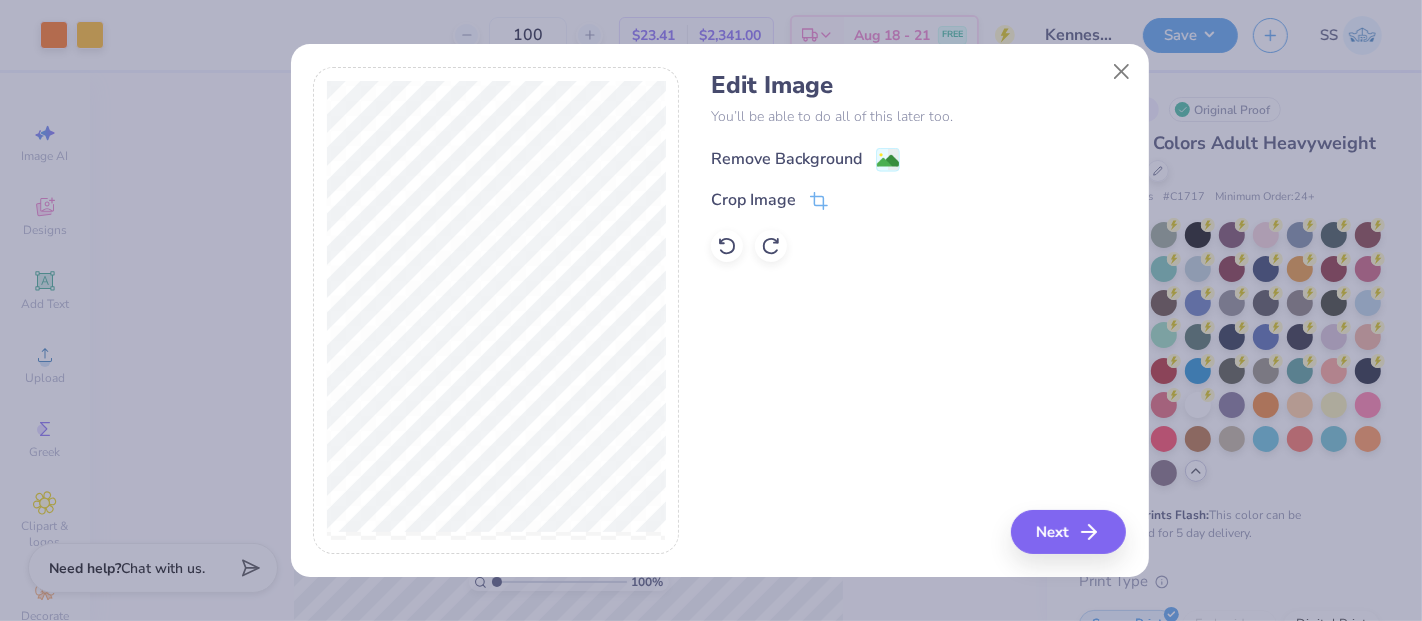 click 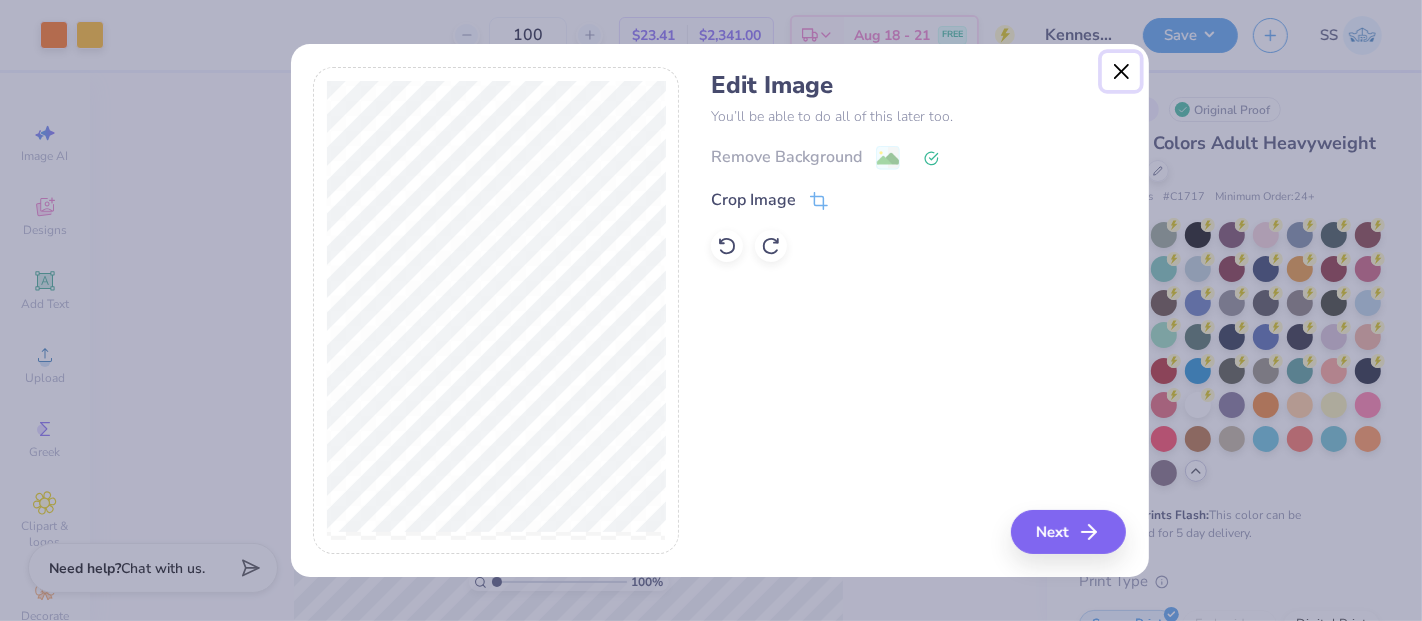 click at bounding box center [1121, 72] 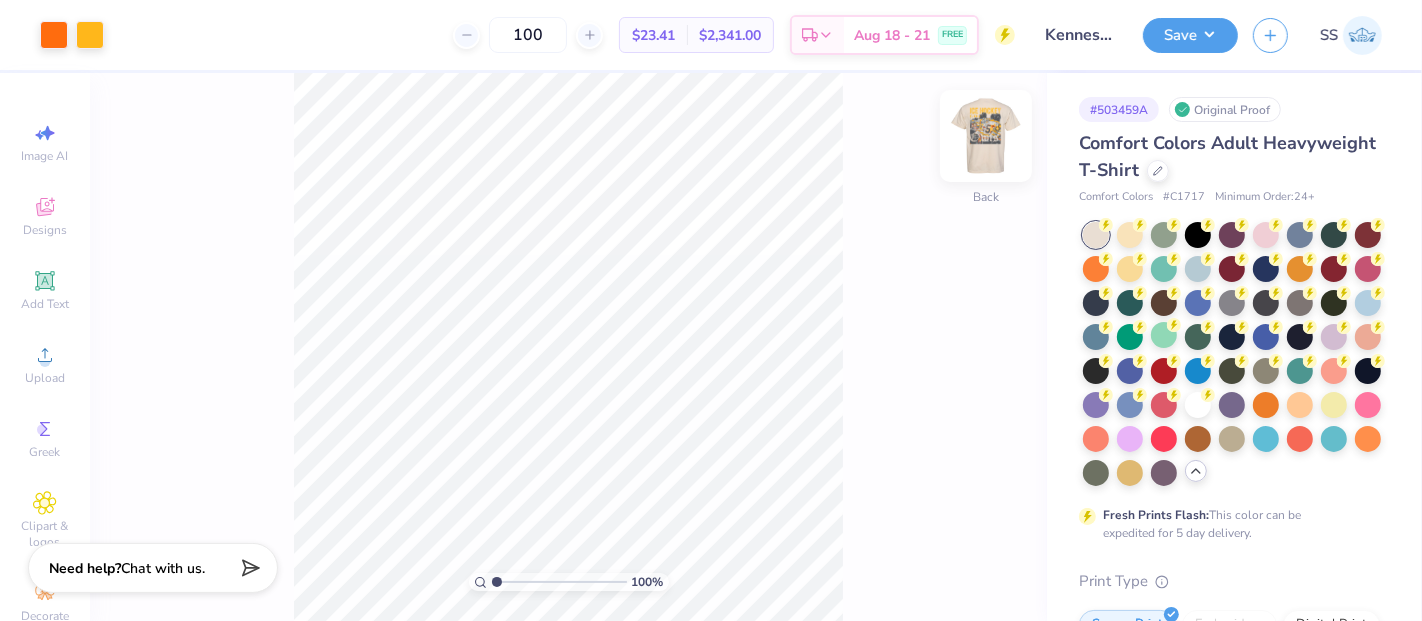 click at bounding box center [986, 136] 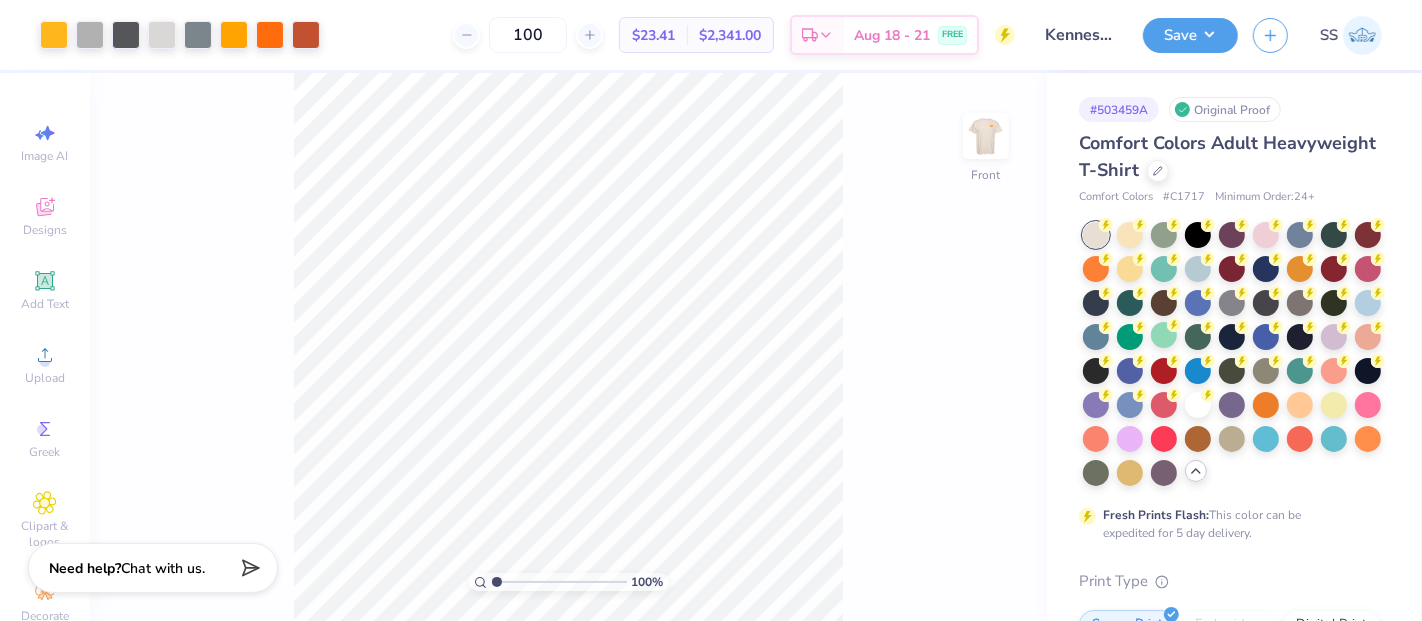 click at bounding box center [986, 136] 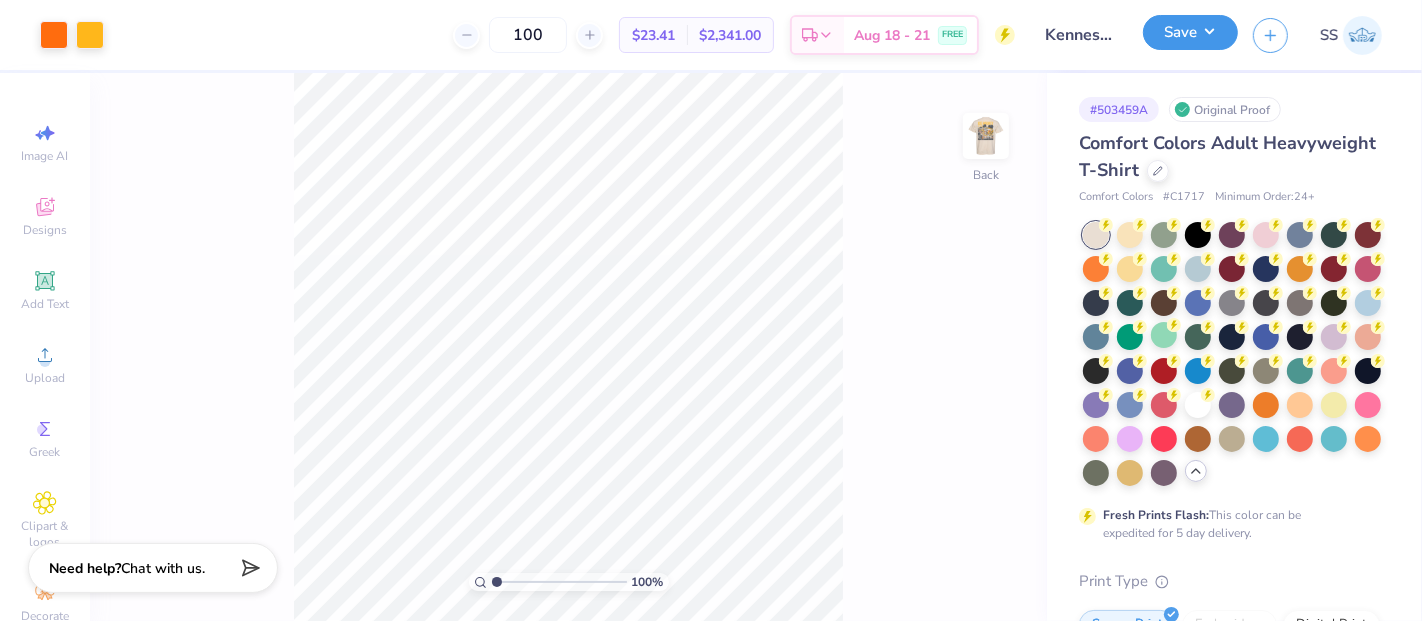 click on "Save" at bounding box center (1190, 32) 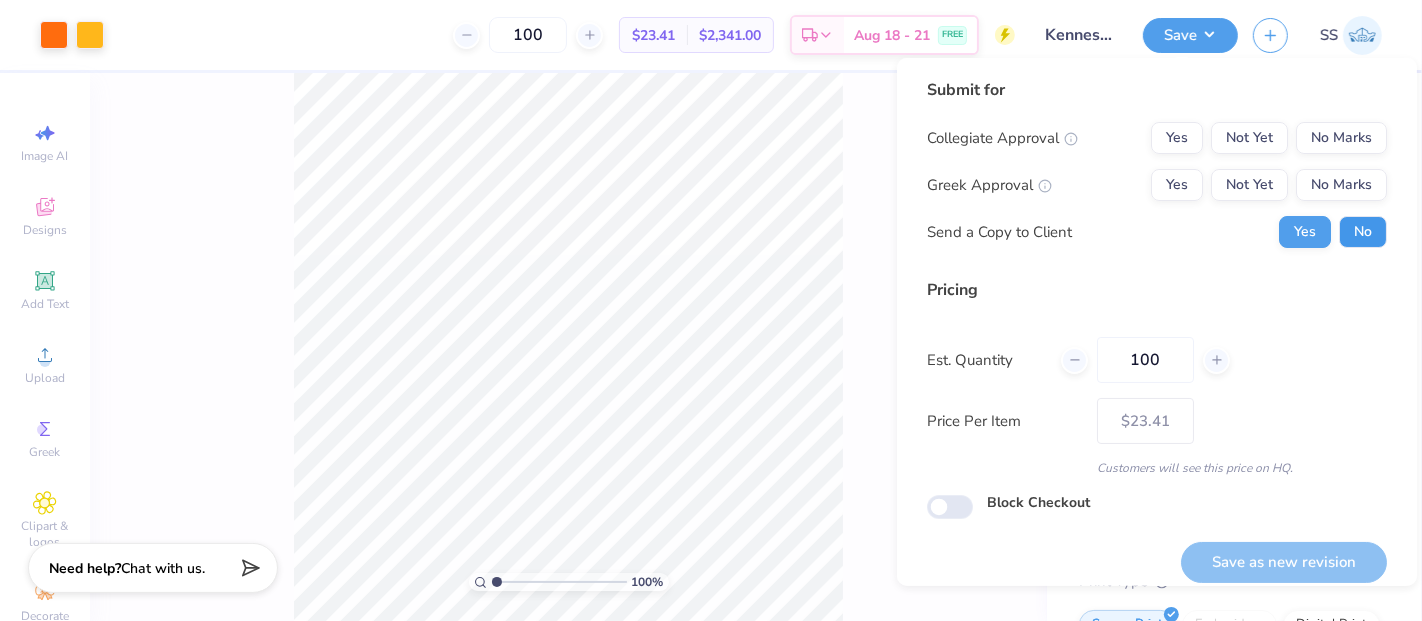 click on "No" at bounding box center (1363, 232) 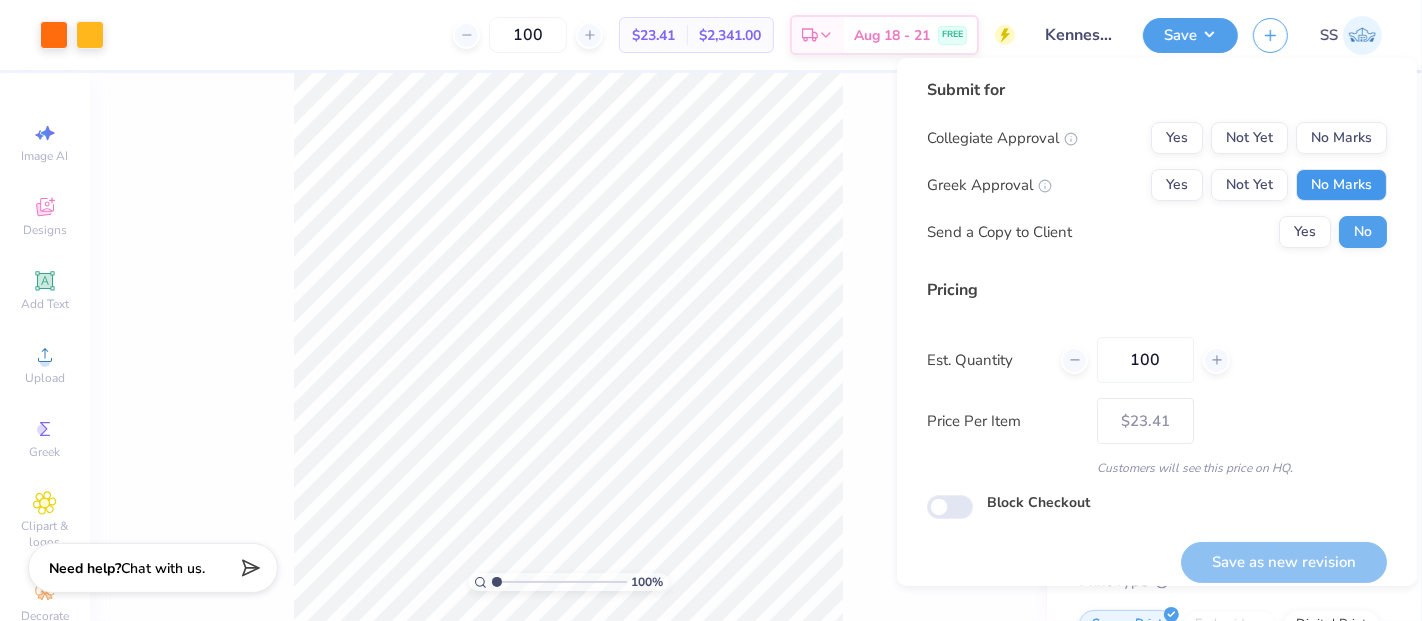 click on "No Marks" at bounding box center [1341, 185] 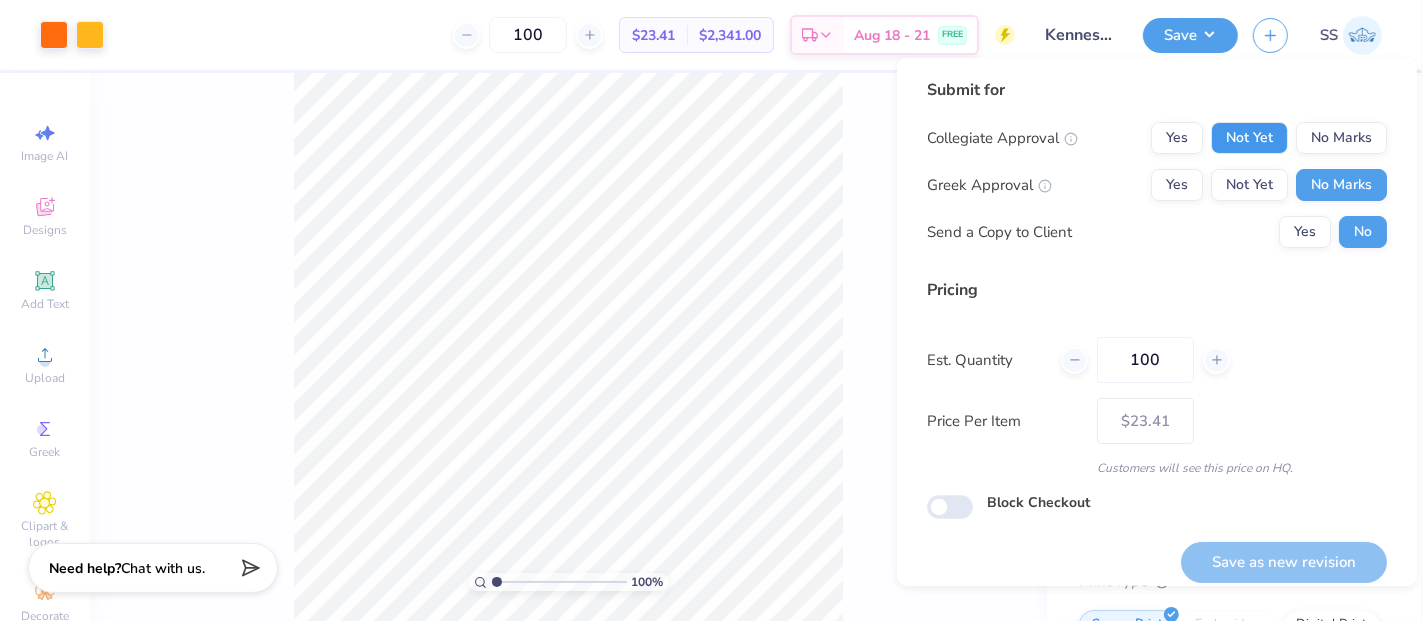 click on "Not Yet" at bounding box center [1249, 138] 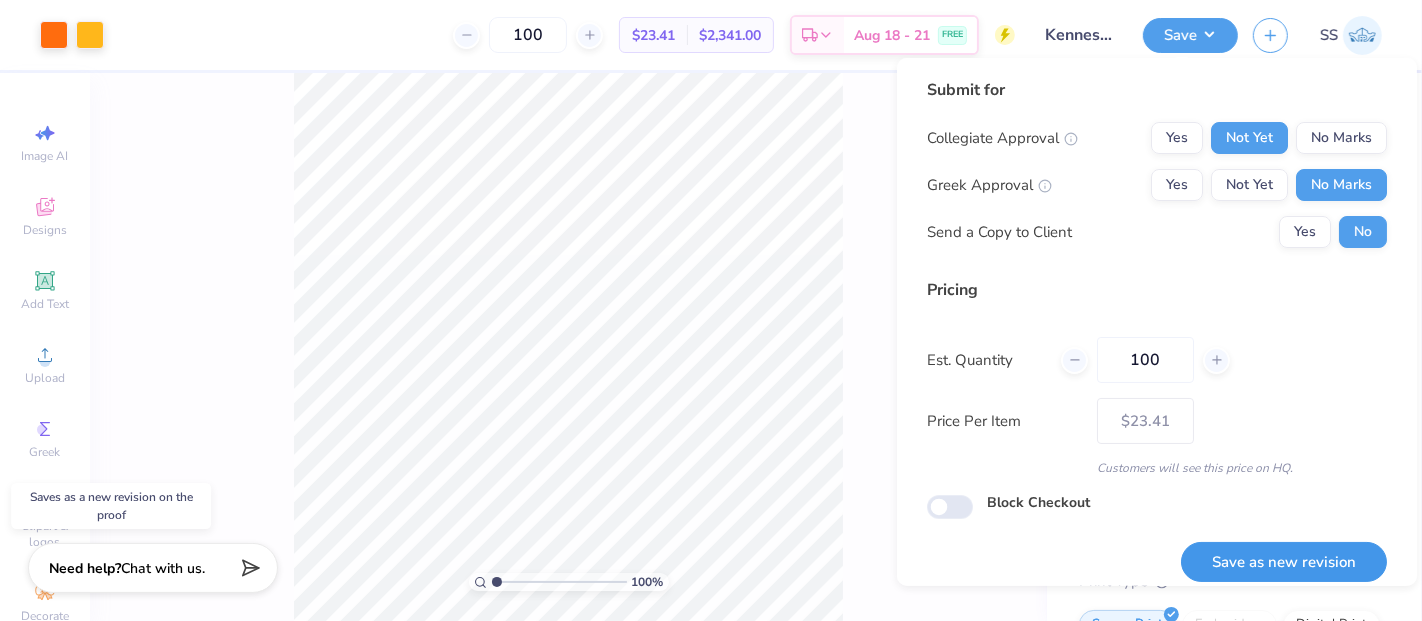 click on "Save as new revision" at bounding box center (1284, 562) 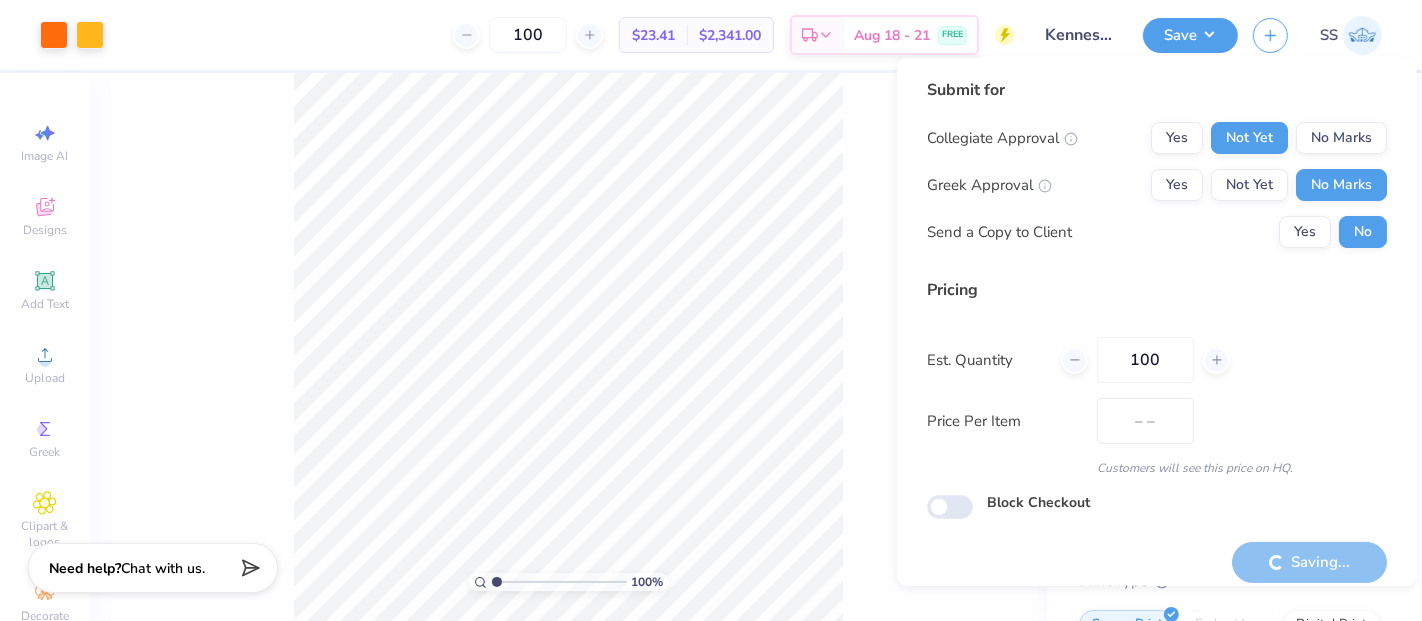 type on "$23.41" 